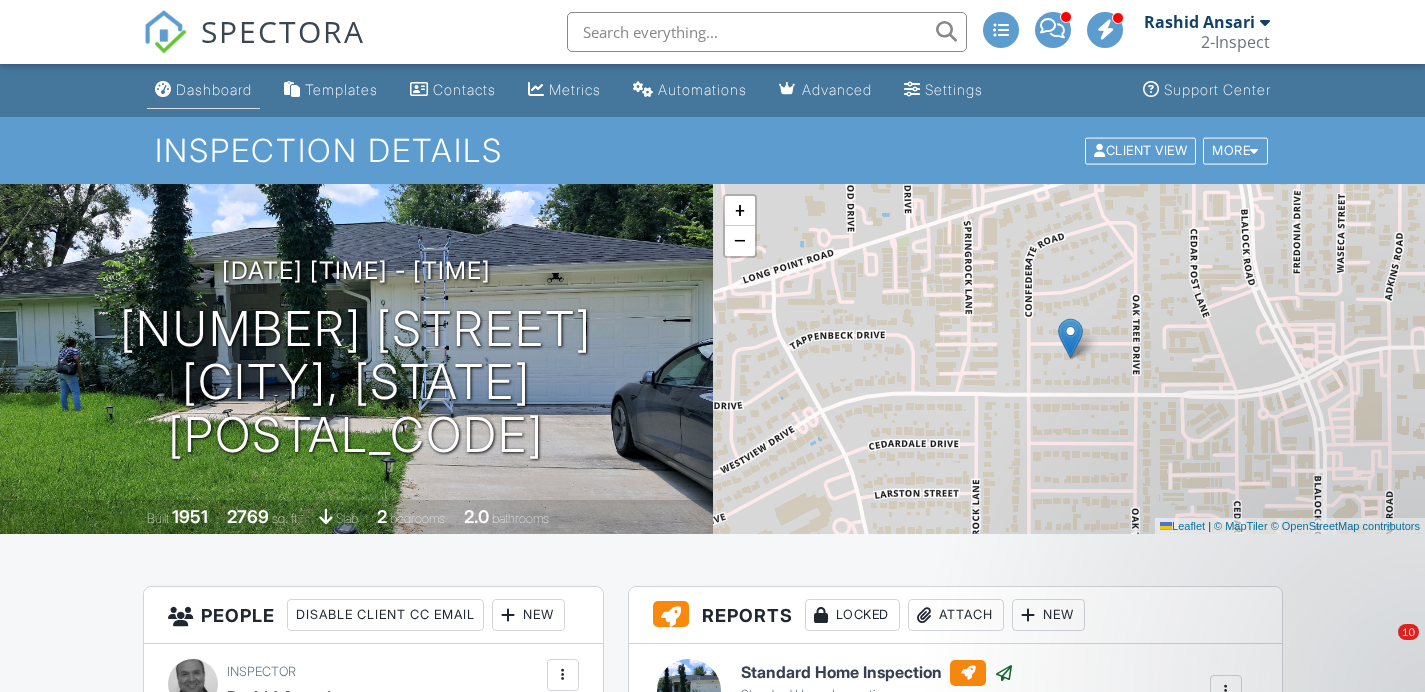 scroll, scrollTop: 0, scrollLeft: 0, axis: both 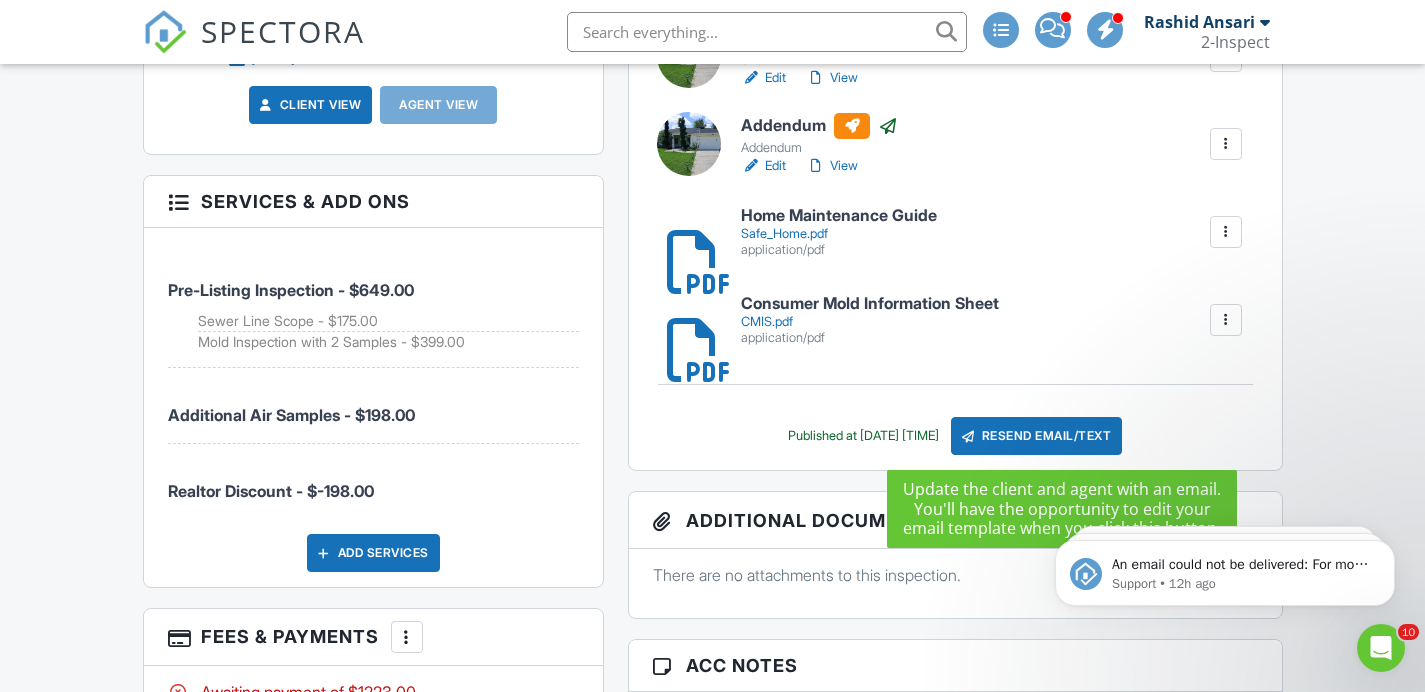 click on "Resend Email/Text" at bounding box center (1037, 436) 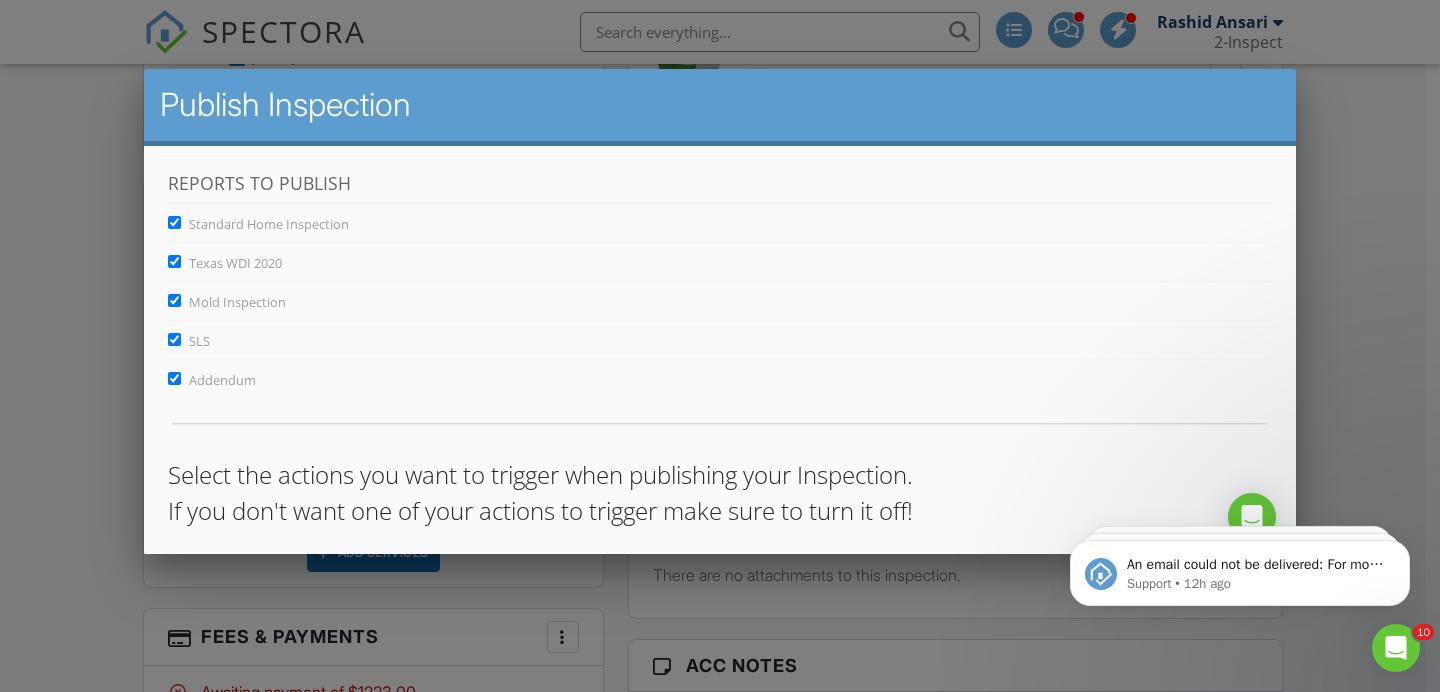 scroll, scrollTop: 334, scrollLeft: 0, axis: vertical 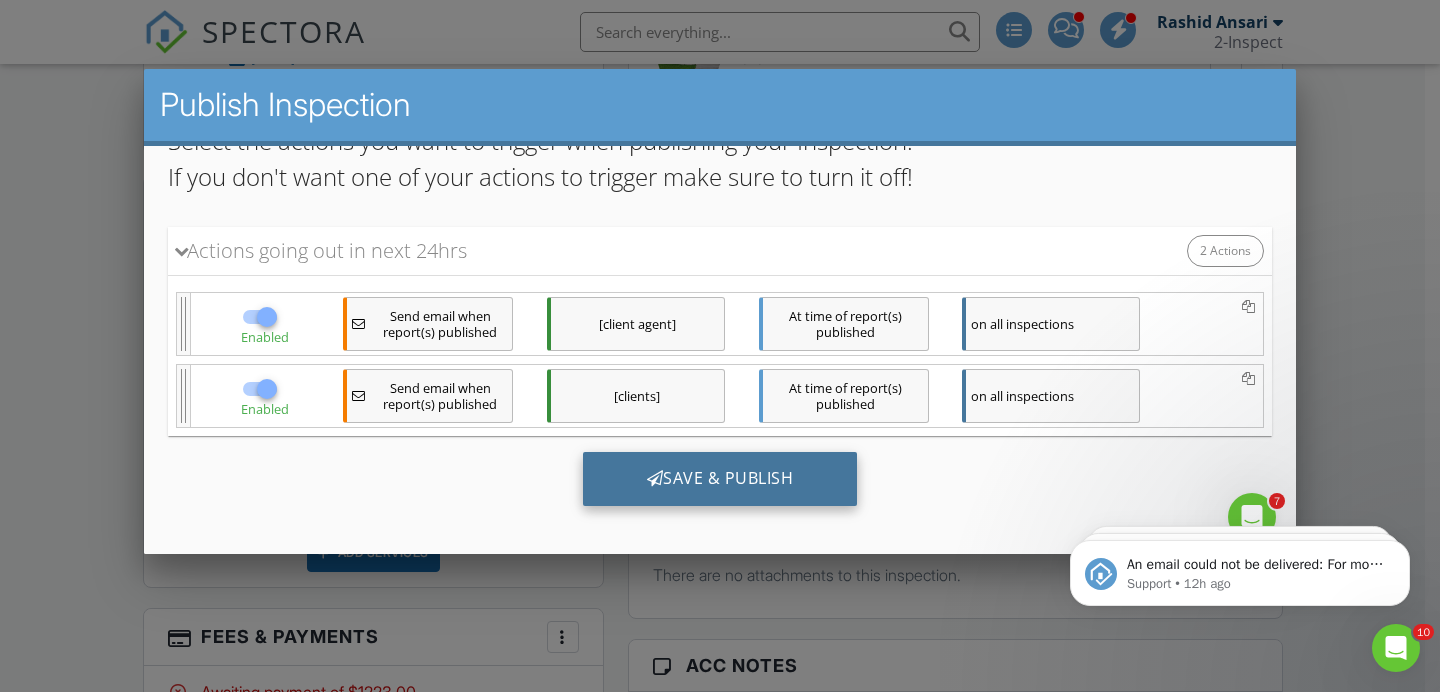 click on "Save & Publish" at bounding box center [720, 479] 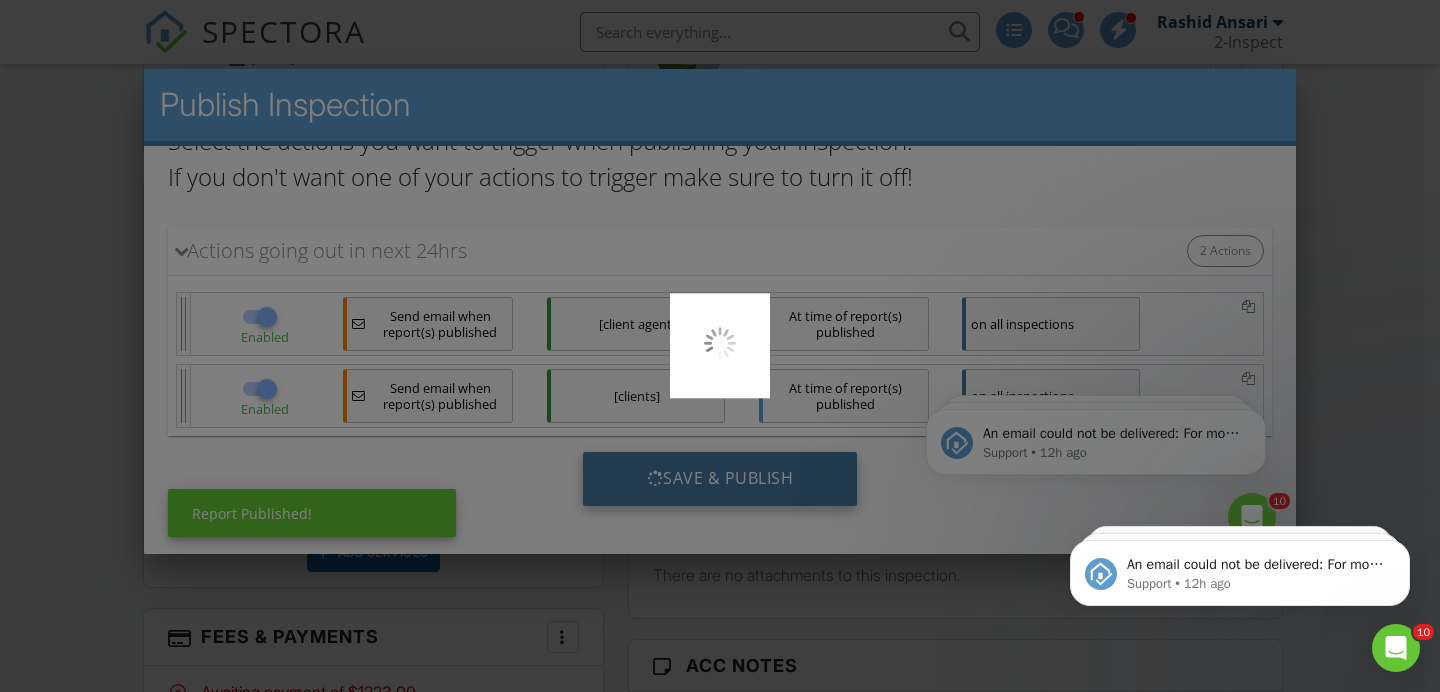 scroll, scrollTop: 0, scrollLeft: 0, axis: both 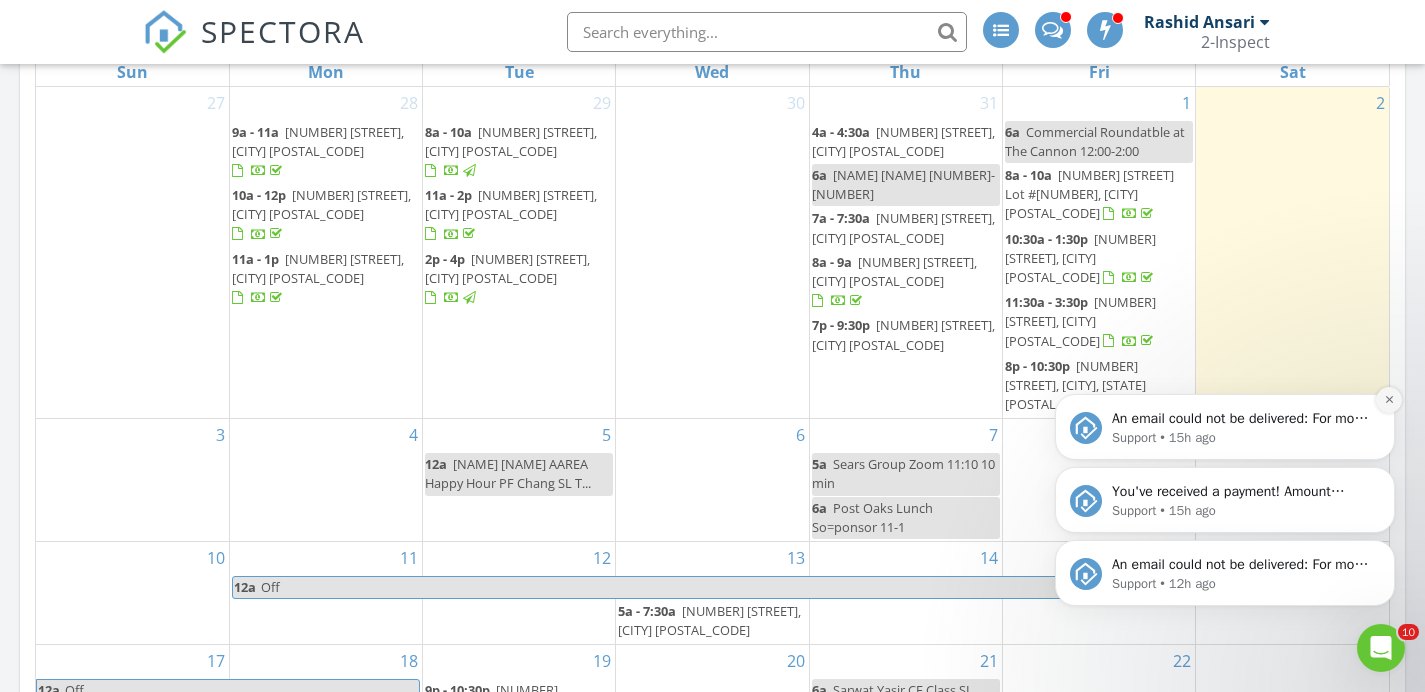 click 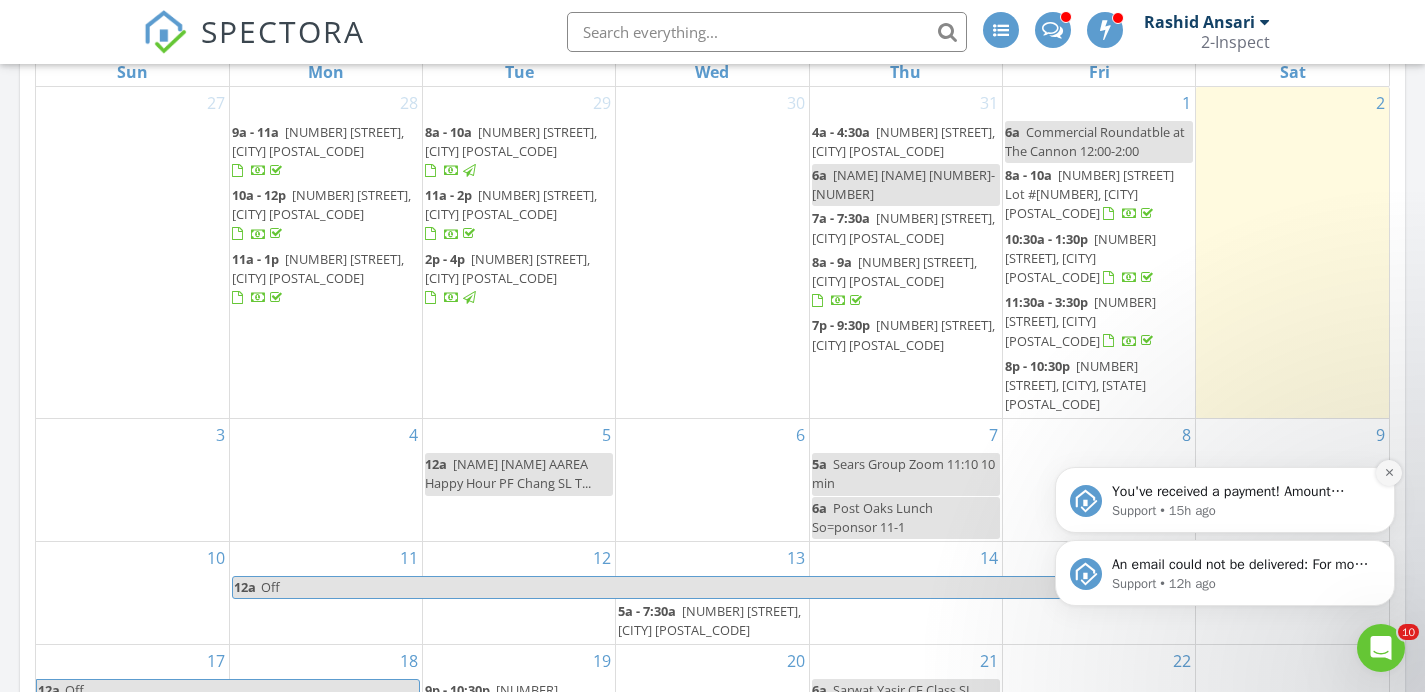 click 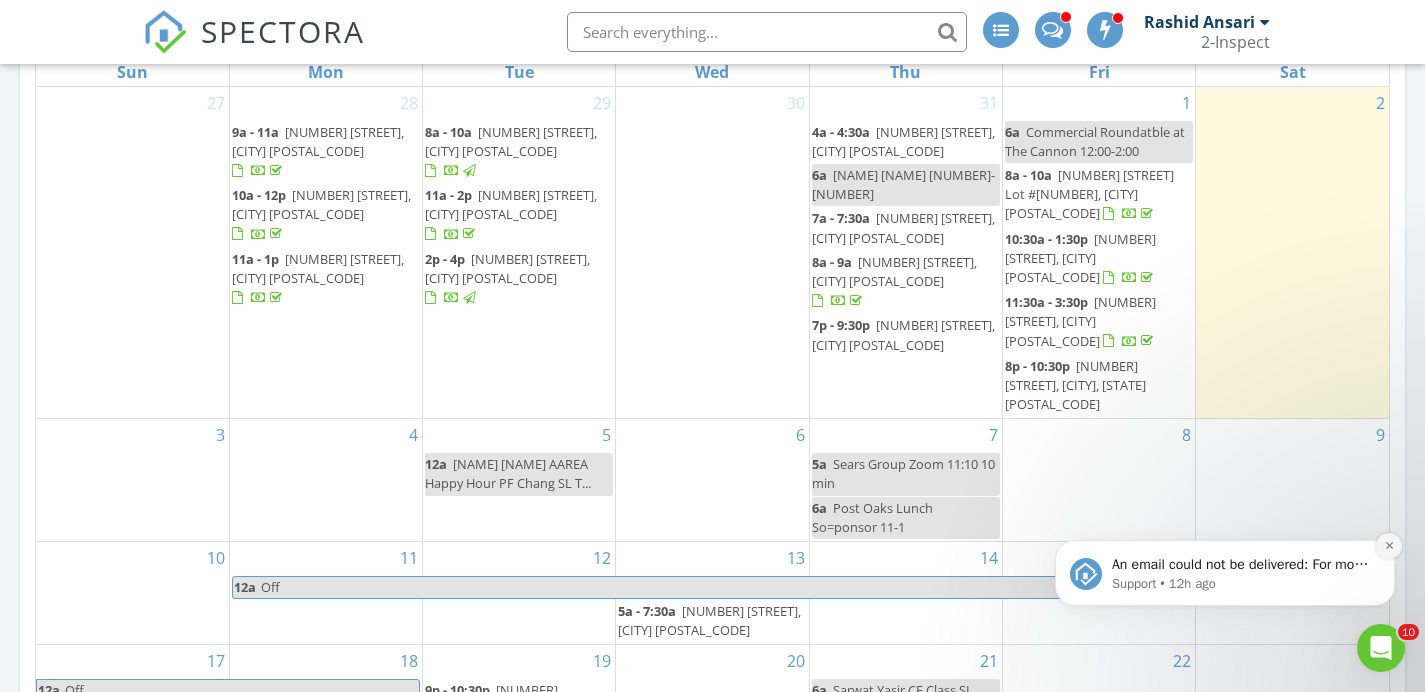 click 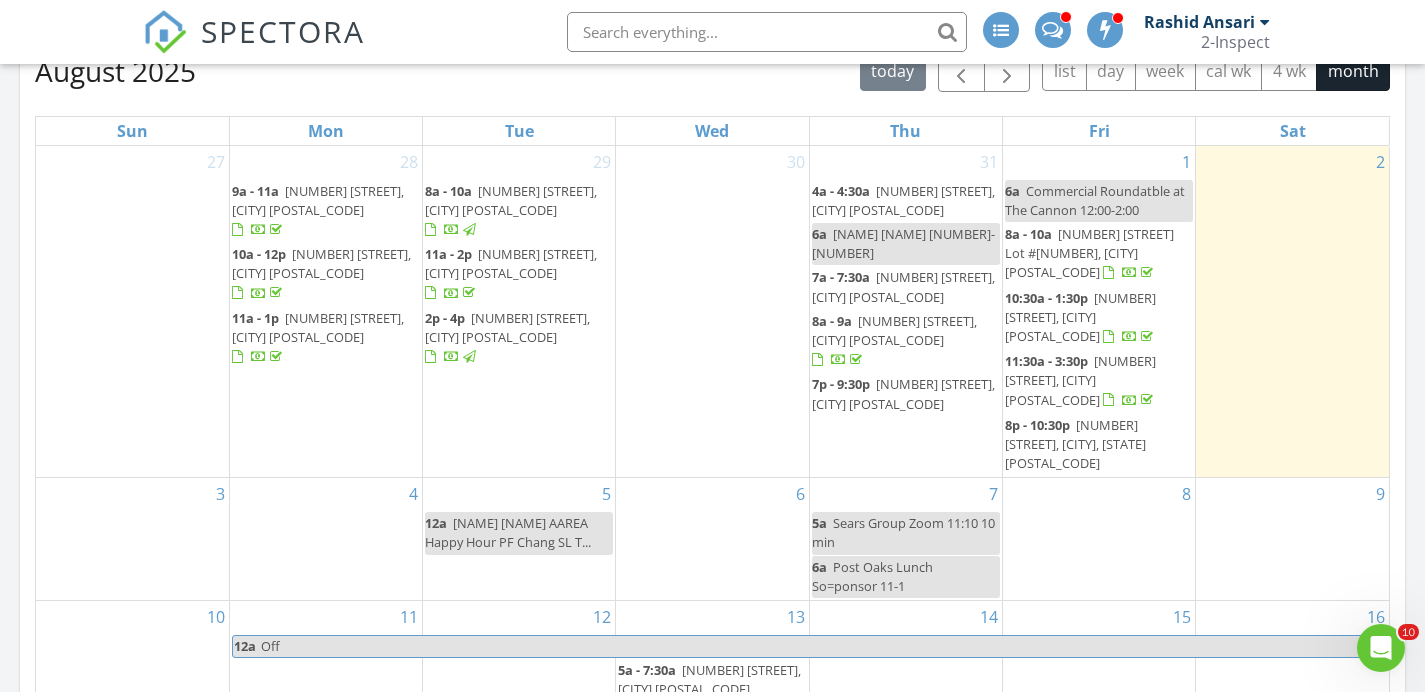 scroll, scrollTop: 906, scrollLeft: 0, axis: vertical 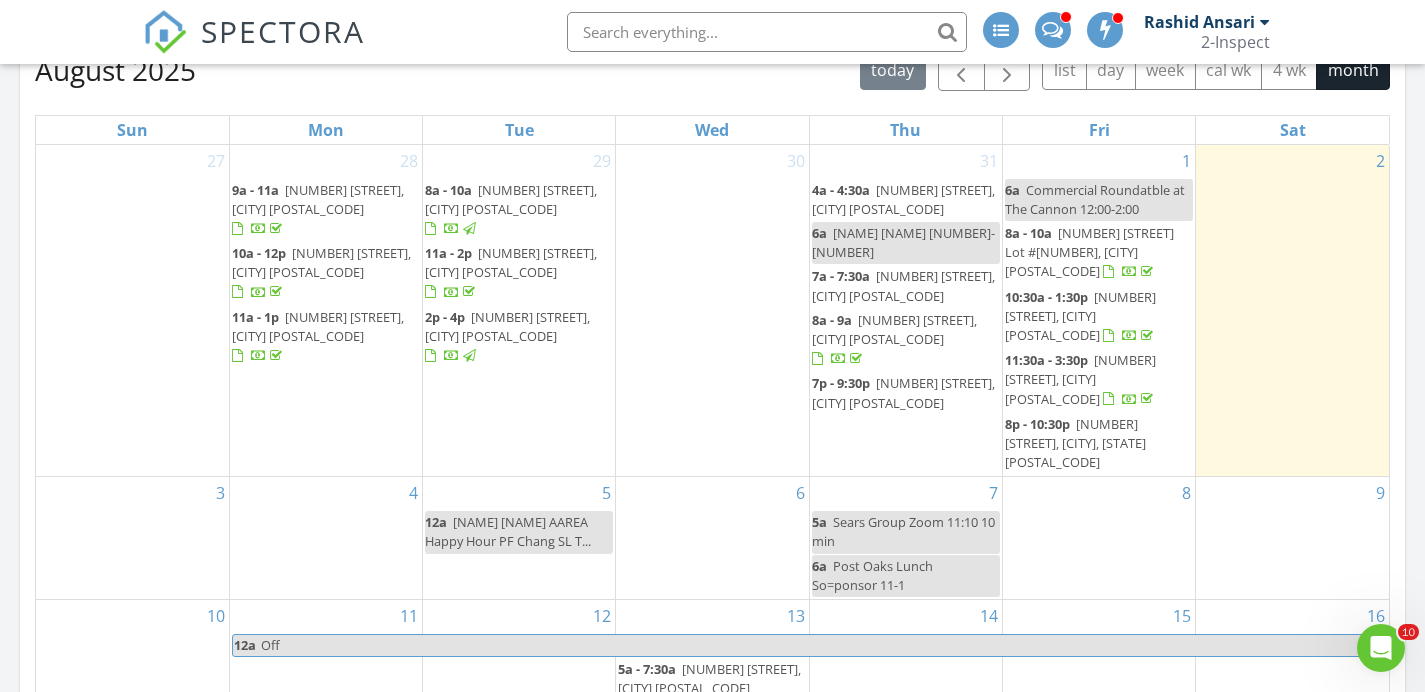 click on "18414 Red Dahlia Rd Lot #22, Richmond 77407" at bounding box center [1089, 252] 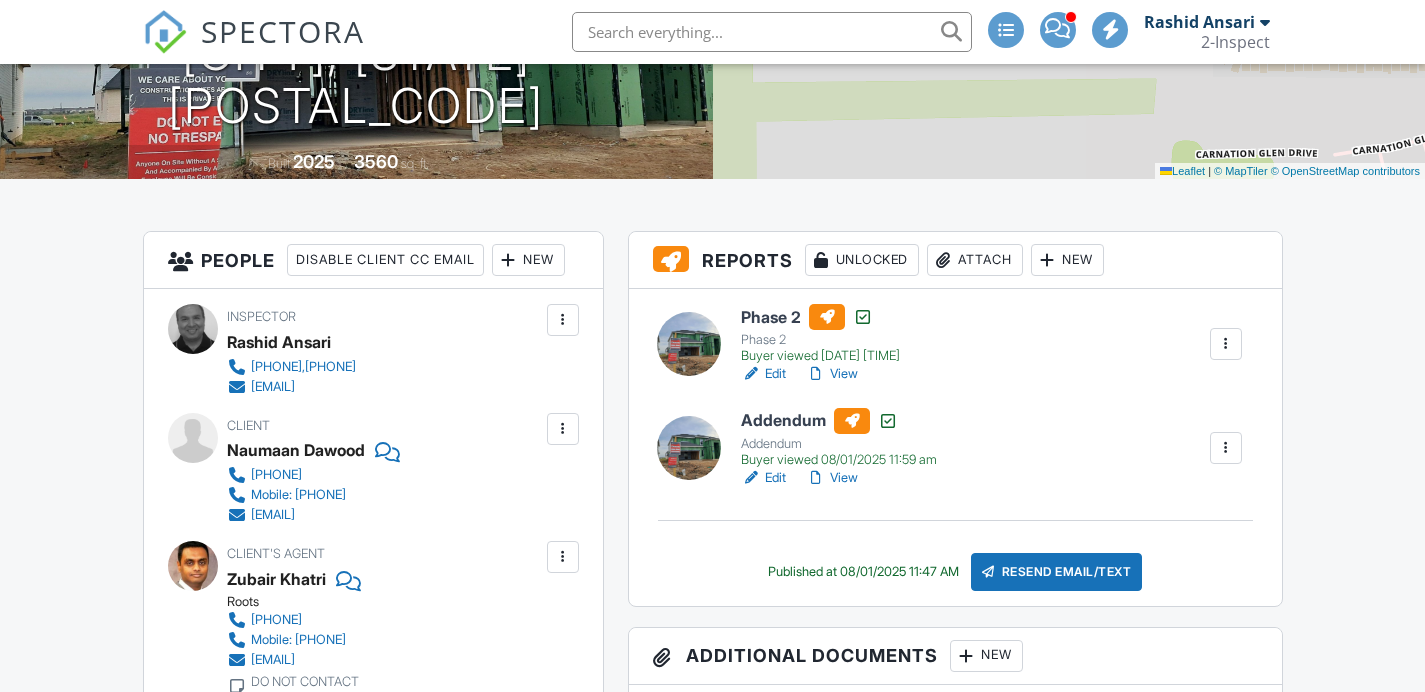 scroll, scrollTop: 0, scrollLeft: 0, axis: both 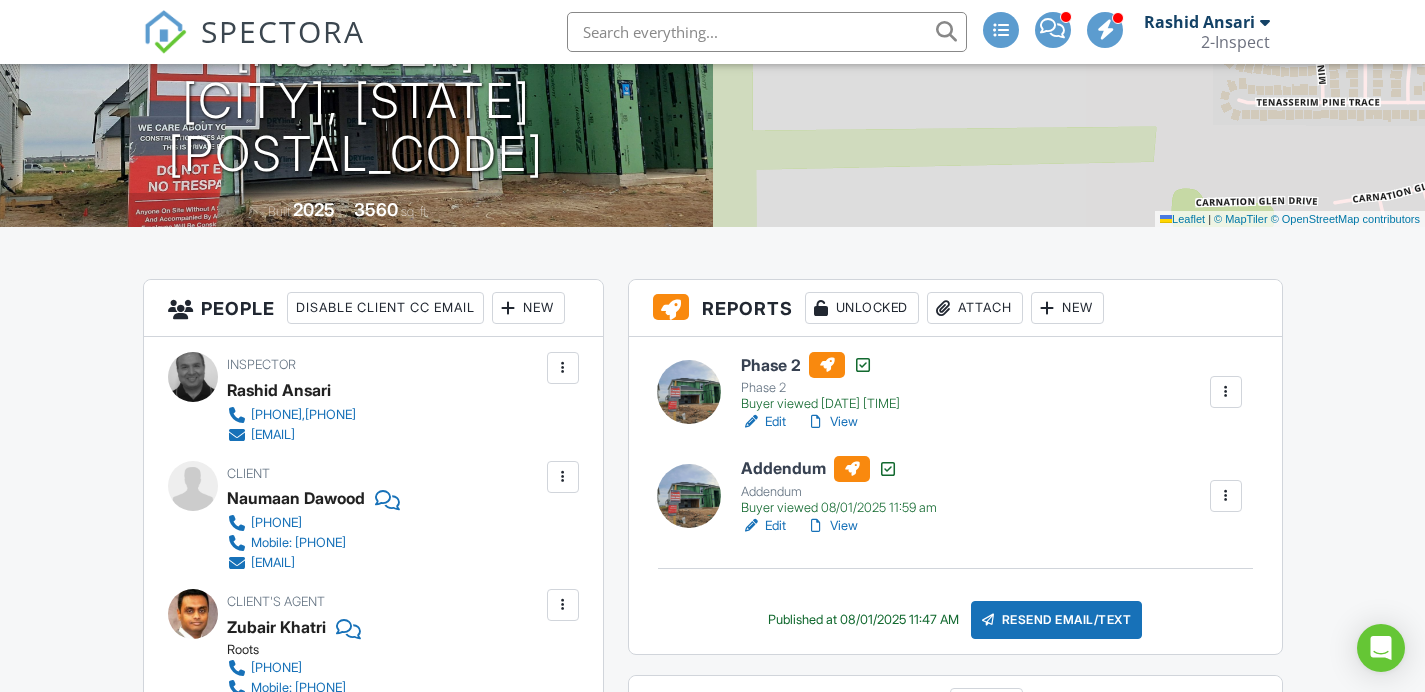 click on "View" at bounding box center (832, 422) 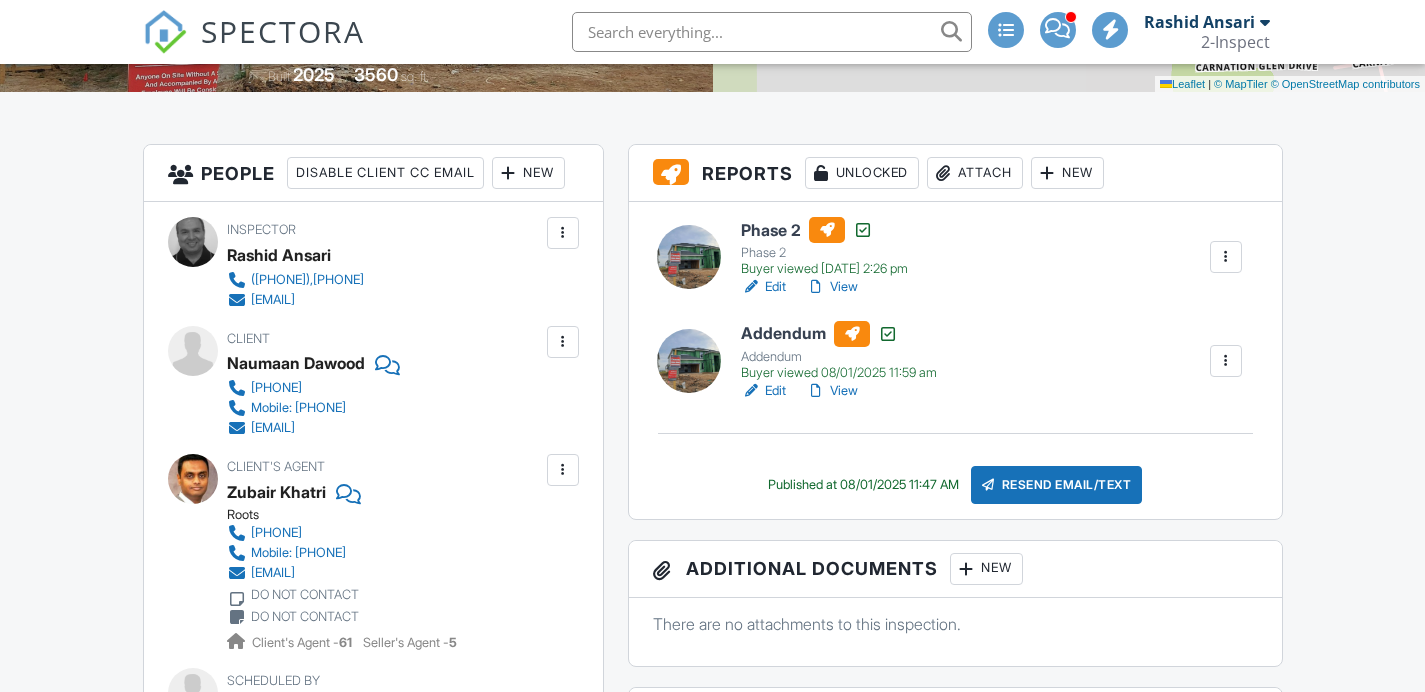 scroll, scrollTop: 664, scrollLeft: 0, axis: vertical 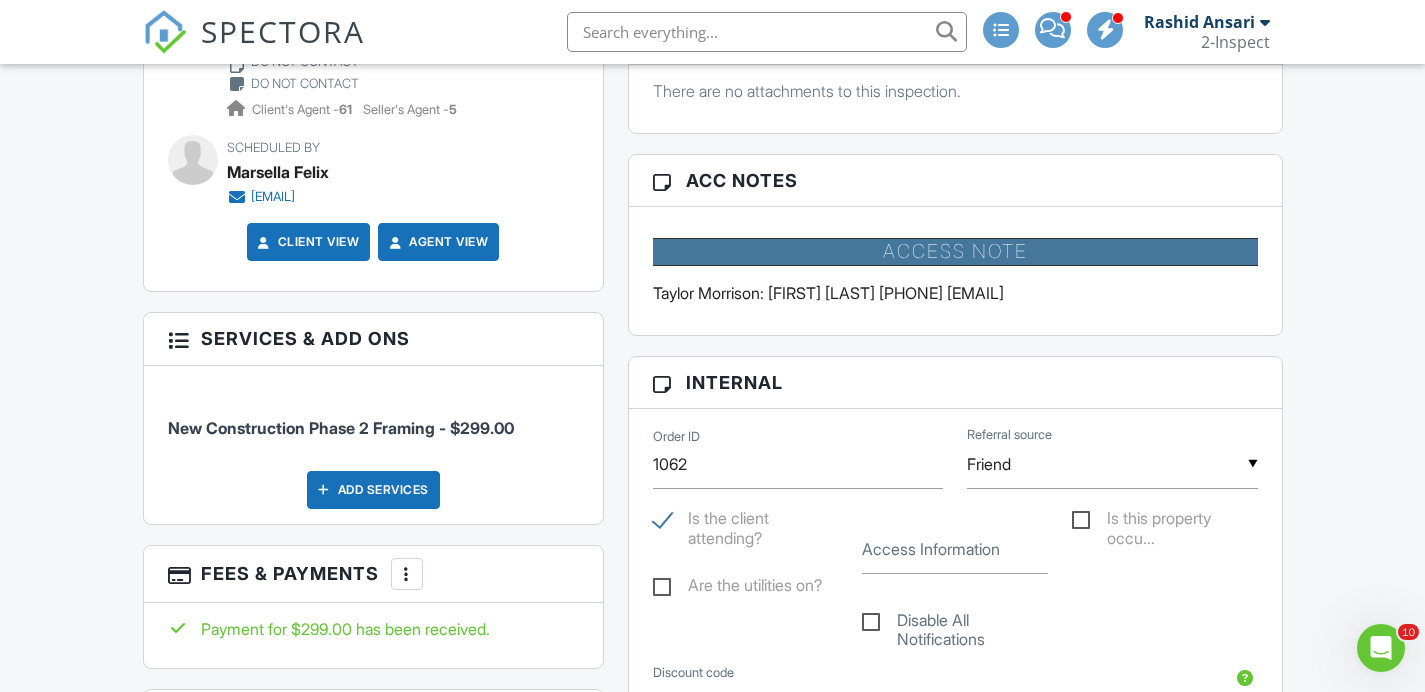 click on "Taylor Morrison: John Walker 281-638-5206 jdwalker@taylormorrison.com" at bounding box center (955, 293) 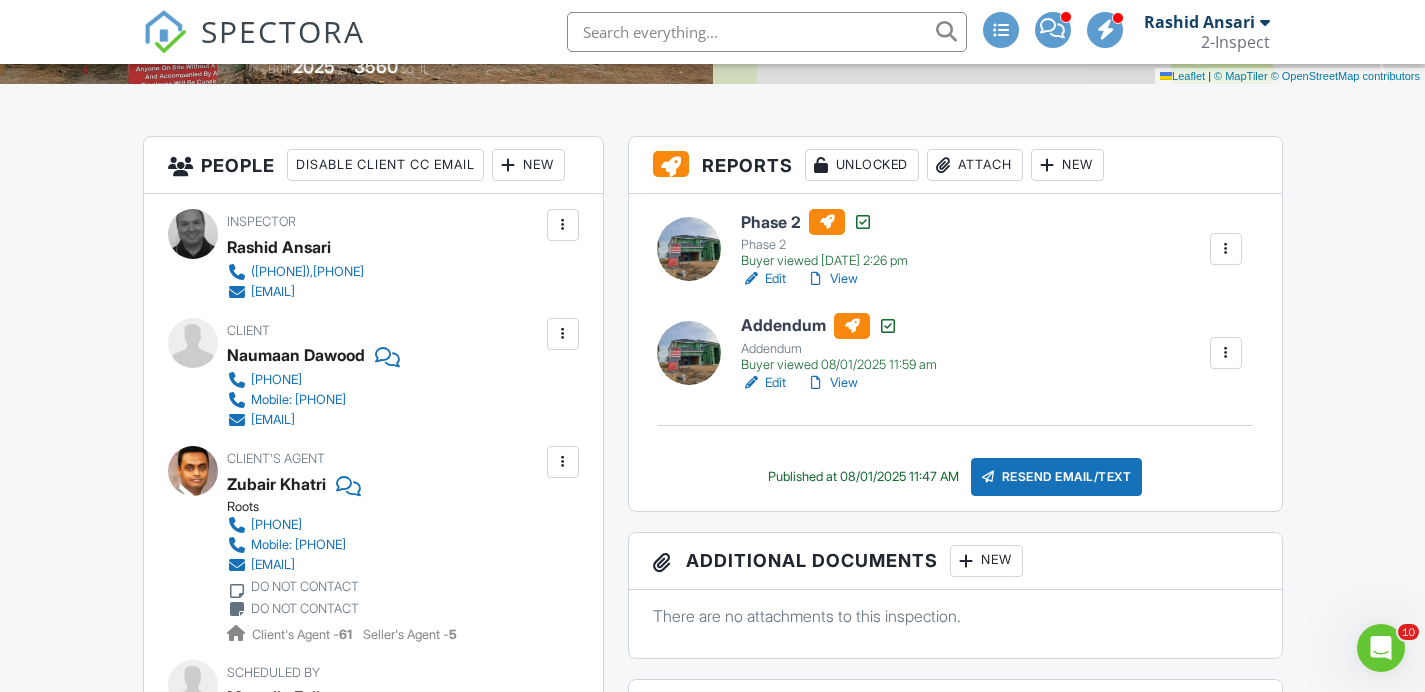 scroll, scrollTop: 419, scrollLeft: 0, axis: vertical 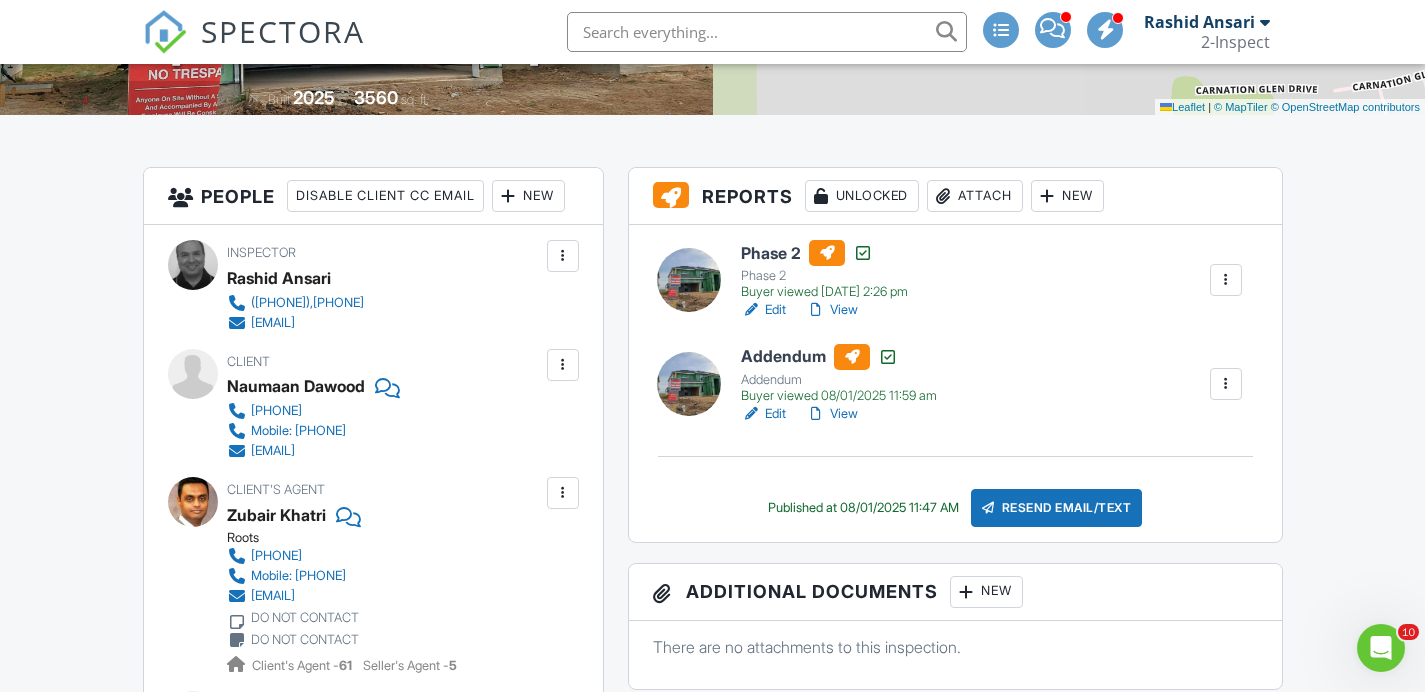 click on "Client
Naumaan Dawood
734-730-9232
Mobile: 734-730-9232
ndawood@gmail.com" at bounding box center (373, 405) 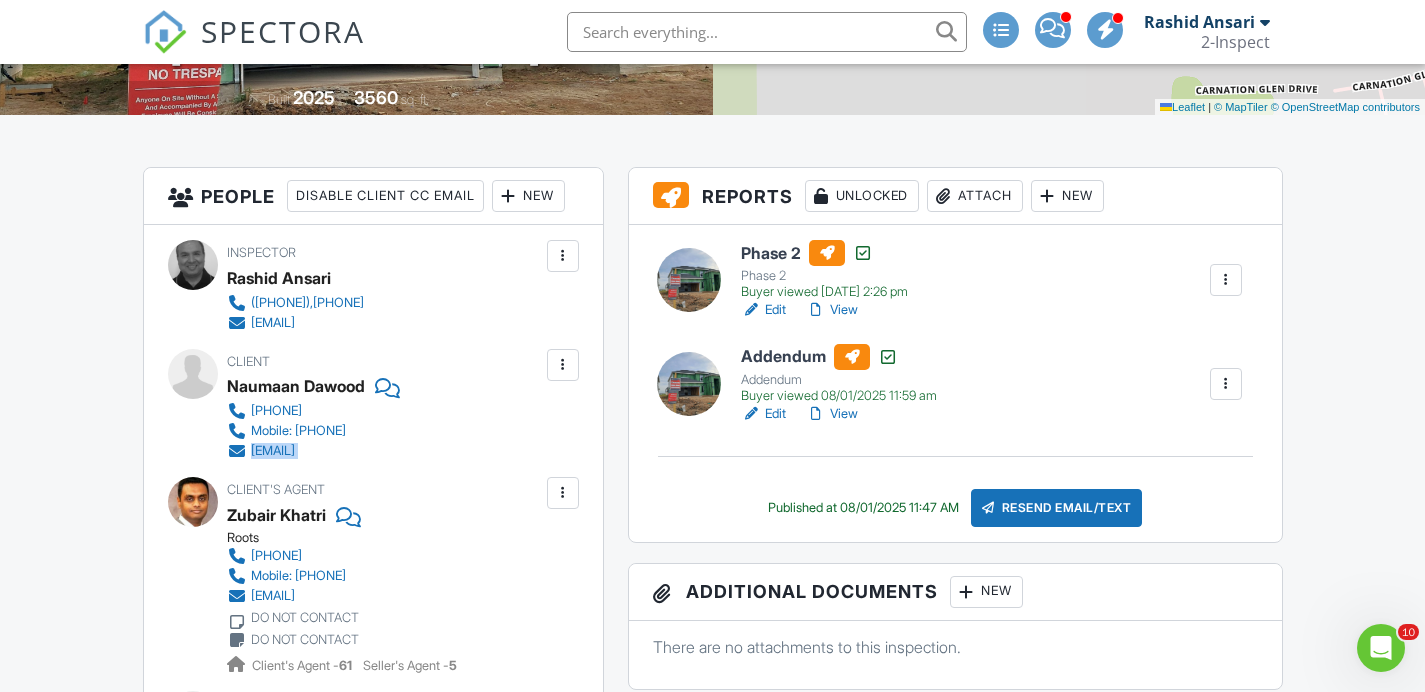 click on "Client
Naumaan Dawood
734-730-9232
Mobile: 734-730-9232
ndawood@gmail.com" at bounding box center [373, 405] 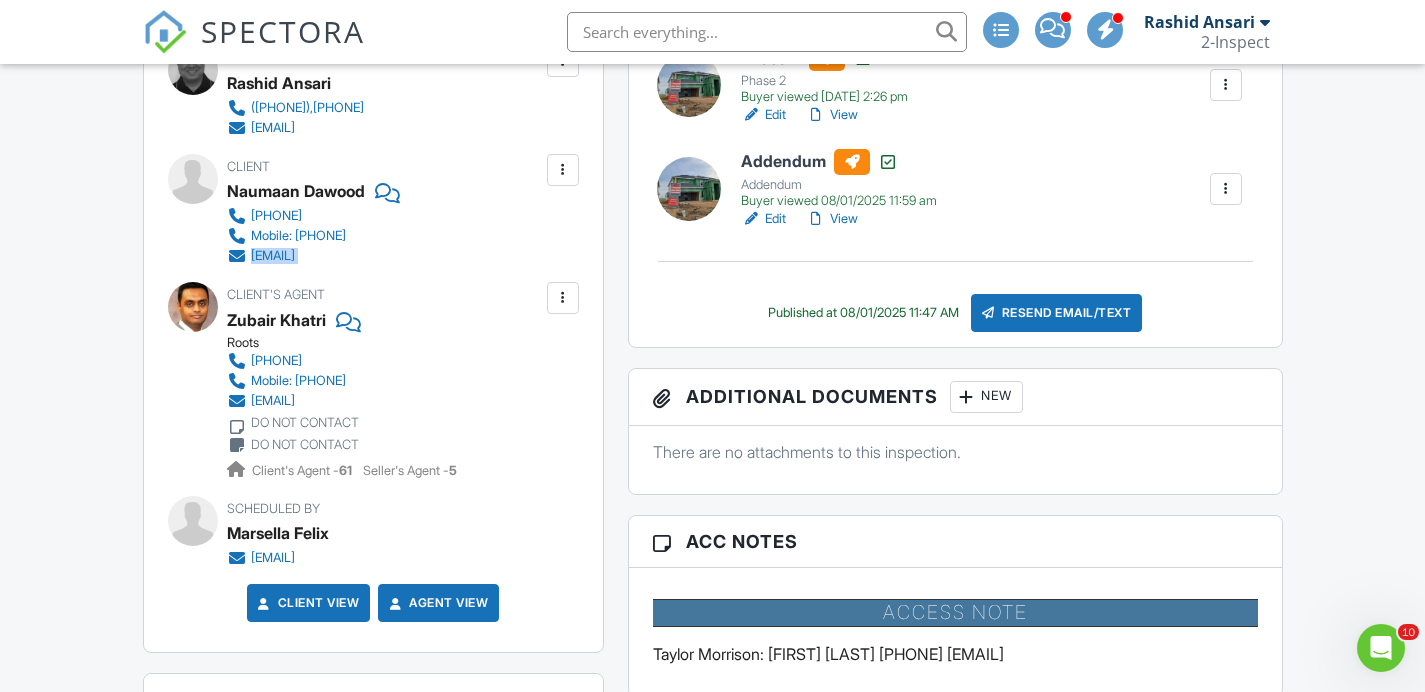 scroll, scrollTop: 625, scrollLeft: 0, axis: vertical 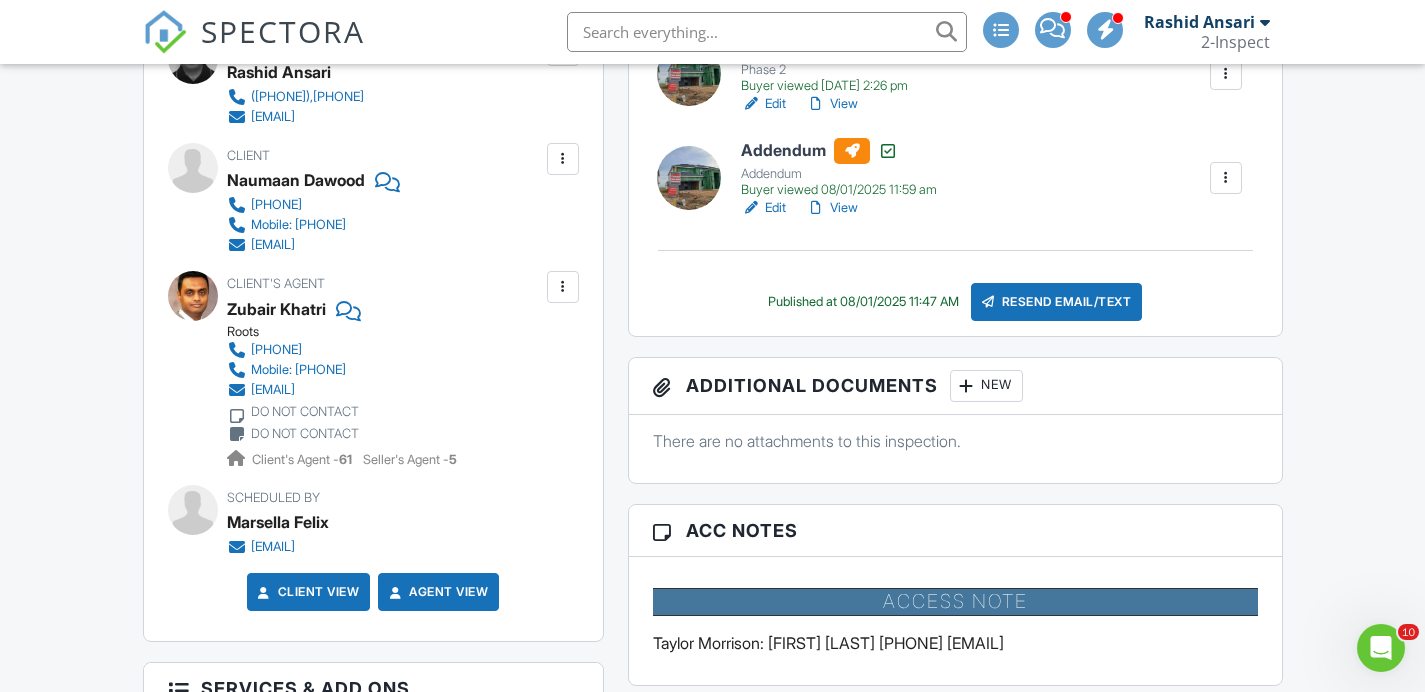 click on "Client's Agent
Zubair Khatri
Roots
2816601783
Mobile: 281-660-1783
khatrizubair@gmail.com
DO NOT CONTACT
DO NOT CONTACT
Client's Agent -
61
Seller's Agent -
5" at bounding box center (382, 370) 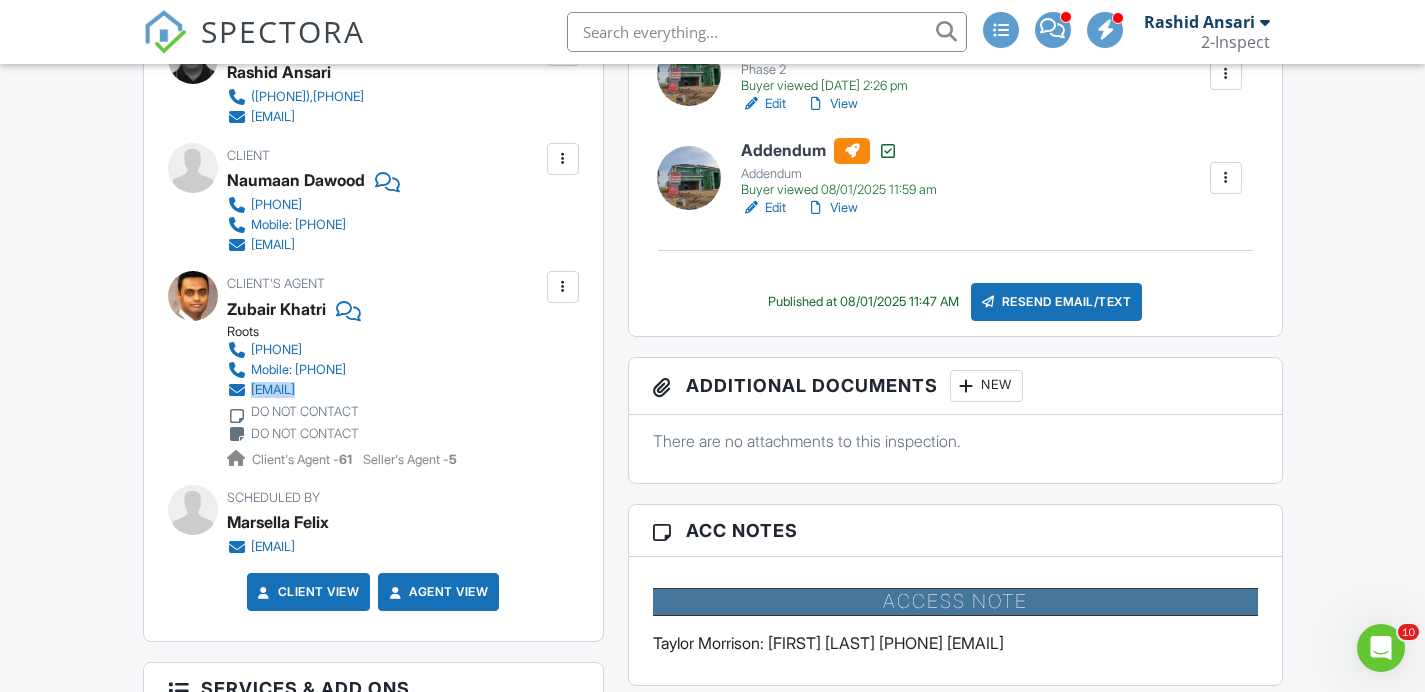 click on "Client's Agent
Zubair Khatri
Roots
2816601783
Mobile: 281-660-1783
khatrizubair@gmail.com
DO NOT CONTACT
DO NOT CONTACT
Client's Agent -
61
Seller's Agent -
5" at bounding box center [382, 370] 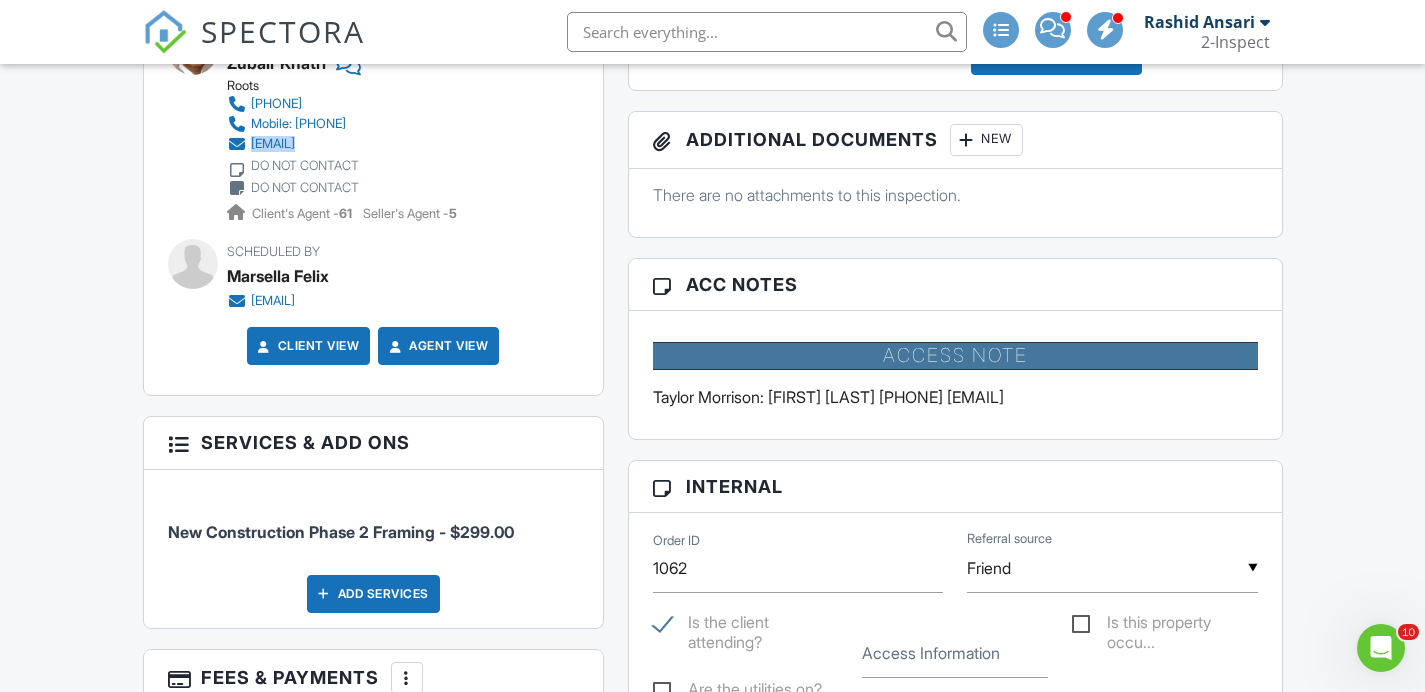 scroll, scrollTop: 872, scrollLeft: 0, axis: vertical 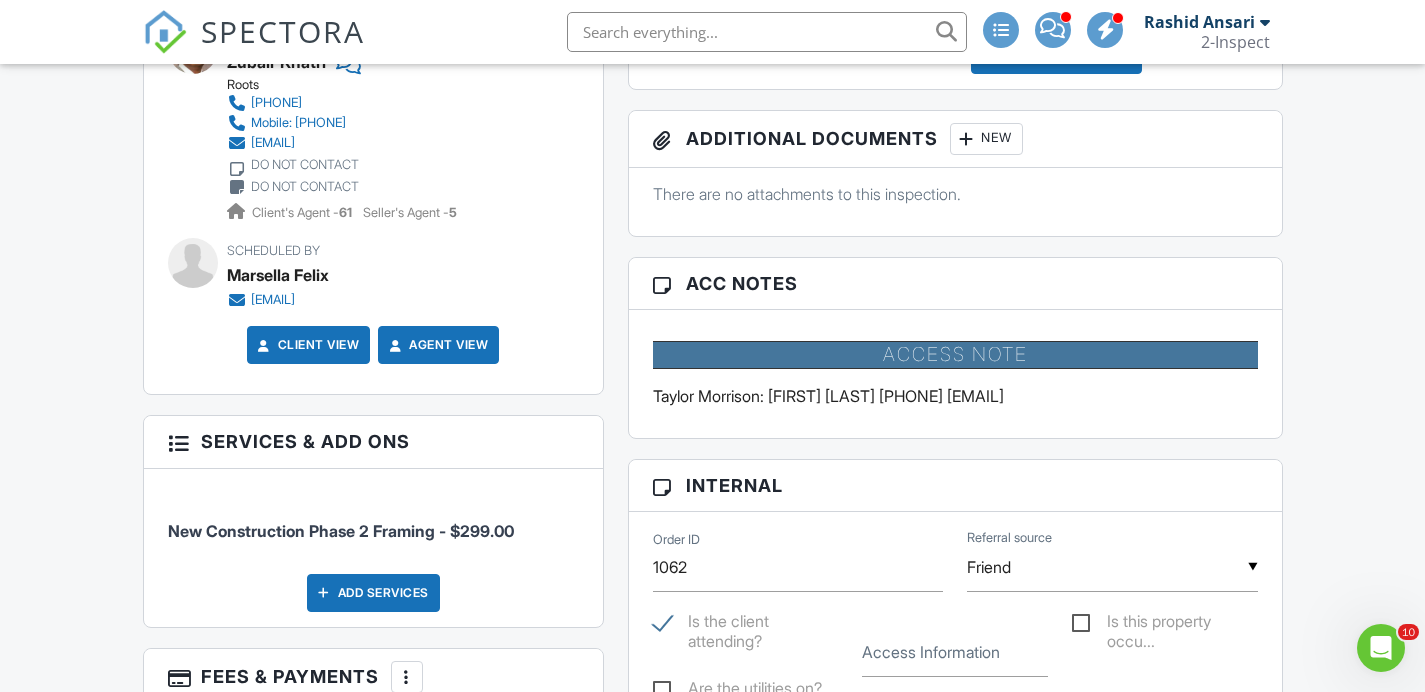click on "Taylor Morrison: John Walker 281-638-5206 jdwalker@taylormorrison.com" at bounding box center (955, 396) 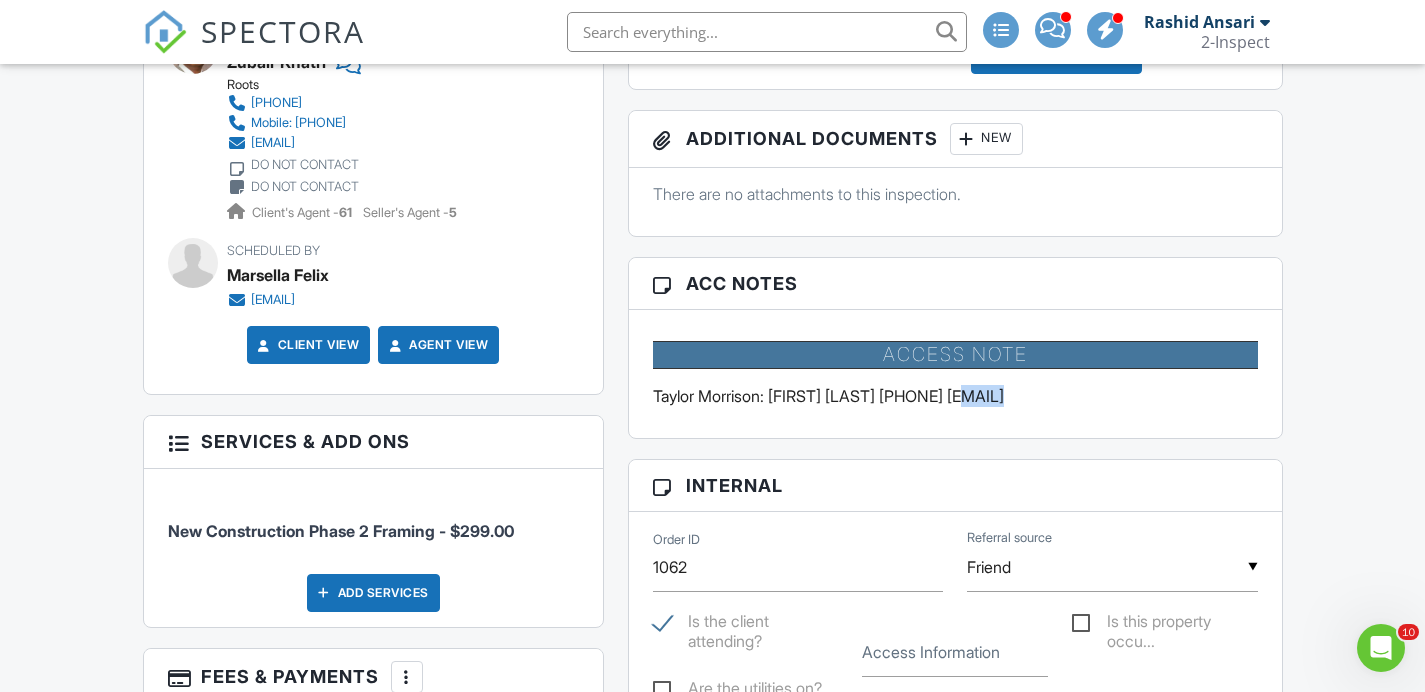 copy on "jdwalker@taylormorrison.com" 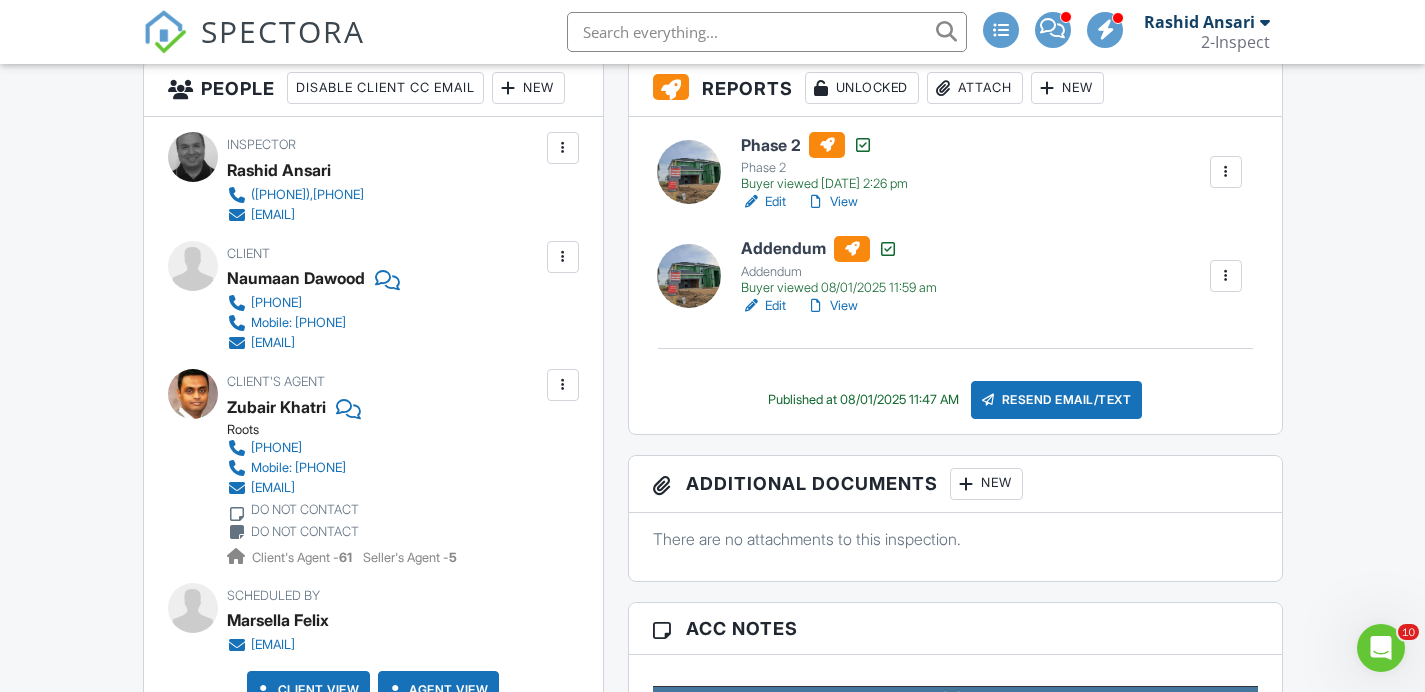 scroll, scrollTop: 0, scrollLeft: 0, axis: both 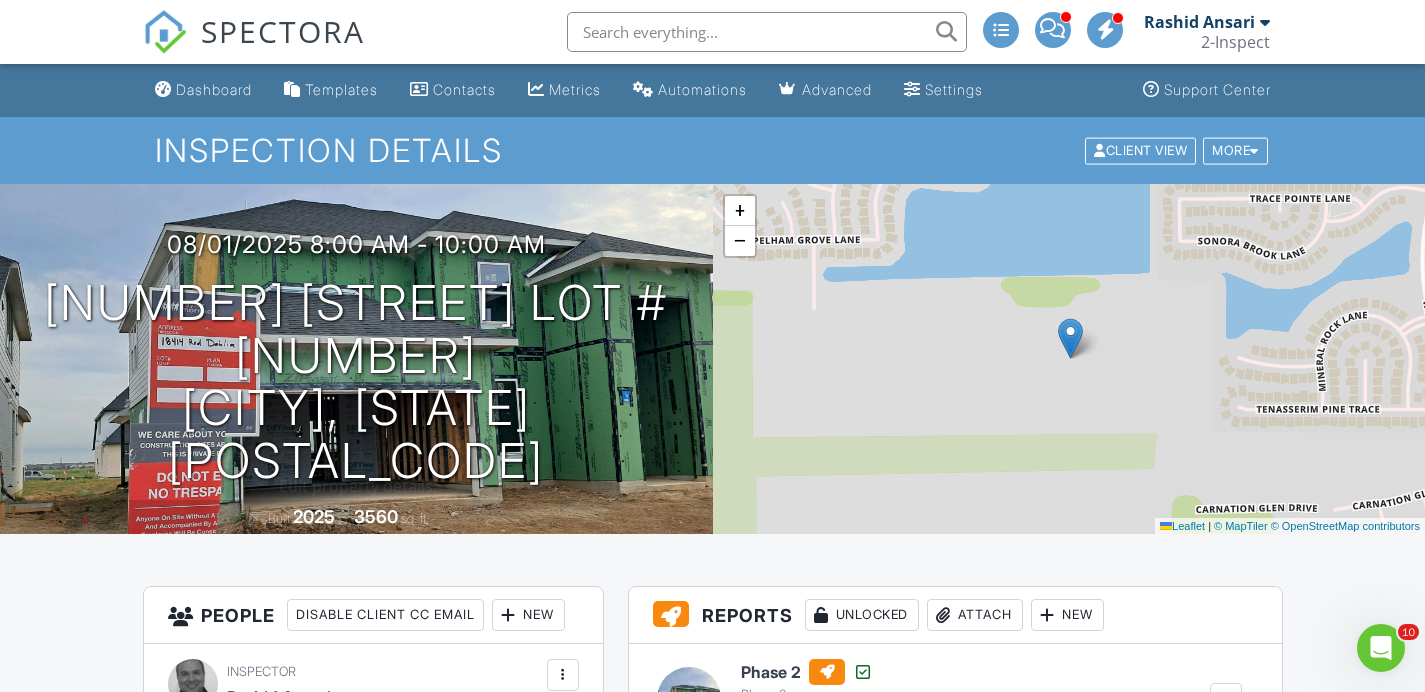 click on "08/01/2025  8:00 am
- 10:00 am
18414 Red Dahlia Rd Lot #22
Richmond, TX 77407" at bounding box center (356, 359) 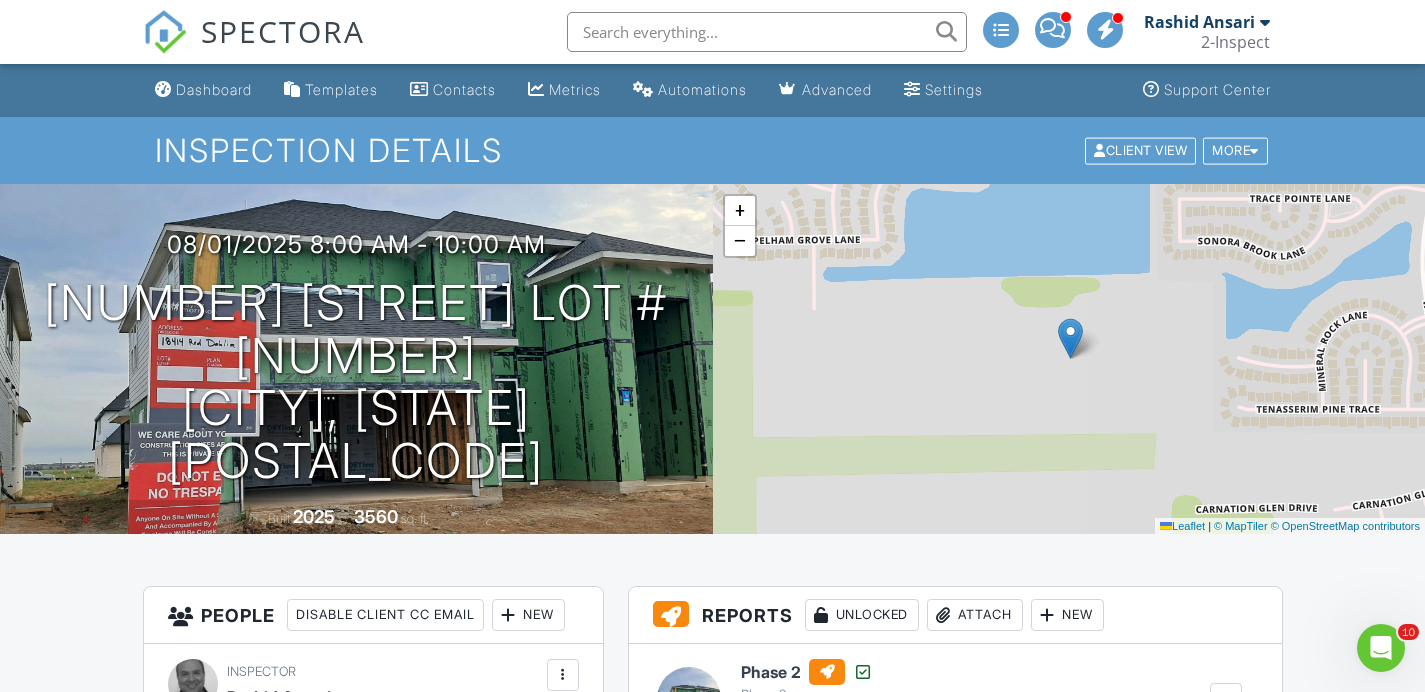 click on "08/01/2025  8:00 am
- 10:00 am
18414 Red Dahlia Rd Lot #22
Richmond, TX 77407" at bounding box center [356, 359] 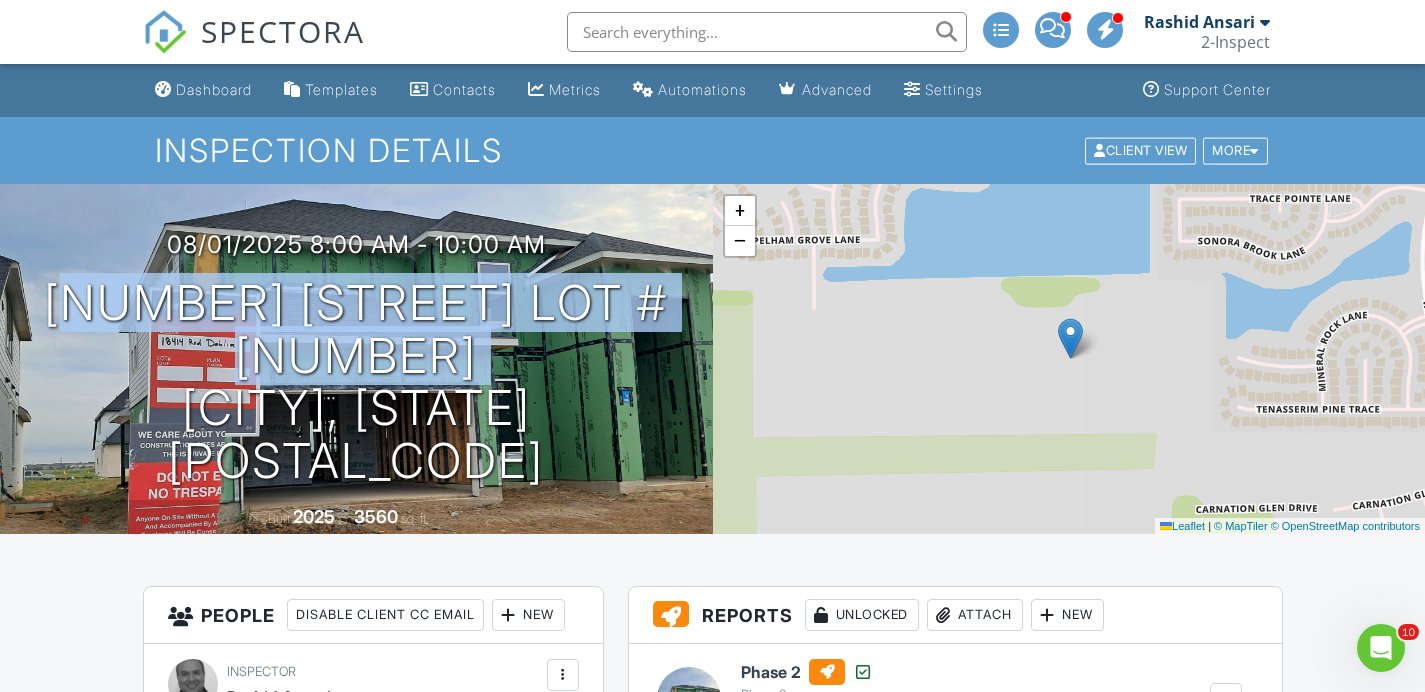 click on "08/01/2025  8:00 am
- 10:00 am
18414 Red Dahlia Rd Lot #22
Richmond, TX 77407" at bounding box center (356, 359) 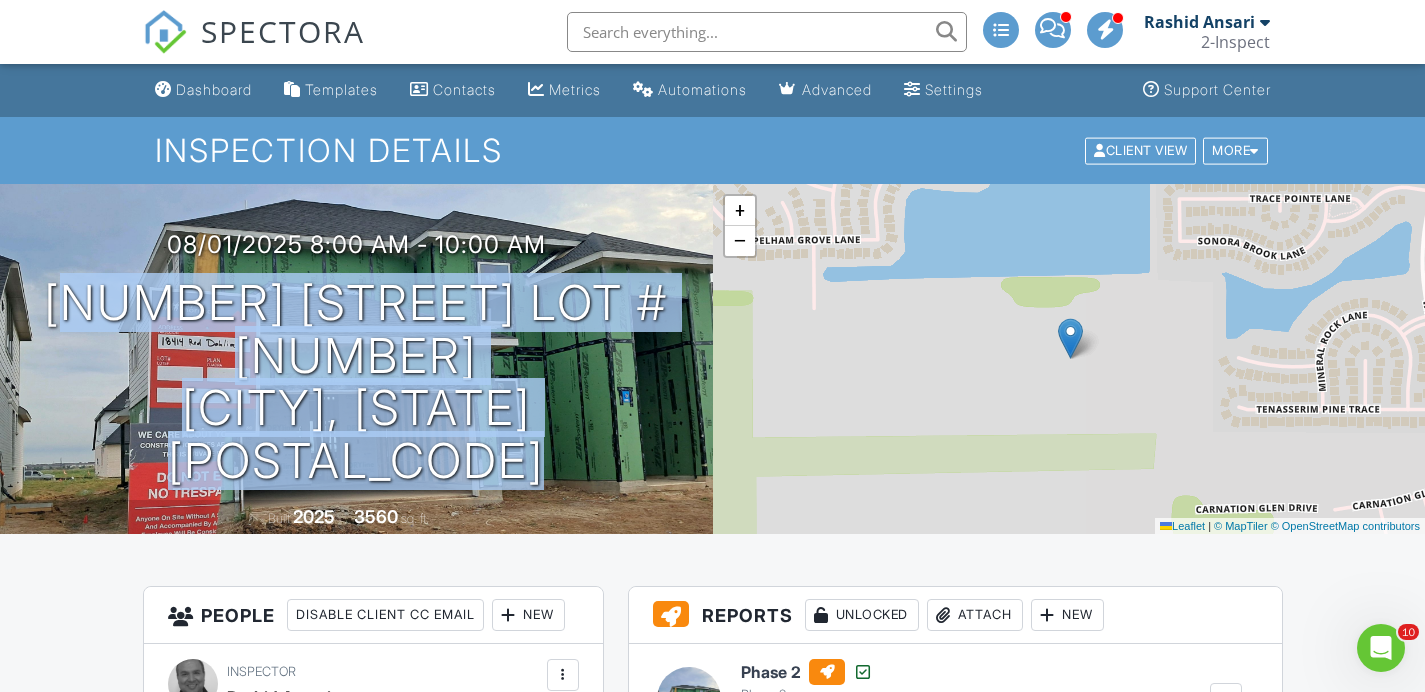 copy on "18414 Red Dahlia Rd Lot #22
Richmond, TX 77407" 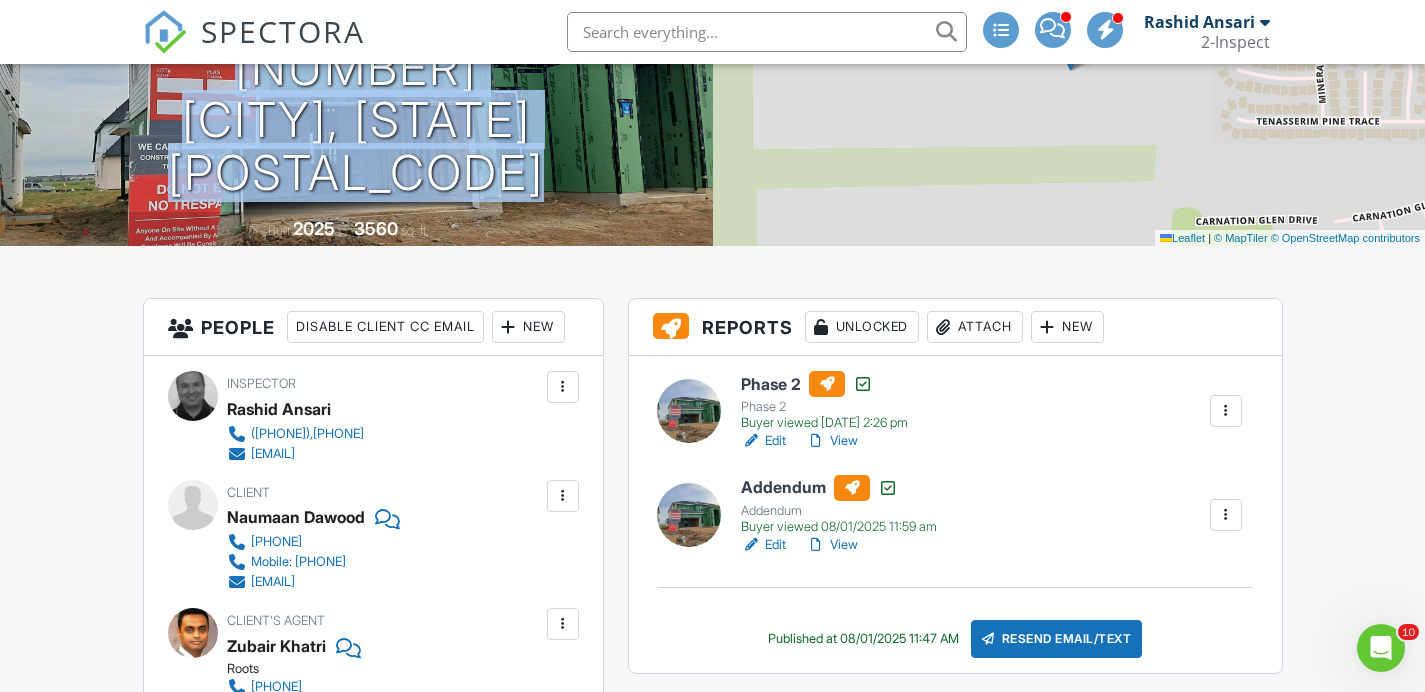 scroll, scrollTop: 290, scrollLeft: 0, axis: vertical 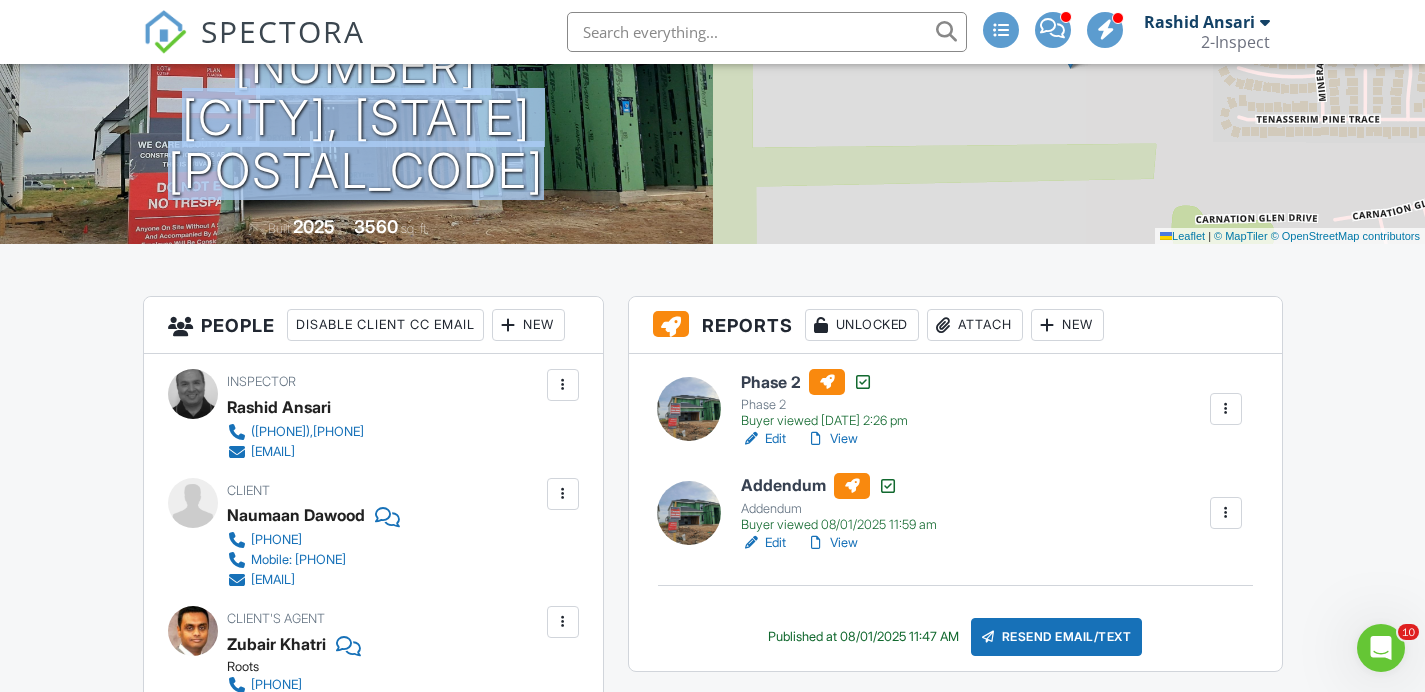 click on "View" at bounding box center (832, 439) 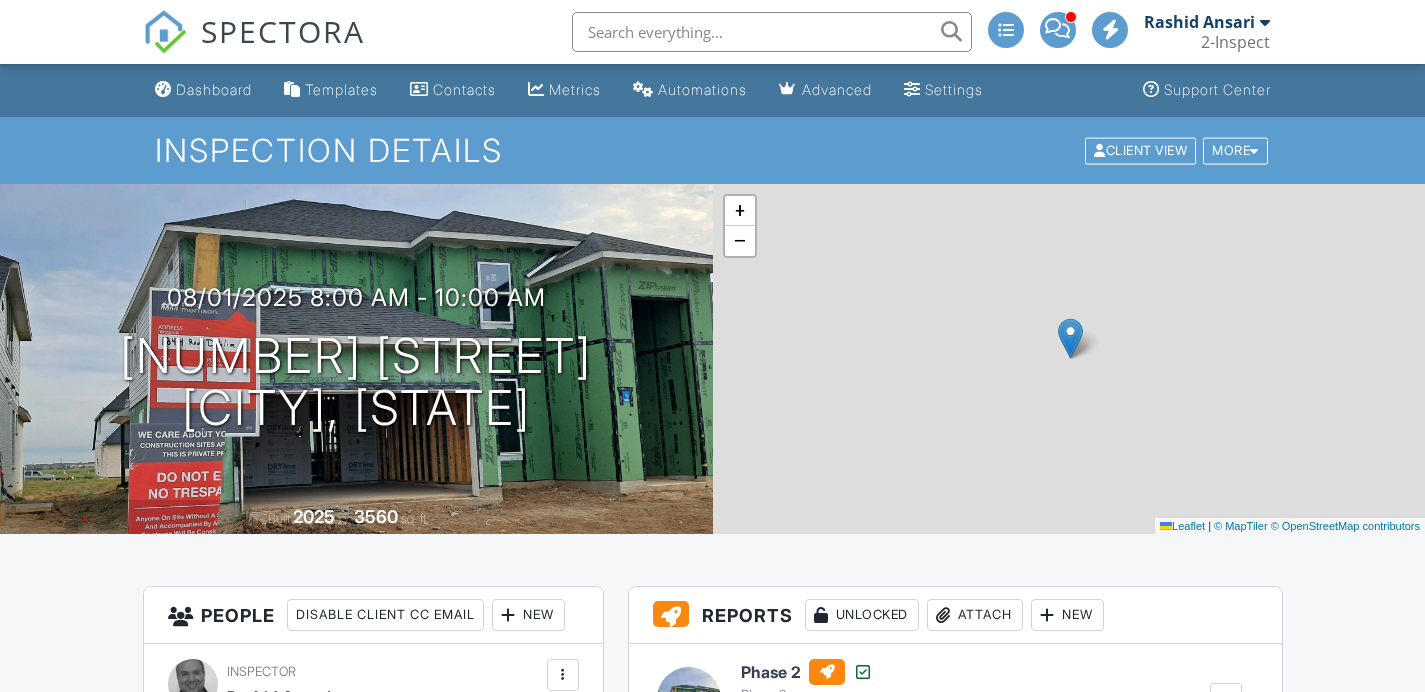 scroll, scrollTop: 0, scrollLeft: 0, axis: both 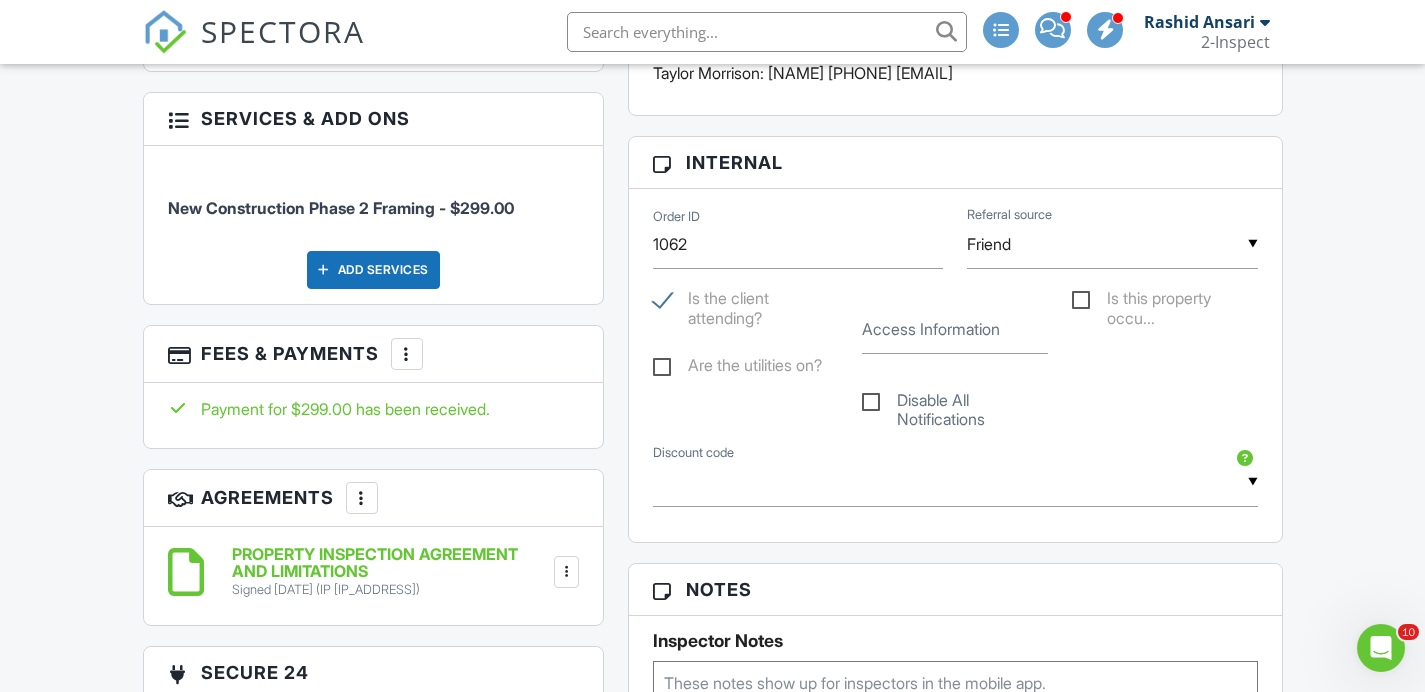 click at bounding box center [407, 354] 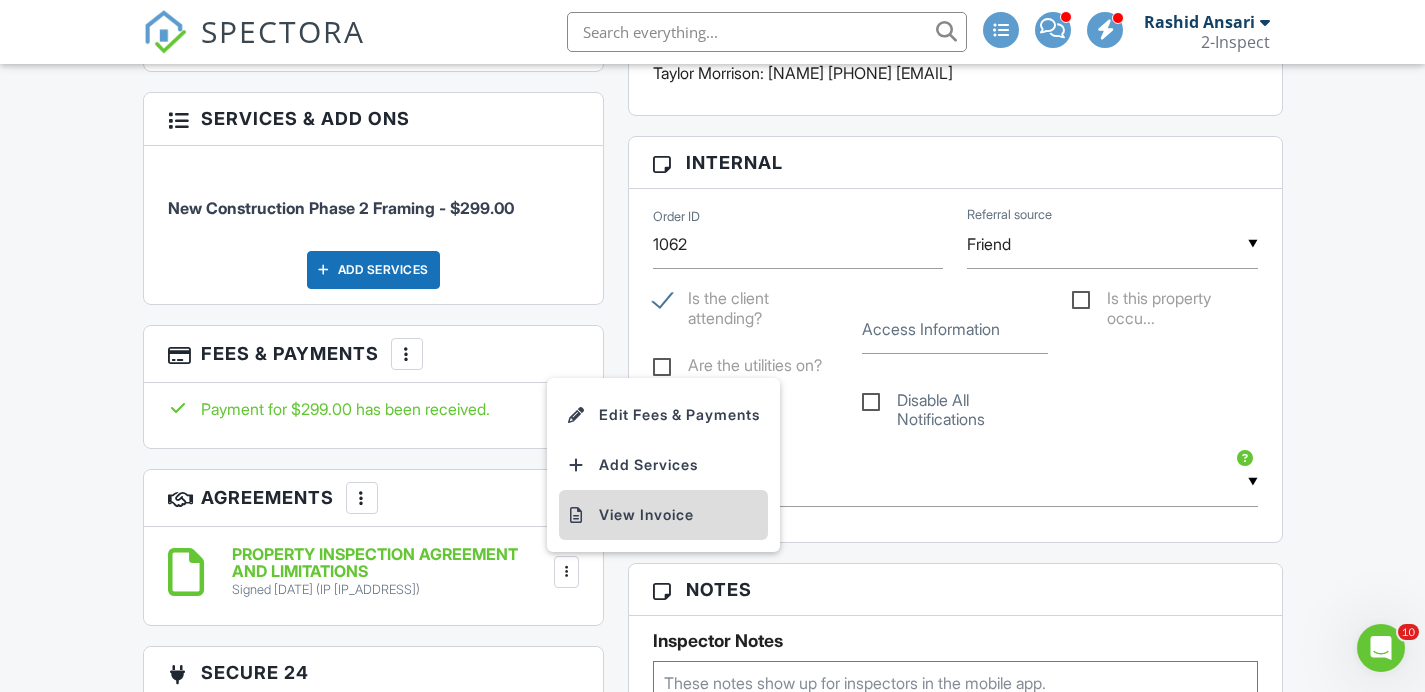 click on "View Invoice" at bounding box center [663, 515] 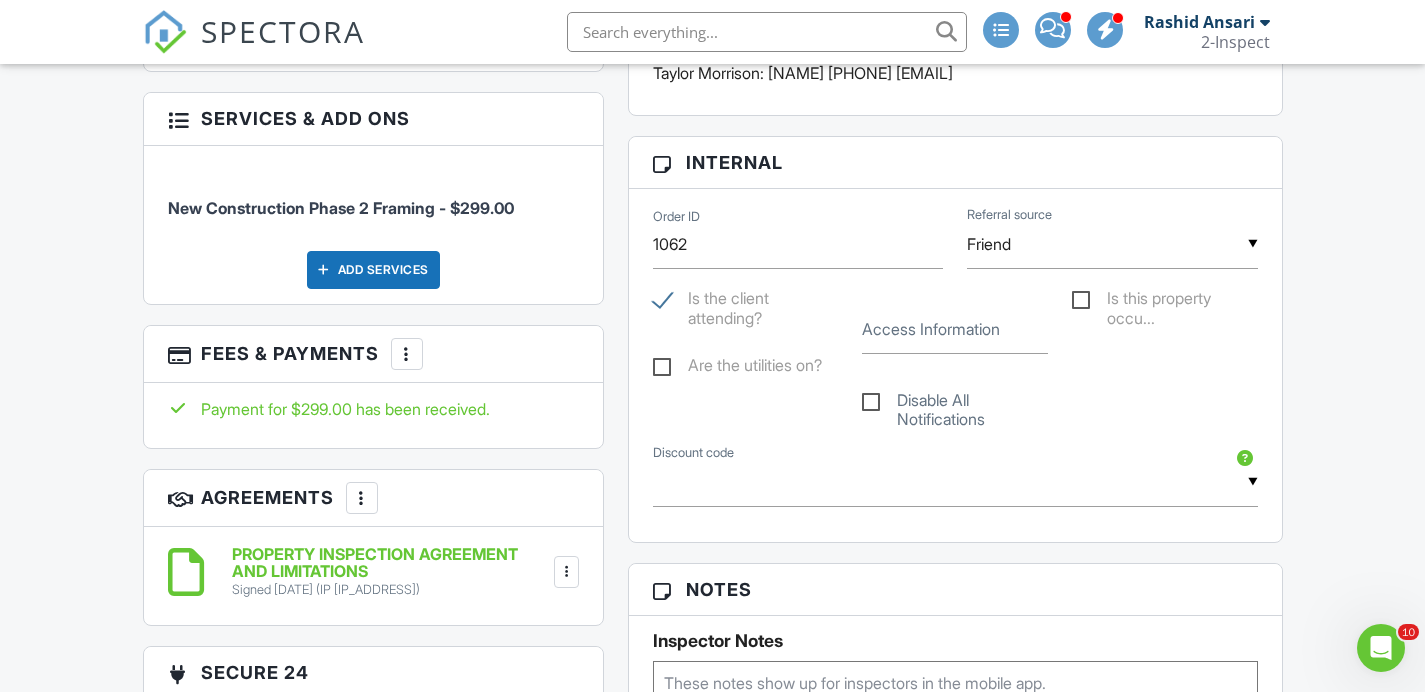 click at bounding box center [407, 354] 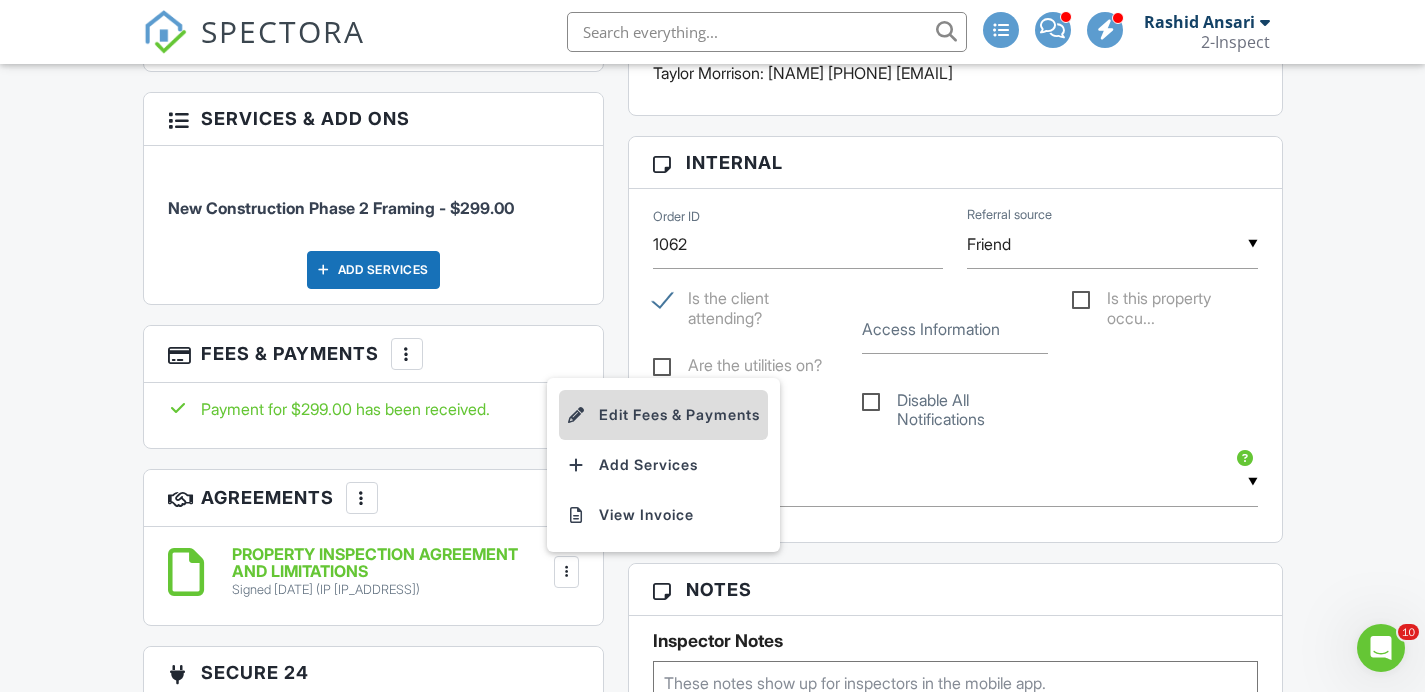 click on "Edit Fees & Payments" at bounding box center [663, 415] 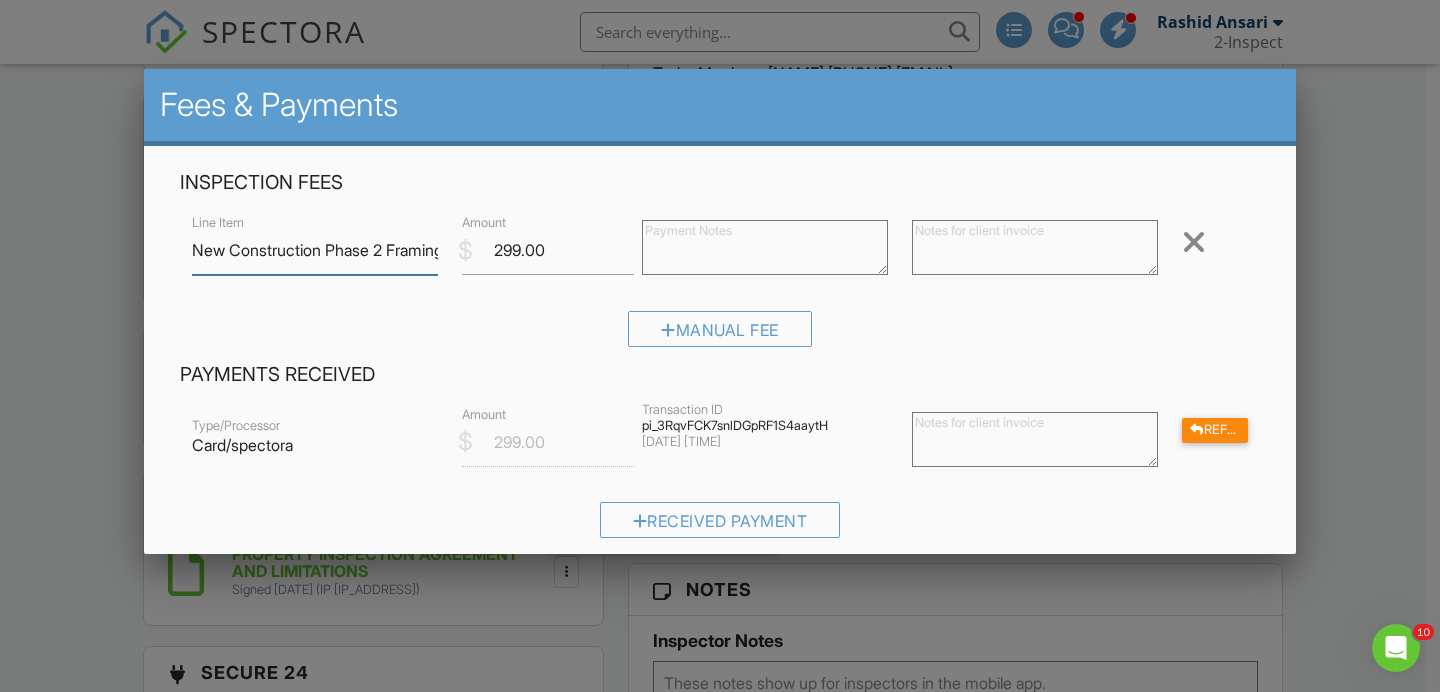 scroll, scrollTop: 370, scrollLeft: 0, axis: vertical 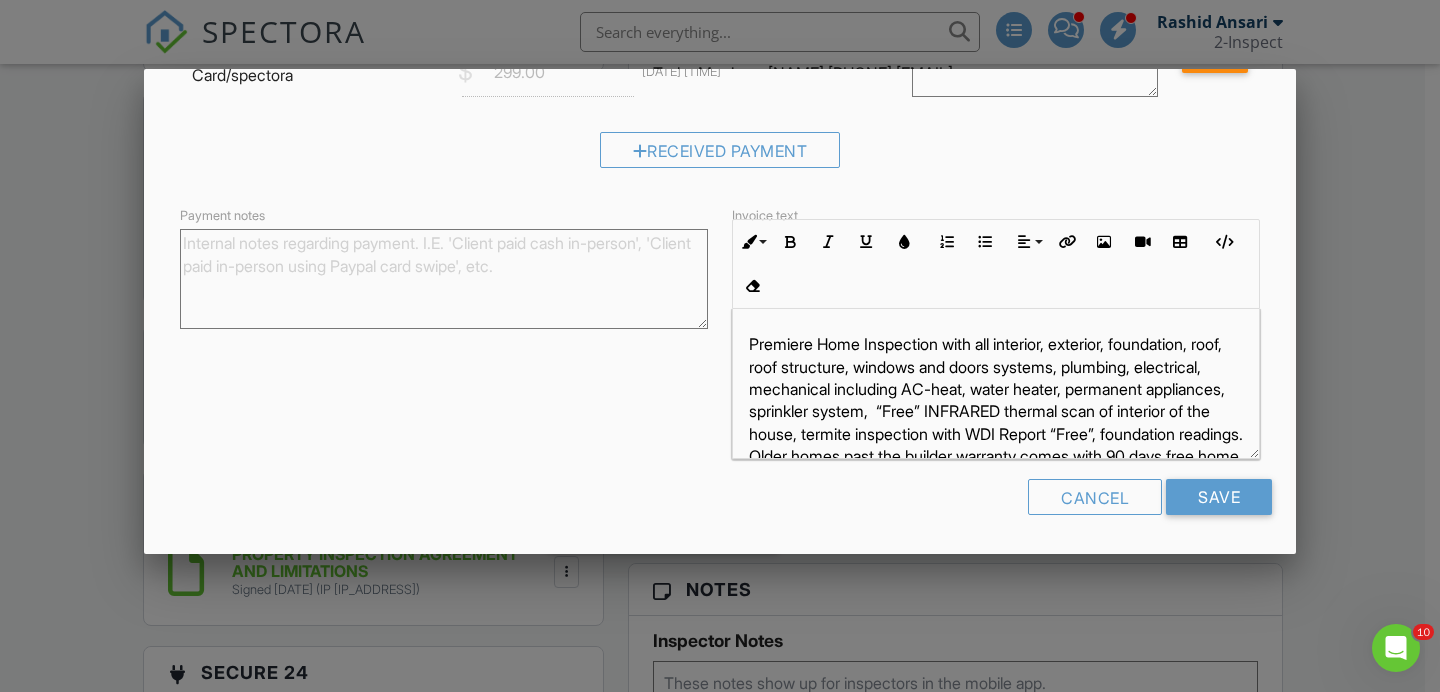 click on "Premiere Home Inspection with all interior, exterior, foundation, roof, roof structure, windows and doors systems, plumbing, electrical, mechanical including AC-heat, water heater, permanent appliances, sprinkler system,  “Free” INFRARED thermal scan of interior of the house, termite inspection with WDI Report “Free”, foundation readings. Older homes past the builder warranty comes with 90 days free home warranty, 90 days free termite warranty, 5 years platinum roof warranty, recall check, concierge utility setup. Please call RWS 888-263-2844 for warranty information." at bounding box center (996, 434) 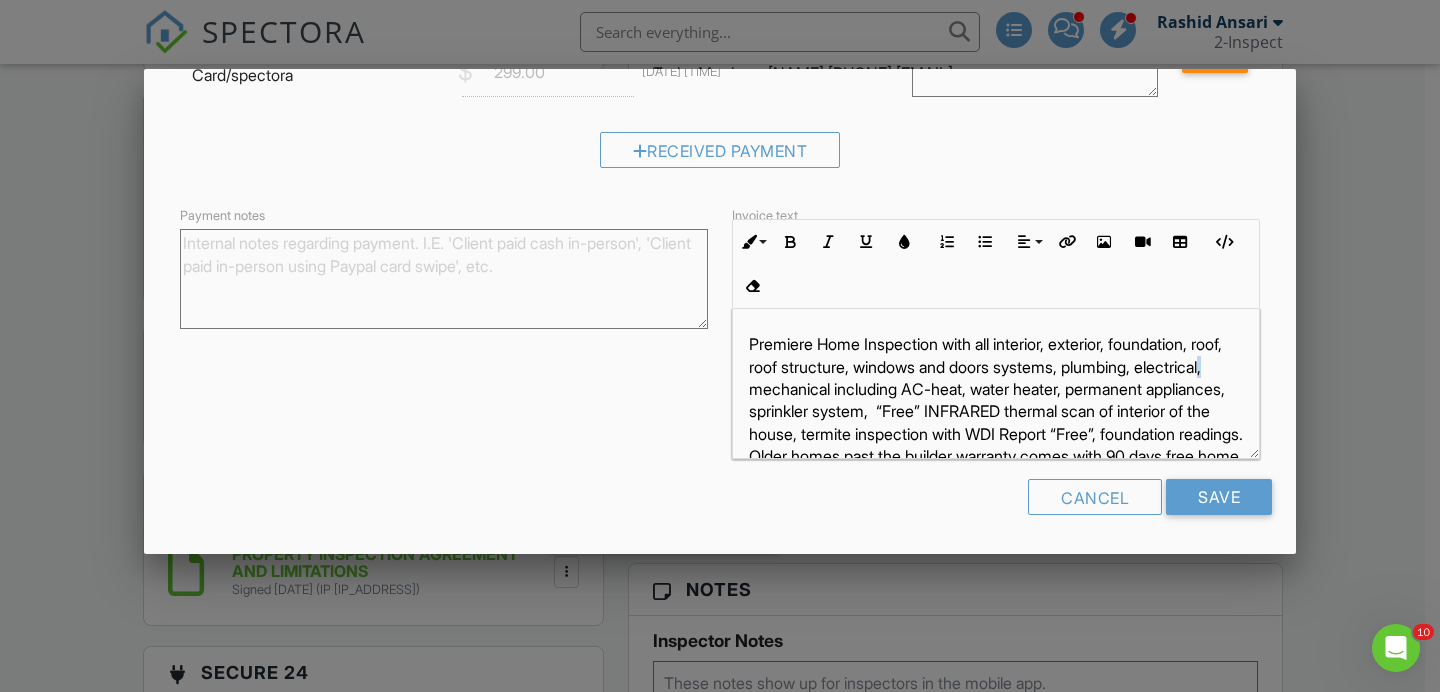 click on "Premiere Home Inspection with all interior, exterior, foundation, roof, roof structure, windows and doors systems, plumbing, electrical, mechanical including AC-heat, water heater, permanent appliances, sprinkler system,  “Free” INFRARED thermal scan of interior of the house, termite inspection with WDI Report “Free”, foundation readings. Older homes past the builder warranty comes with 90 days free home warranty, 90 days free termite warranty, 5 years platinum roof warranty, recall check, concierge utility setup. Please call RWS 888-263-2844 for warranty information." at bounding box center (996, 434) 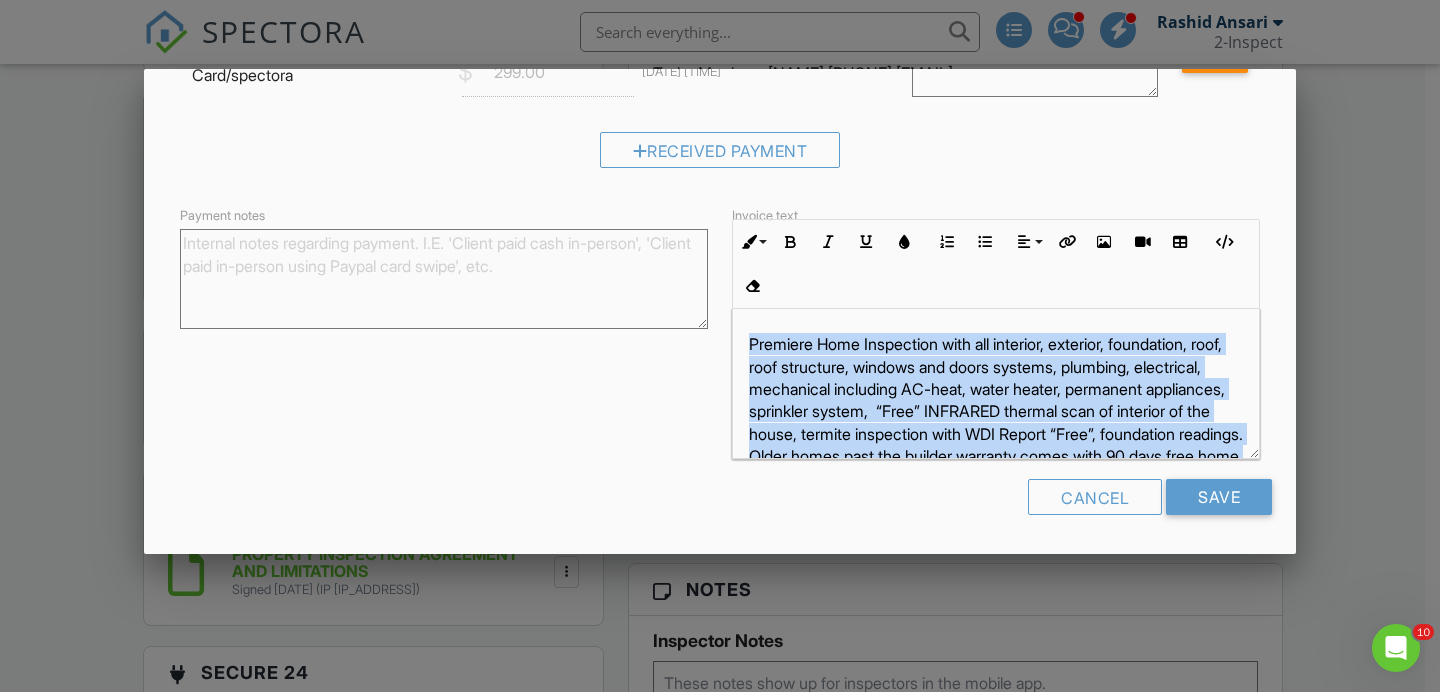 click on "Premiere Home Inspection with all interior, exterior, foundation, roof, roof structure, windows and doors systems, plumbing, electrical, mechanical including AC-heat, water heater, permanent appliances, sprinkler system,  “Free” INFRARED thermal scan of interior of the house, termite inspection with WDI Report “Free”, foundation readings. Older homes past the builder warranty comes with 90 days free home warranty, 90 days free termite warranty, 5 years platinum roof warranty, recall check, concierge utility setup. Please call RWS 888-263-2844 for warranty information." at bounding box center [996, 434] 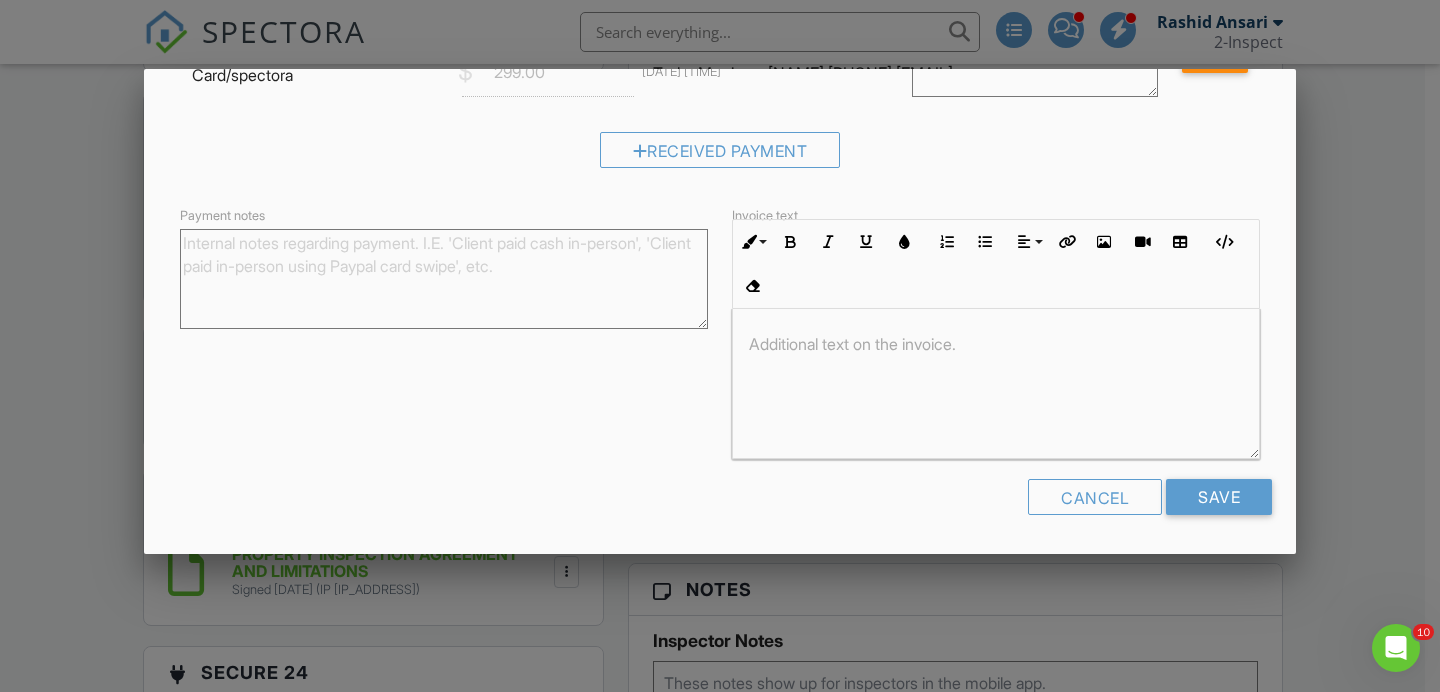 scroll, scrollTop: 0, scrollLeft: 0, axis: both 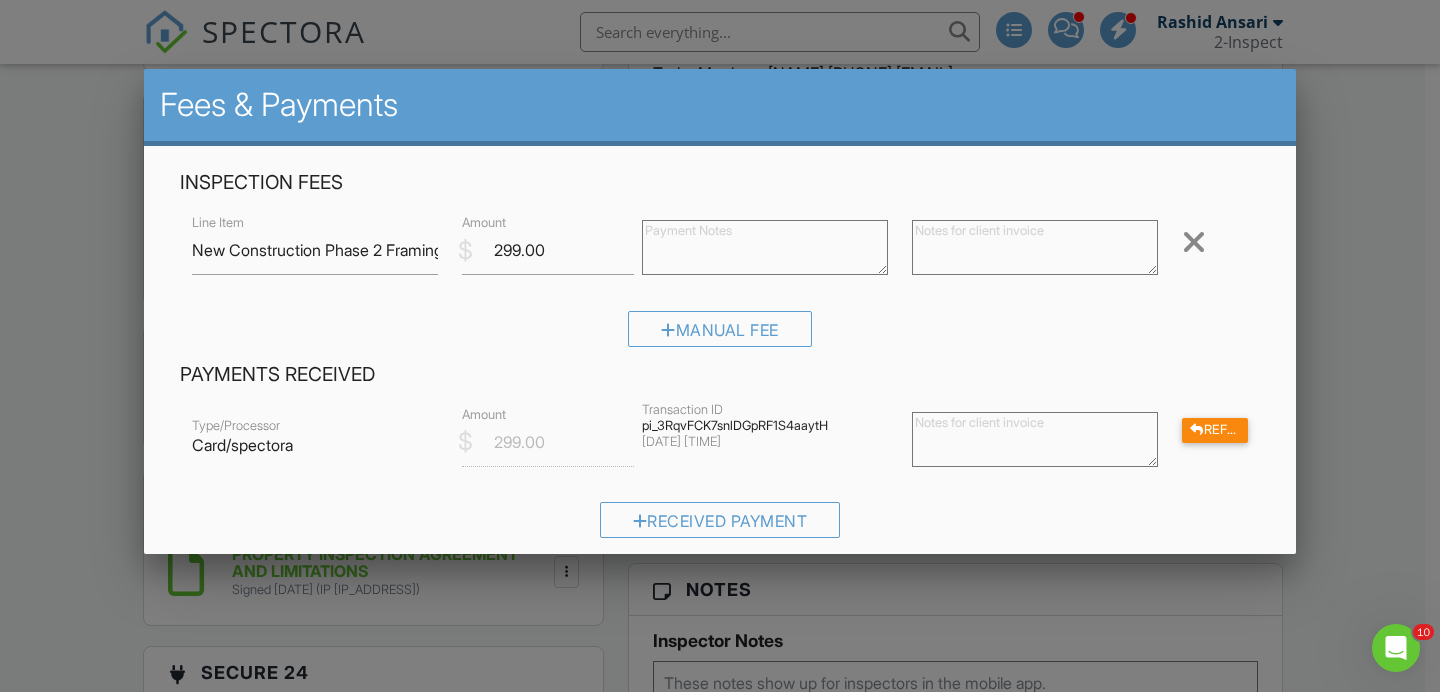 click at bounding box center [1035, 247] 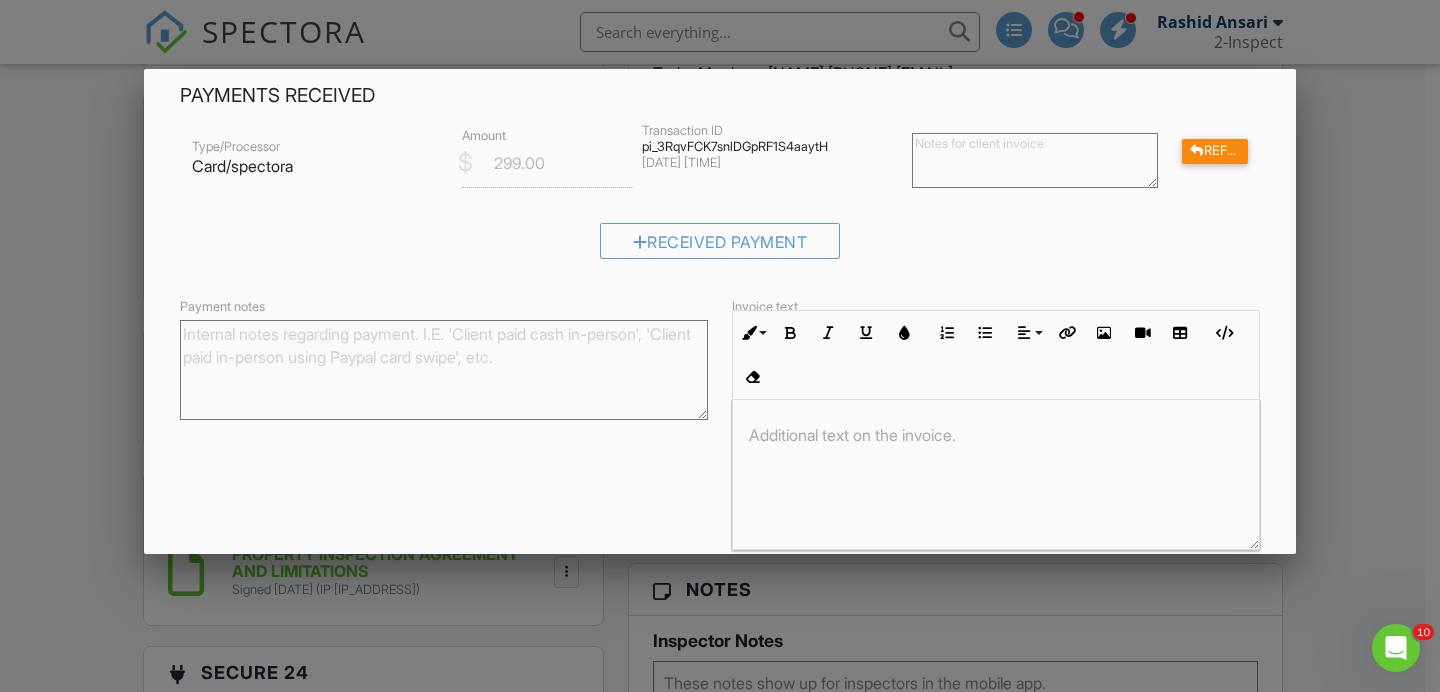scroll, scrollTop: 370, scrollLeft: 0, axis: vertical 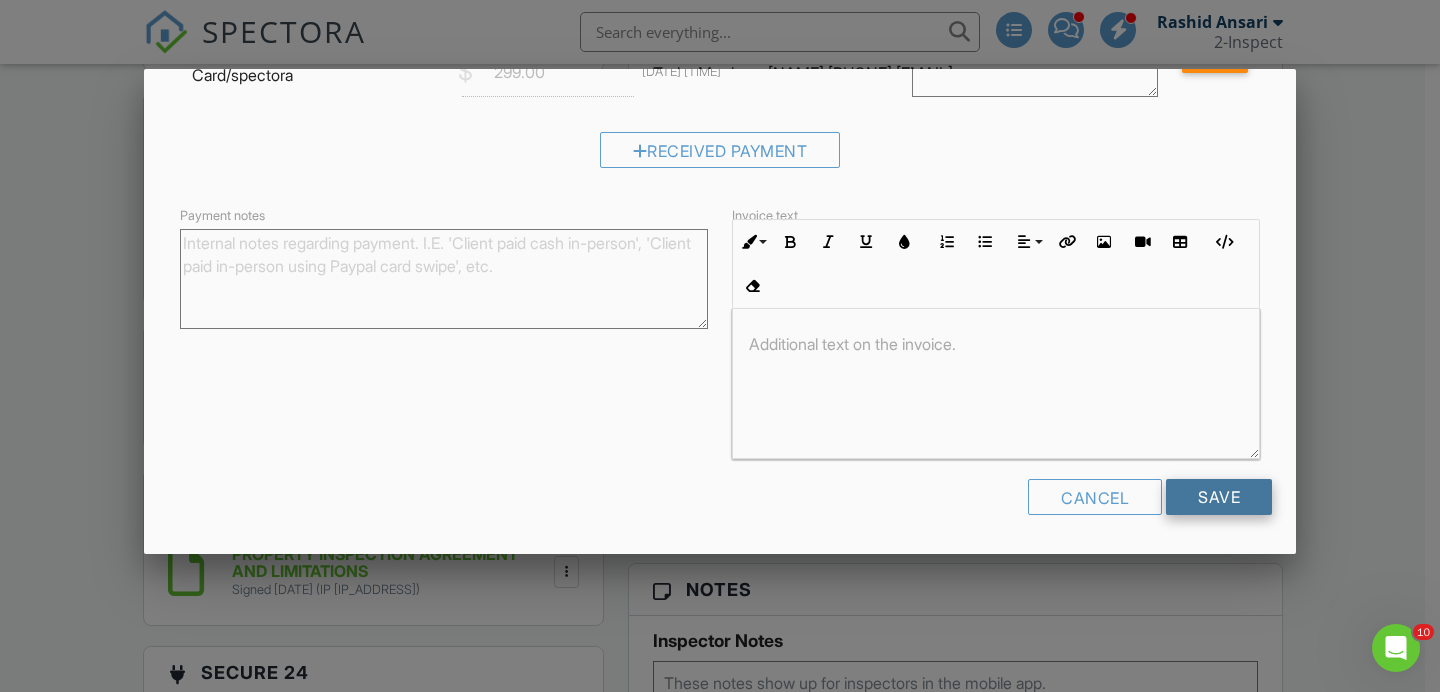 type on "Phase 2 Pre-Drywall Framing Inspection" 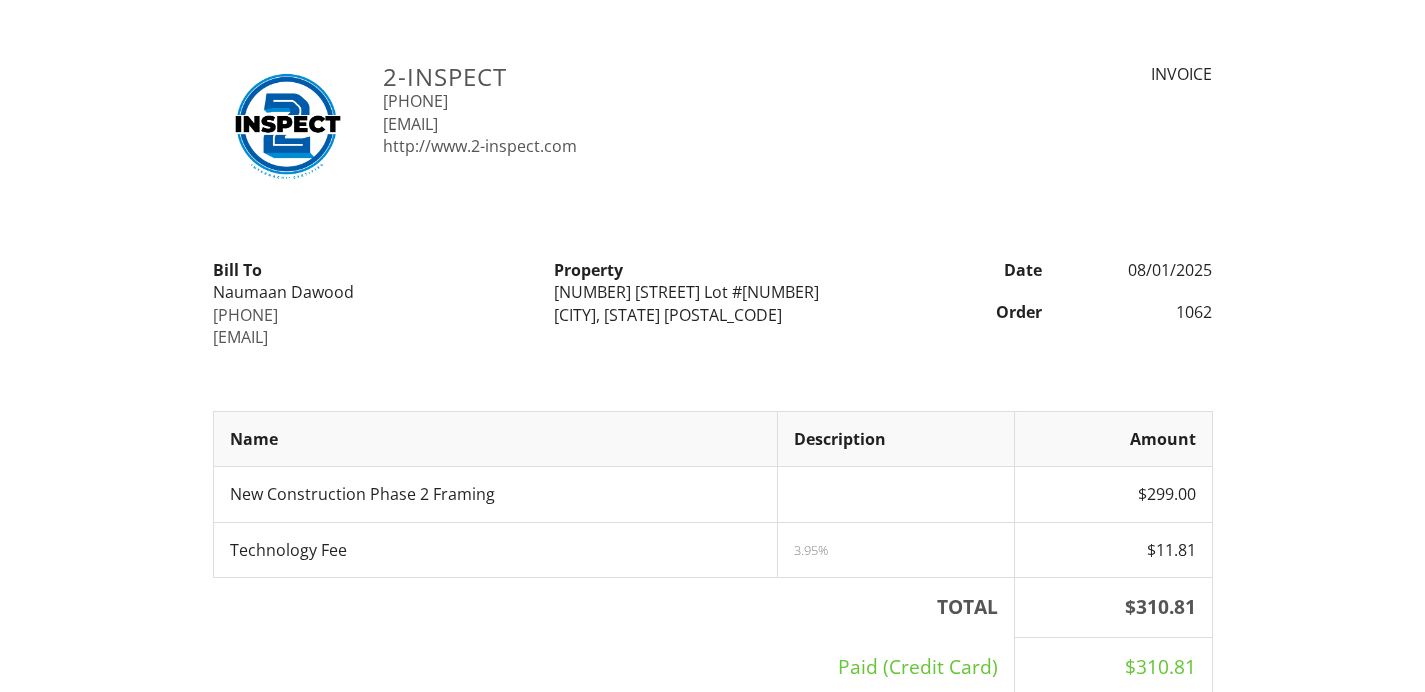 scroll, scrollTop: 0, scrollLeft: 0, axis: both 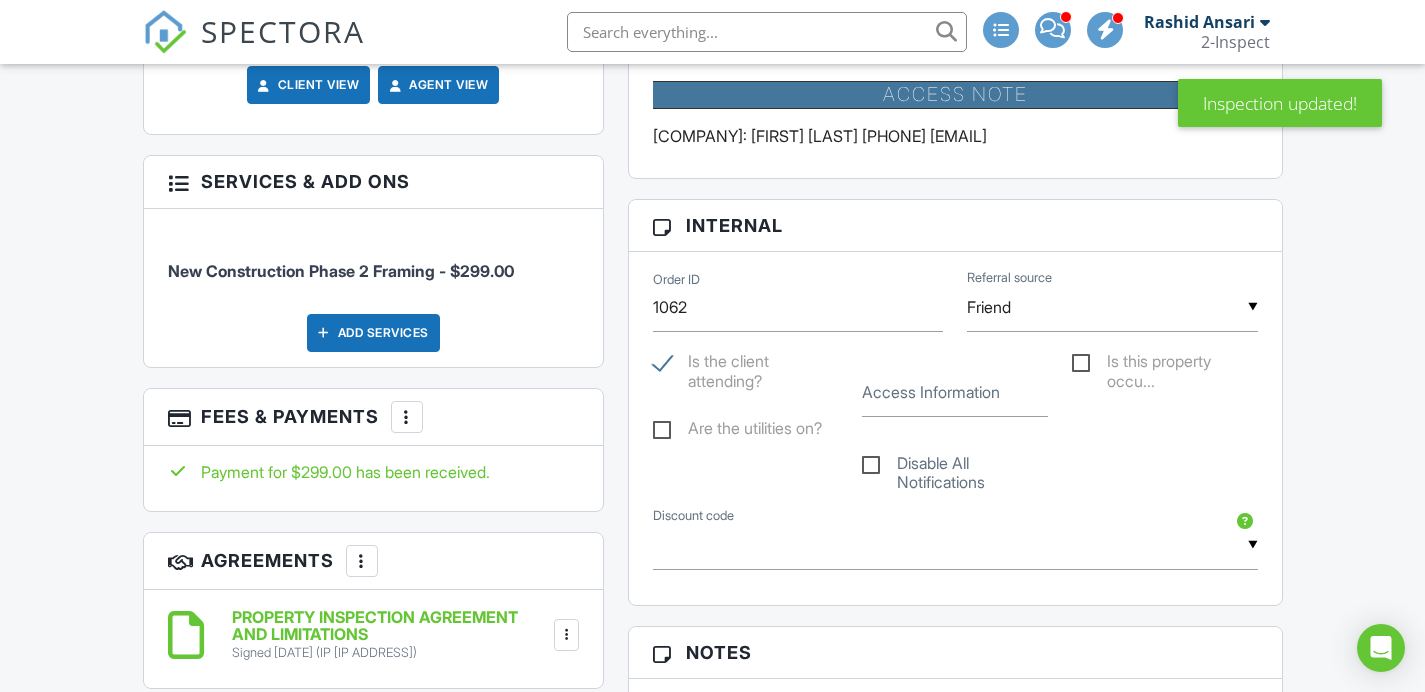 click at bounding box center (407, 417) 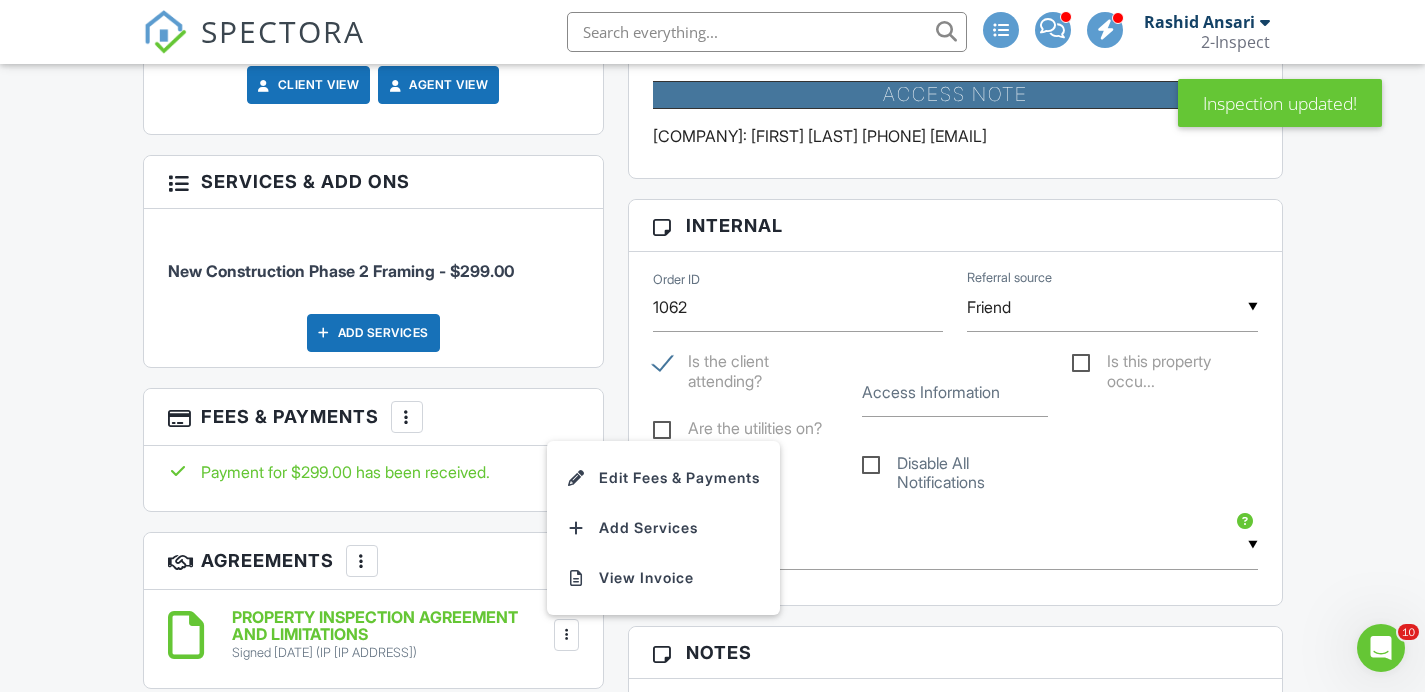 scroll, scrollTop: 0, scrollLeft: 0, axis: both 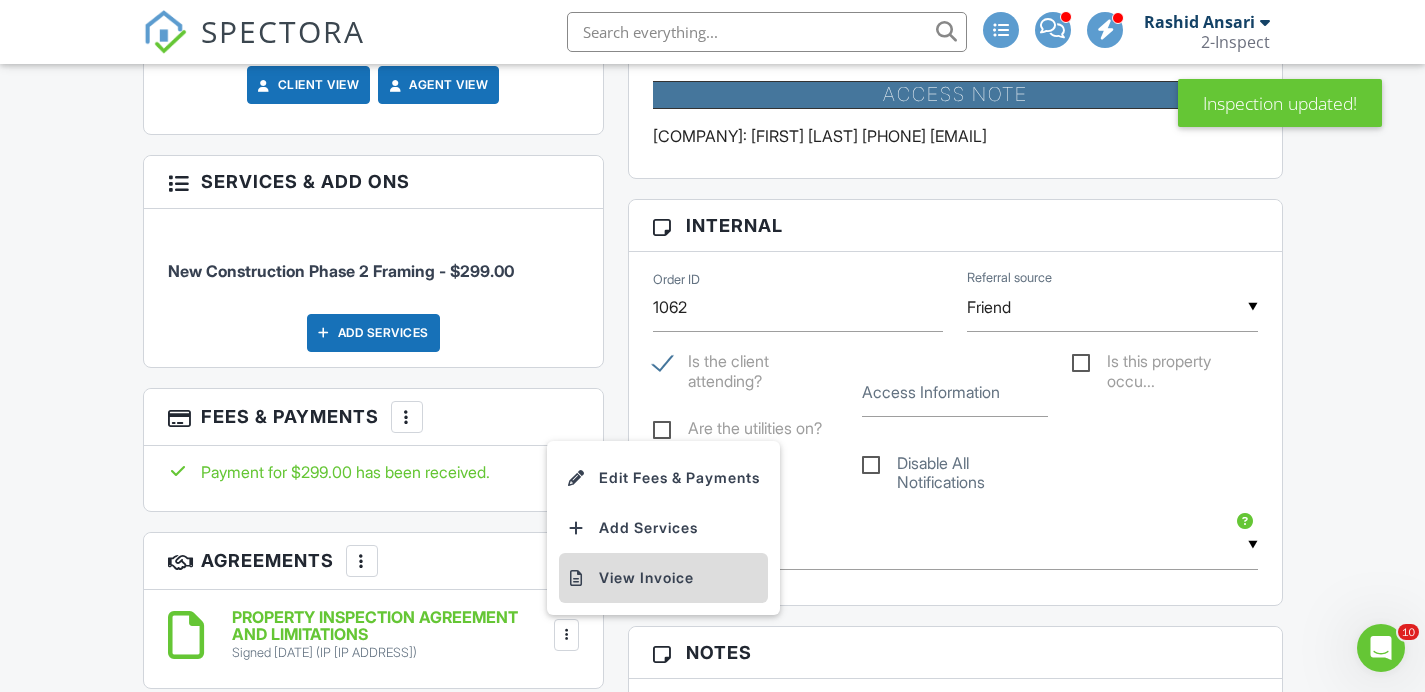 click on "View Invoice" at bounding box center [663, 578] 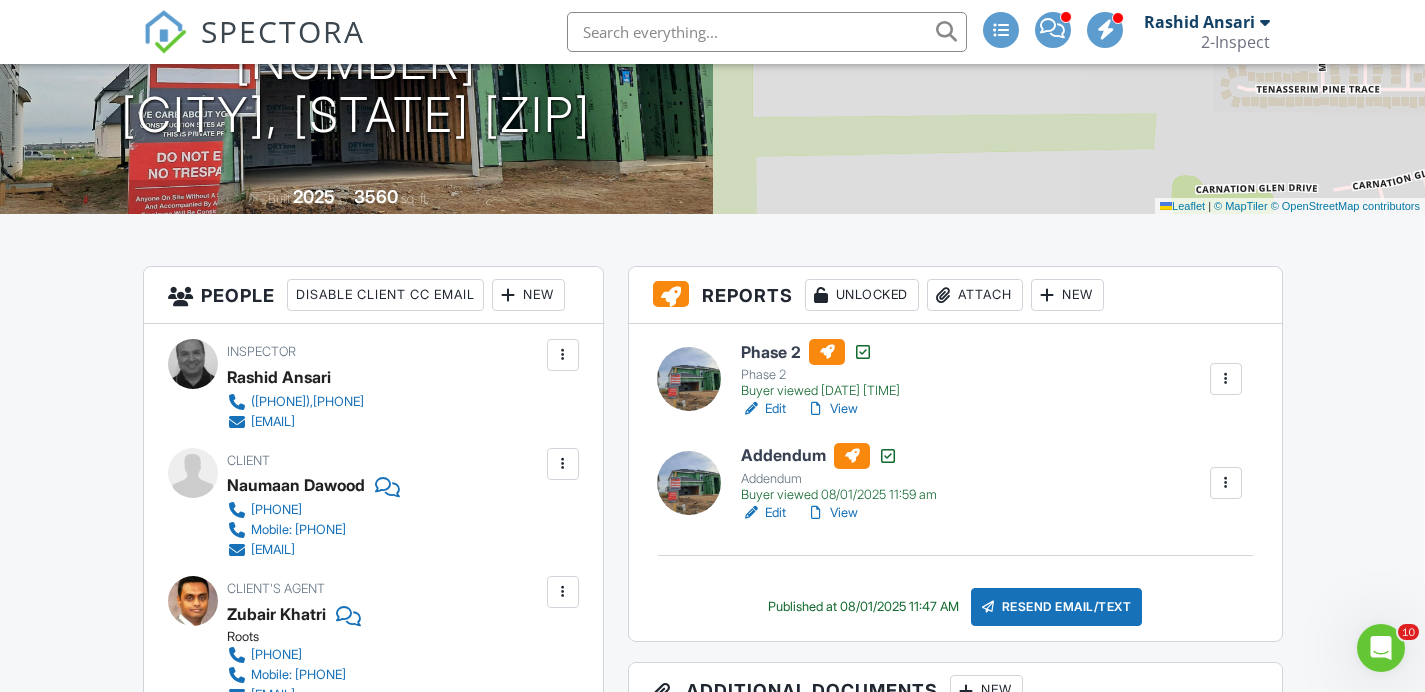 scroll, scrollTop: 0, scrollLeft: 0, axis: both 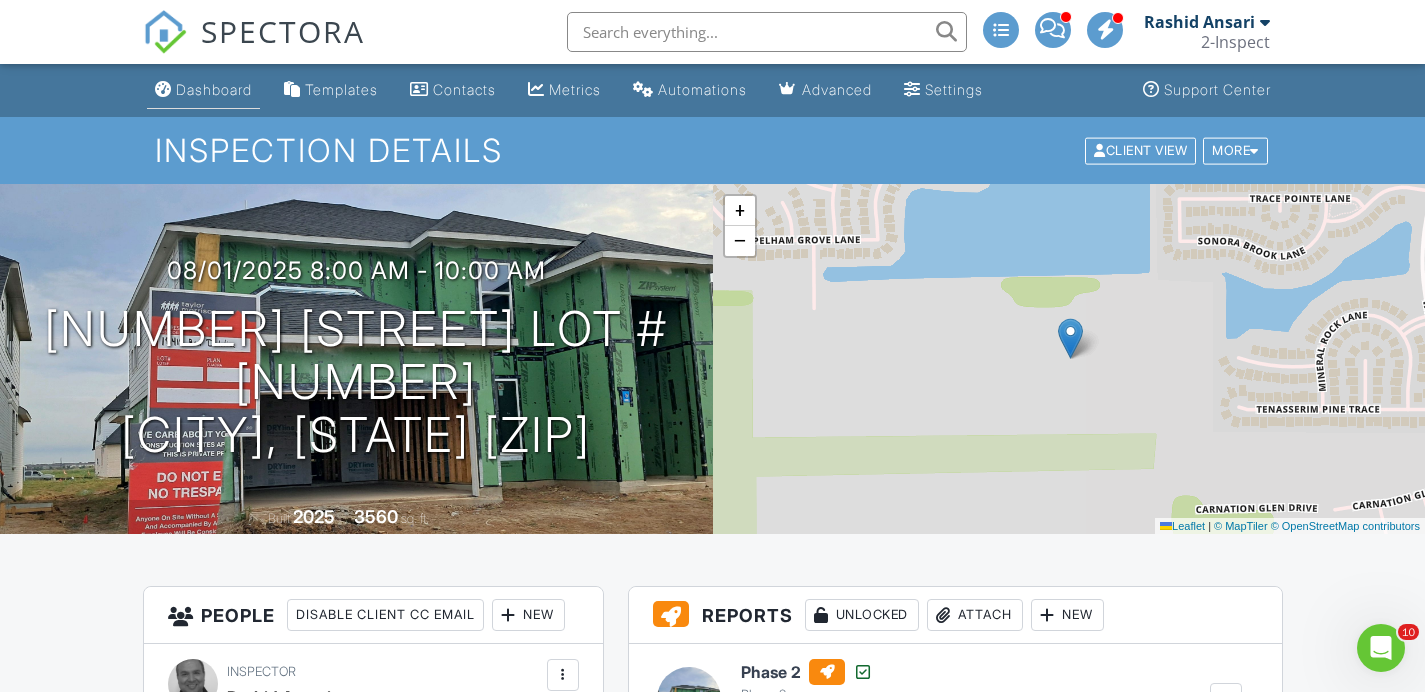 click on "Dashboard" at bounding box center (214, 89) 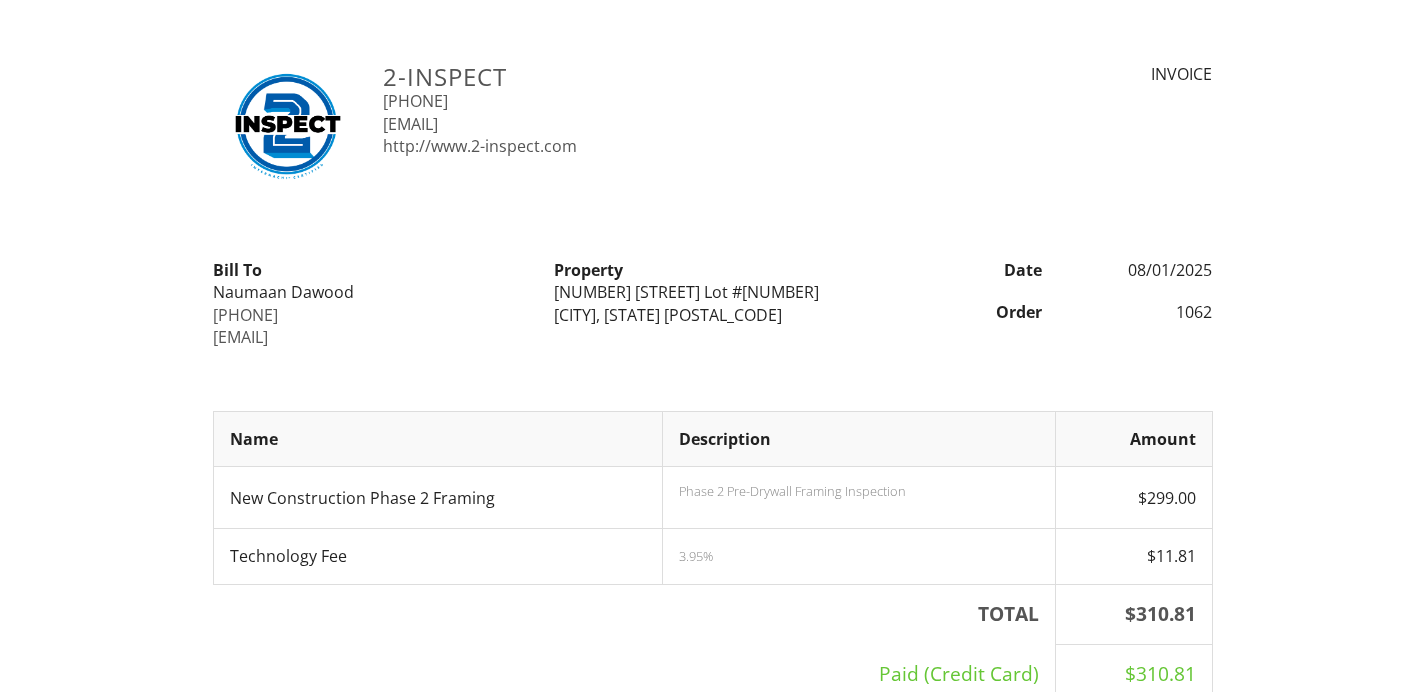 scroll, scrollTop: 0, scrollLeft: 0, axis: both 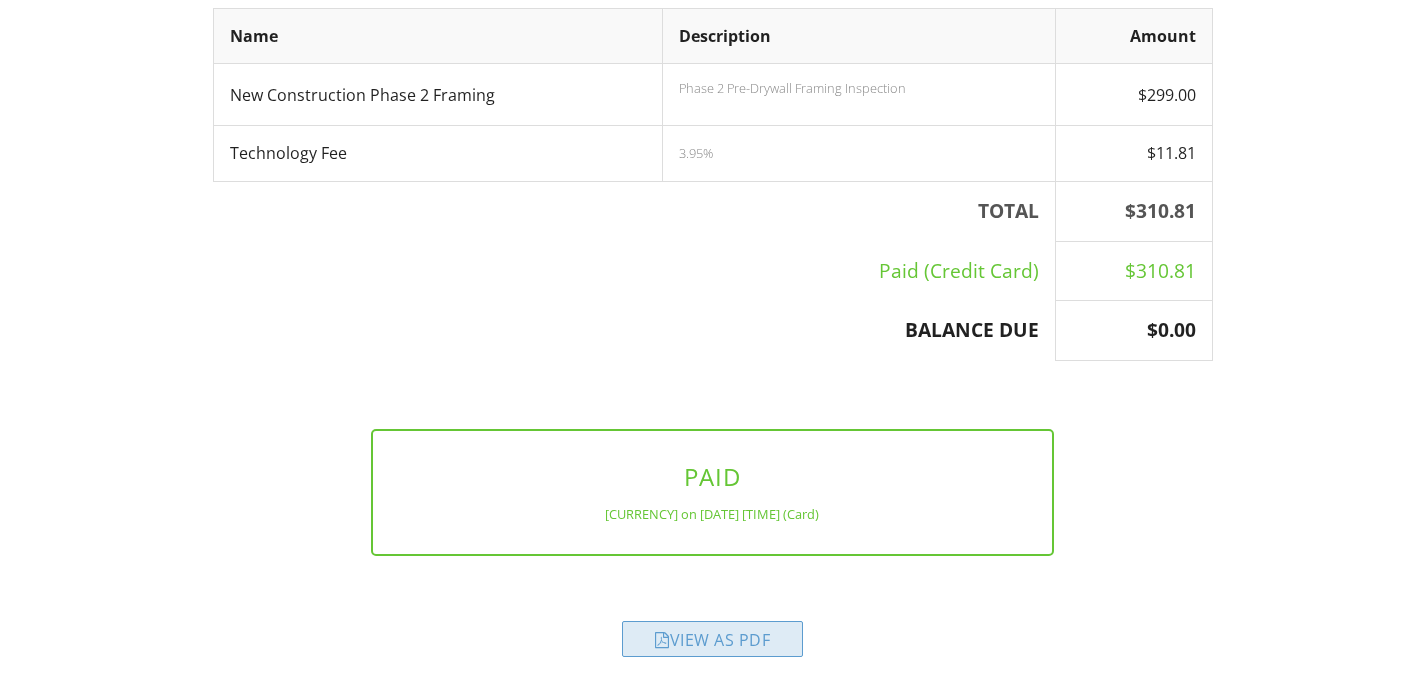 click on "View as PDF" at bounding box center [712, 639] 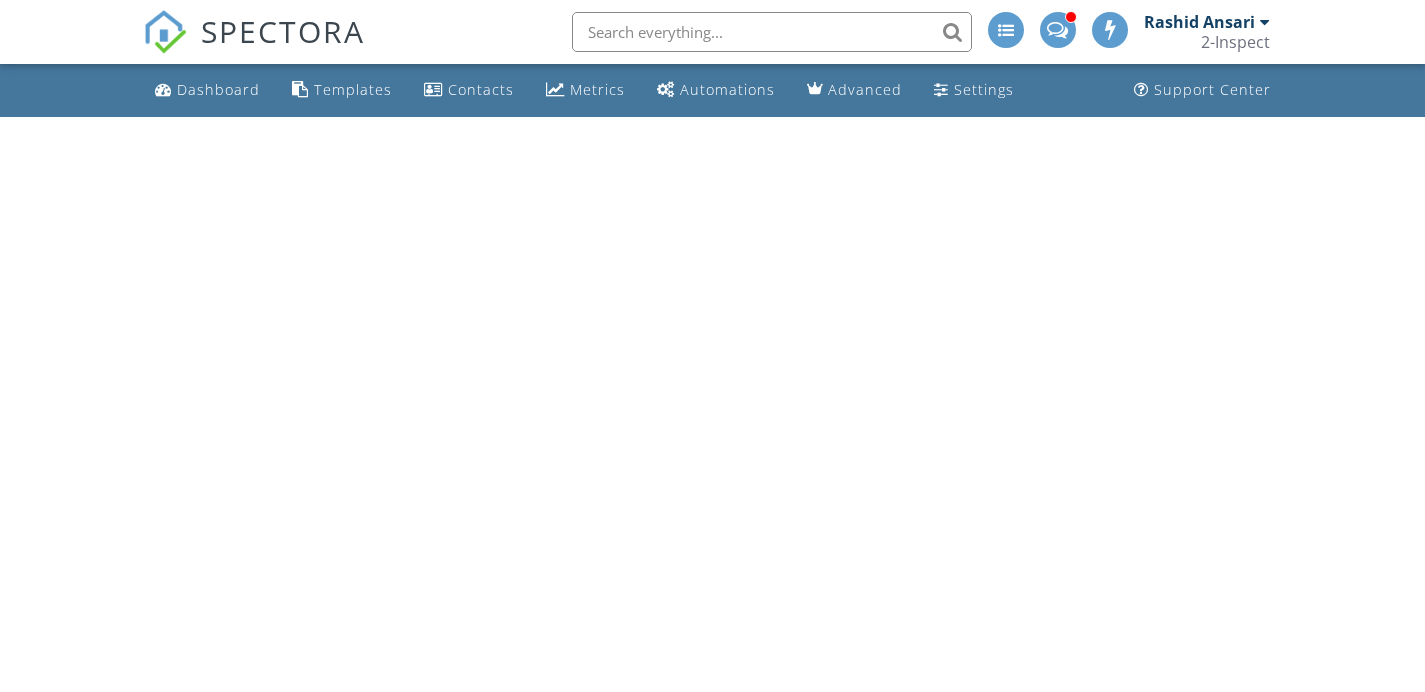 scroll, scrollTop: 0, scrollLeft: 0, axis: both 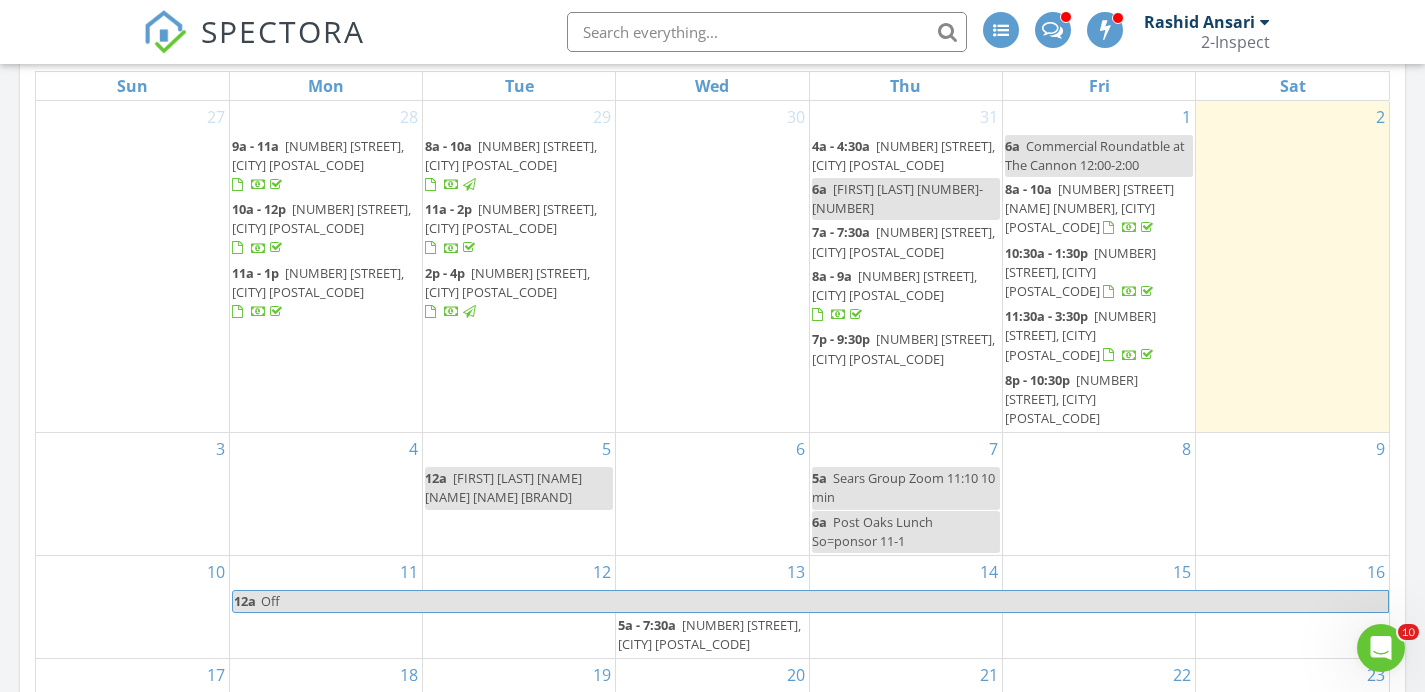 click on "3515 Cactus Field Ln, Katy 77449" at bounding box center (1080, 272) 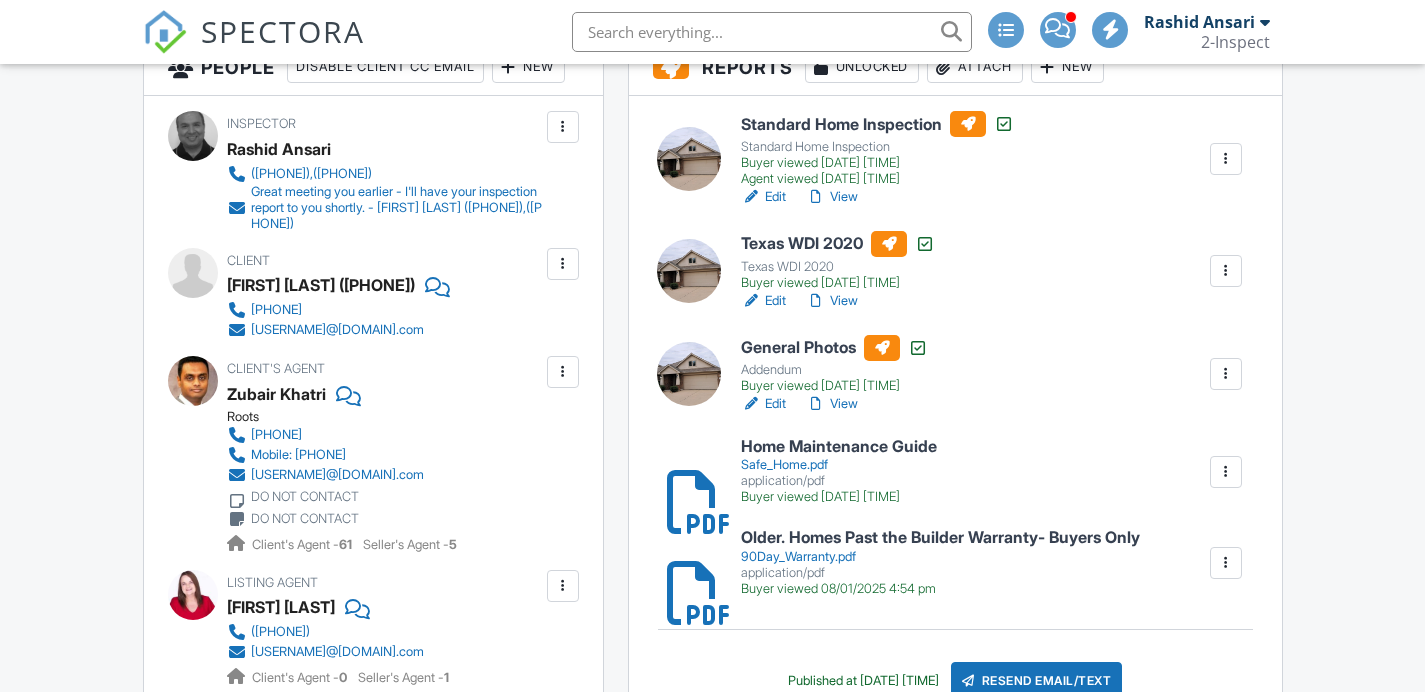 scroll, scrollTop: 503, scrollLeft: 0, axis: vertical 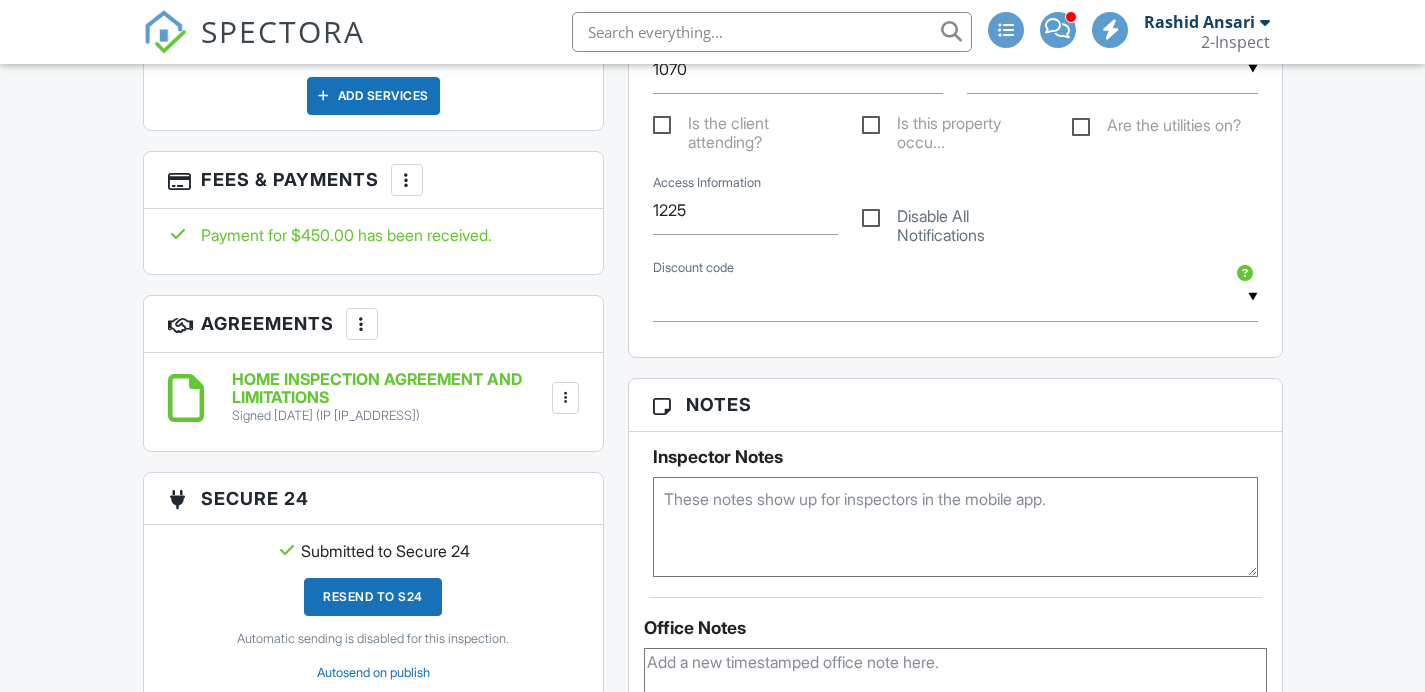 click at bounding box center (407, 180) 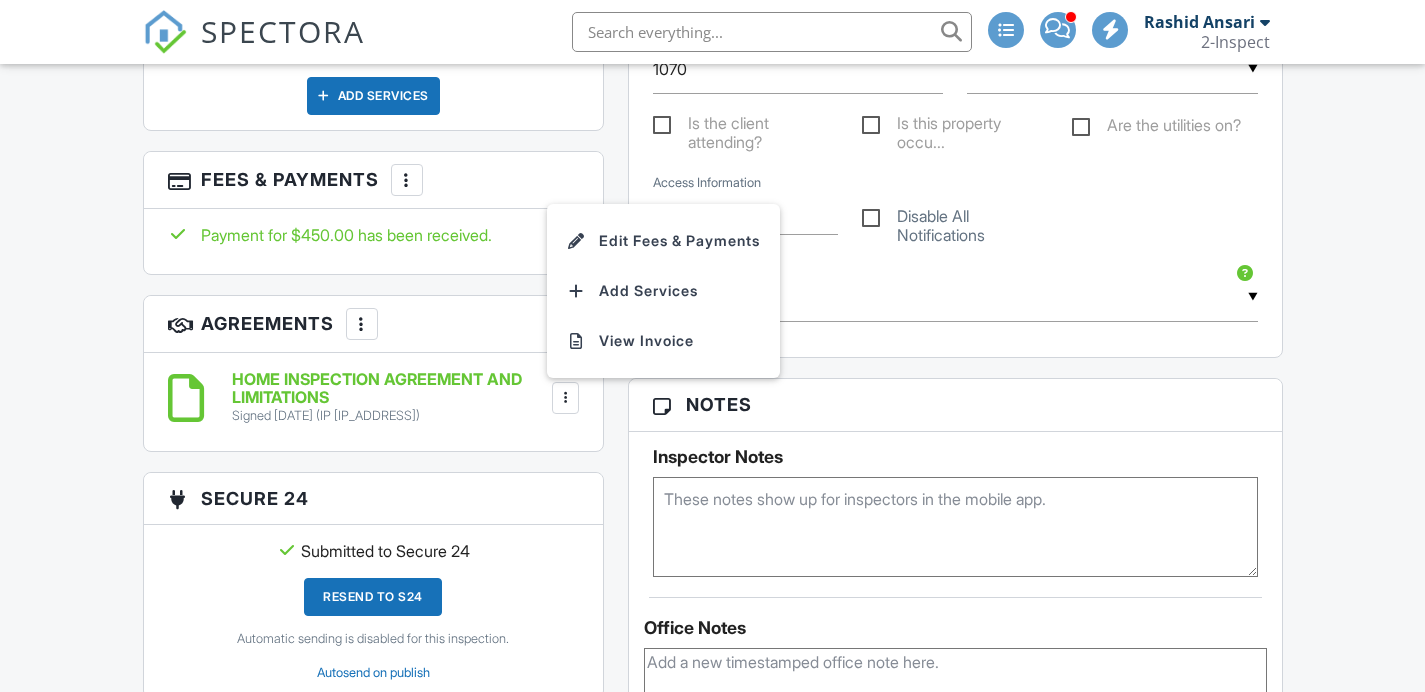 scroll, scrollTop: 1470, scrollLeft: 0, axis: vertical 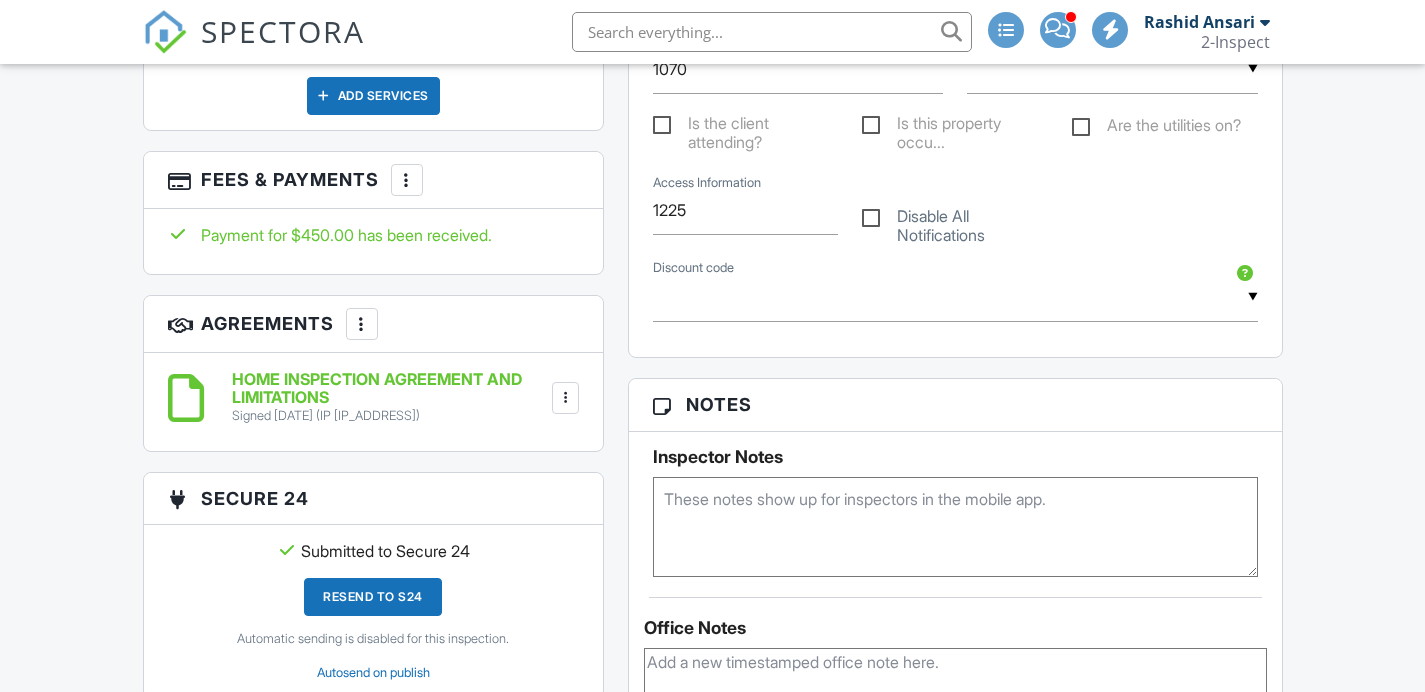 click at bounding box center (407, 180) 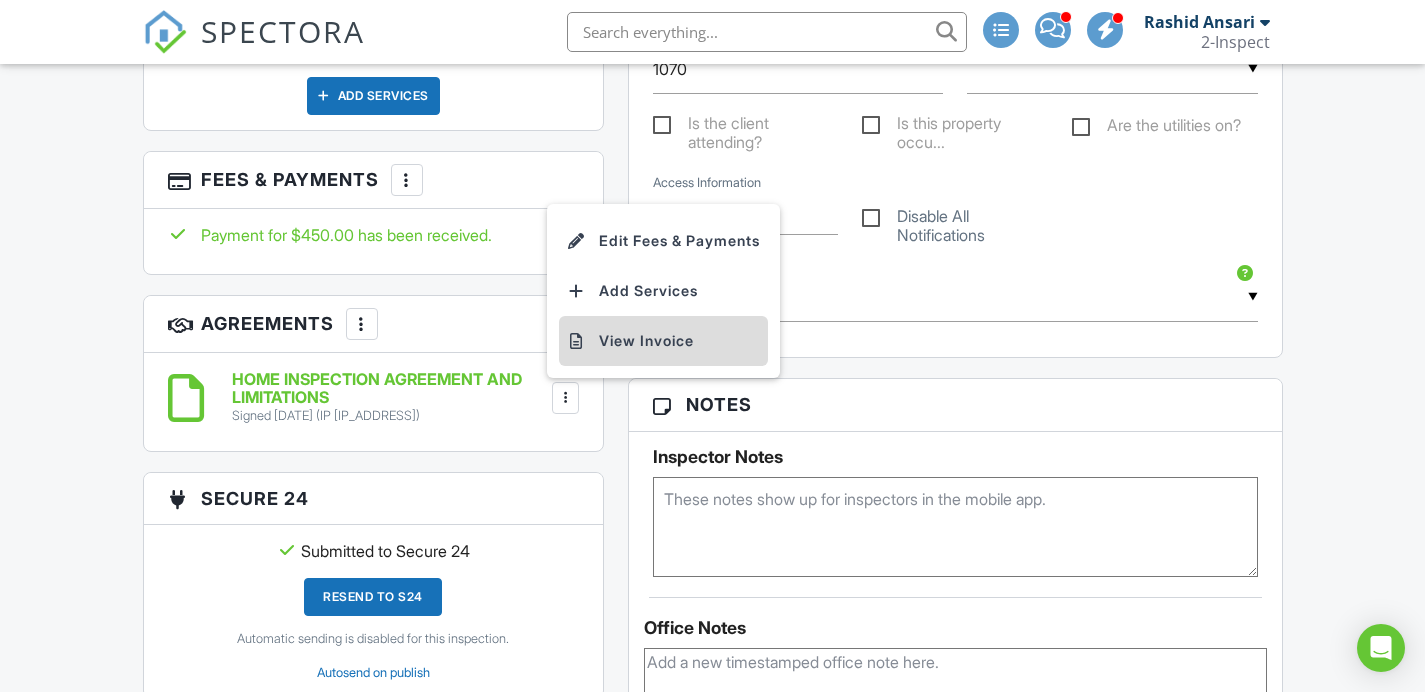click on "View Invoice" at bounding box center (663, 341) 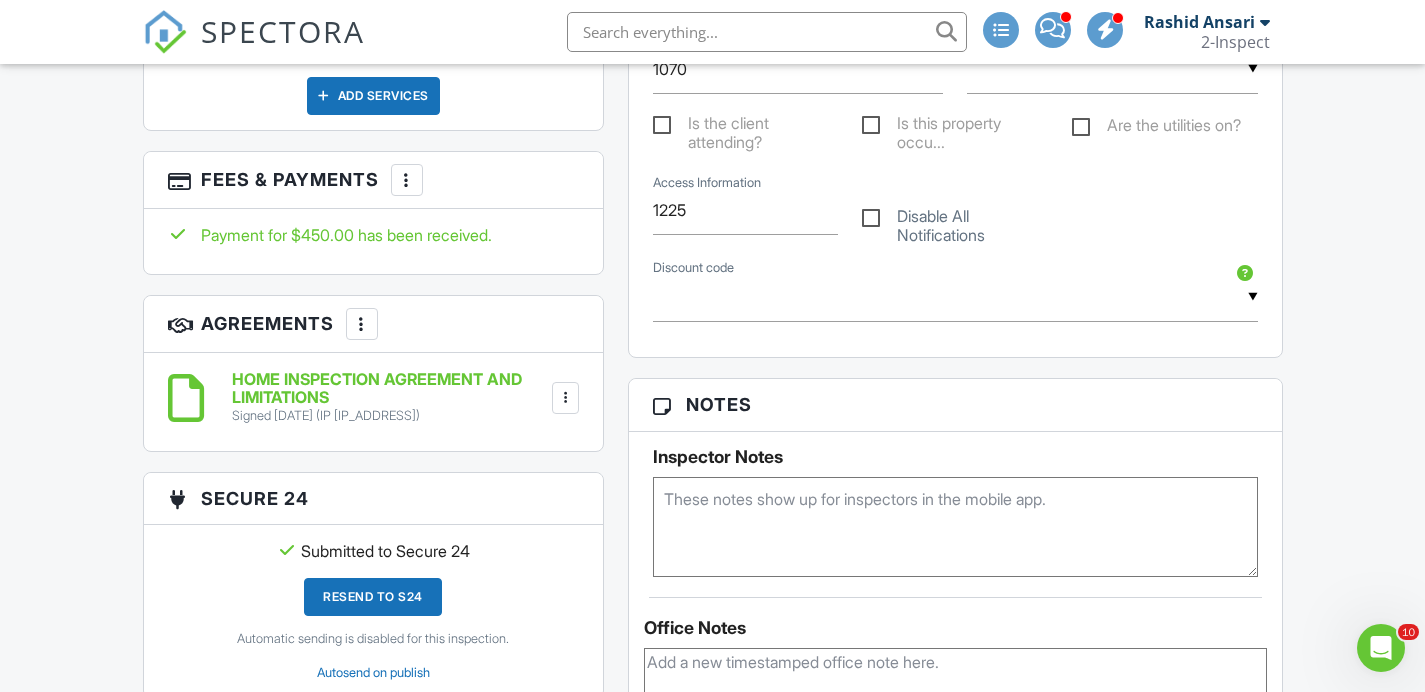 scroll, scrollTop: 0, scrollLeft: 0, axis: both 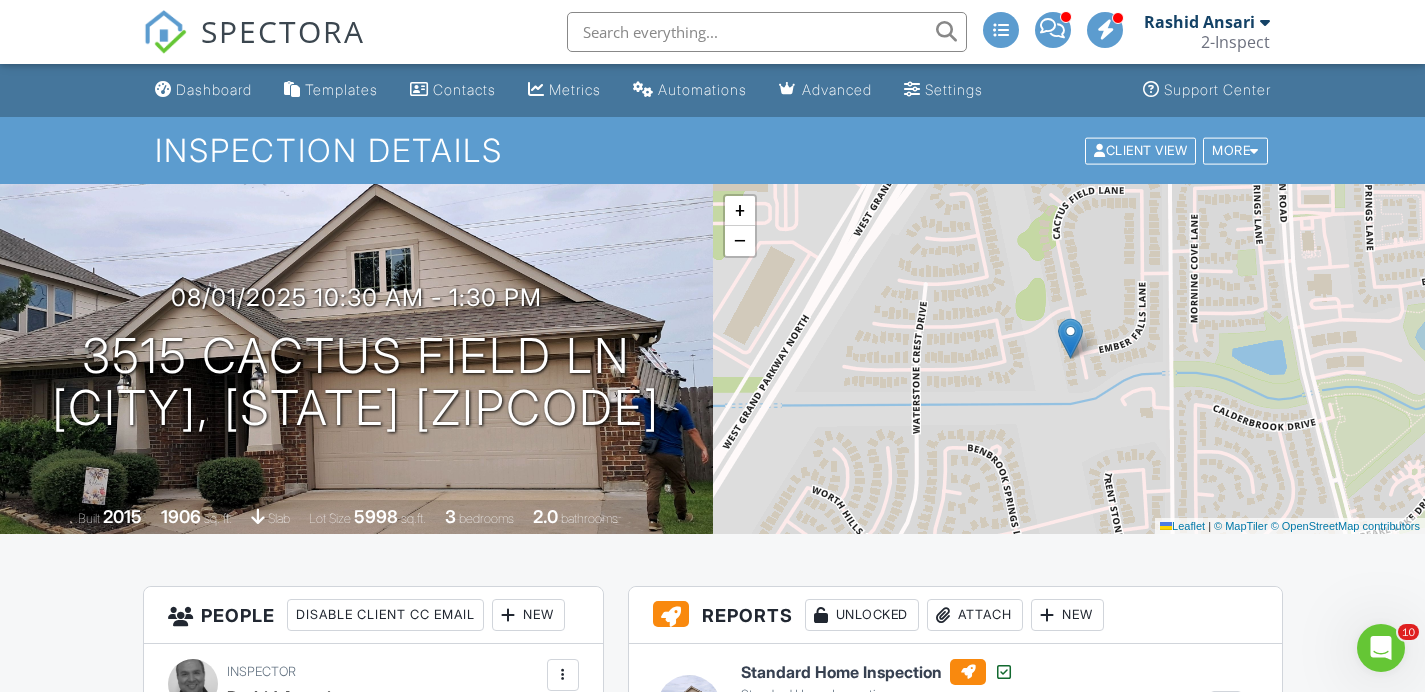 click on "[DATE] [TIME]
- [TIME]
[NUMBER] [STREET]
[CITY], [STATE] [ZIPCODE]" at bounding box center (356, 359) 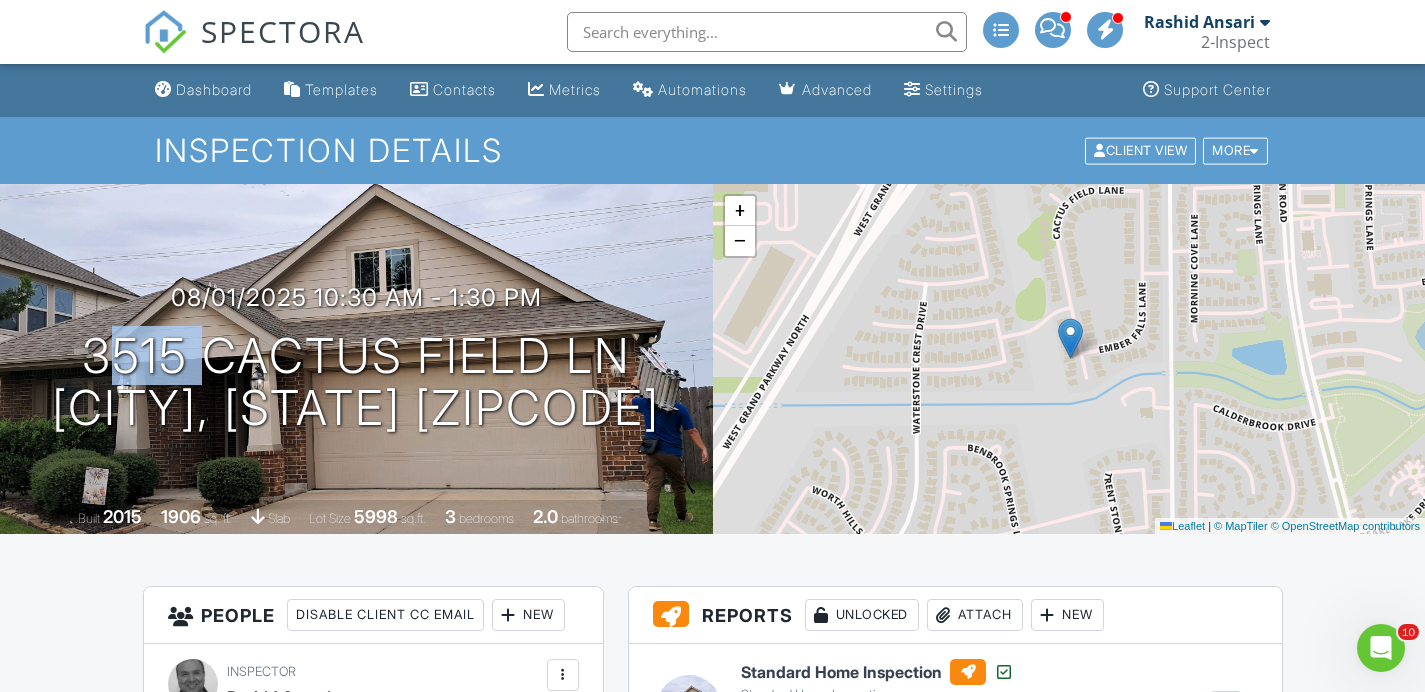 click on "[DATE] [TIME]
- [TIME]
[NUMBER] [STREET]
[CITY], [STATE] [ZIPCODE]" at bounding box center (356, 359) 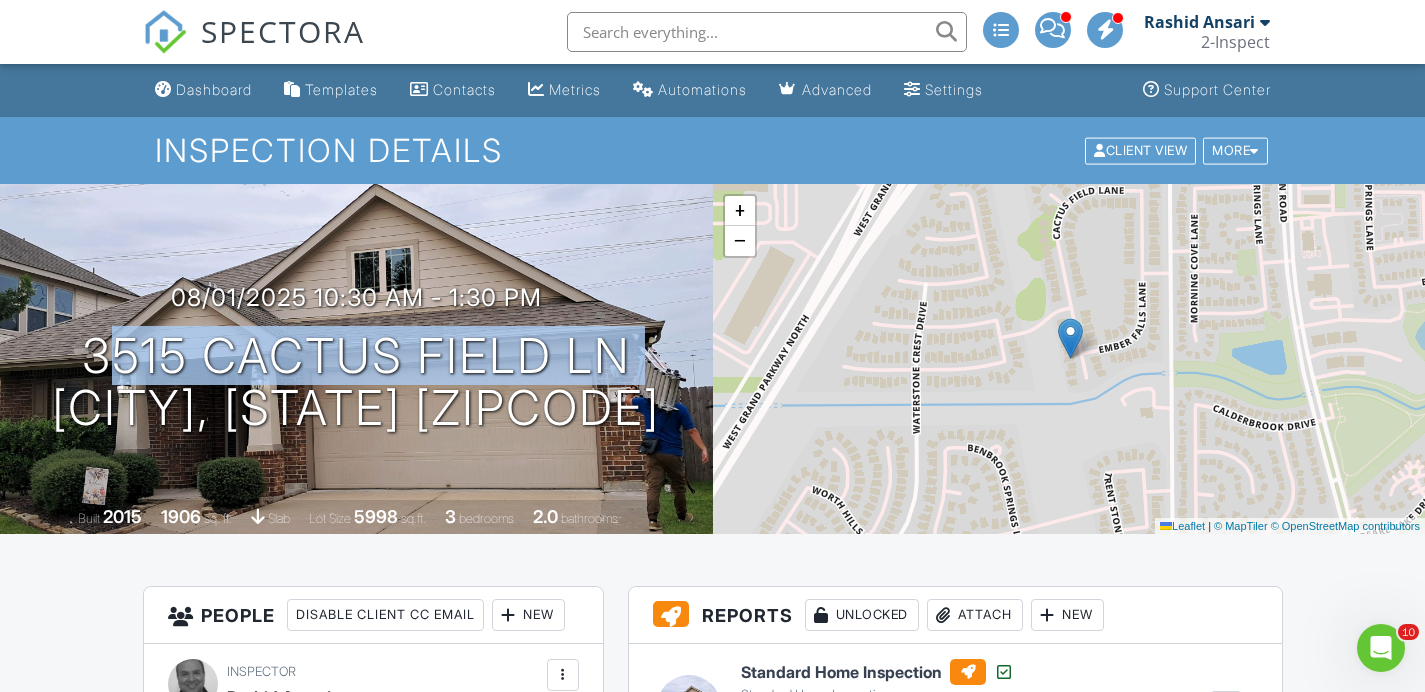 click on "[DATE] [TIME]
- [TIME]
[NUMBER] [STREET]
[CITY], [STATE] [ZIPCODE]" at bounding box center [356, 359] 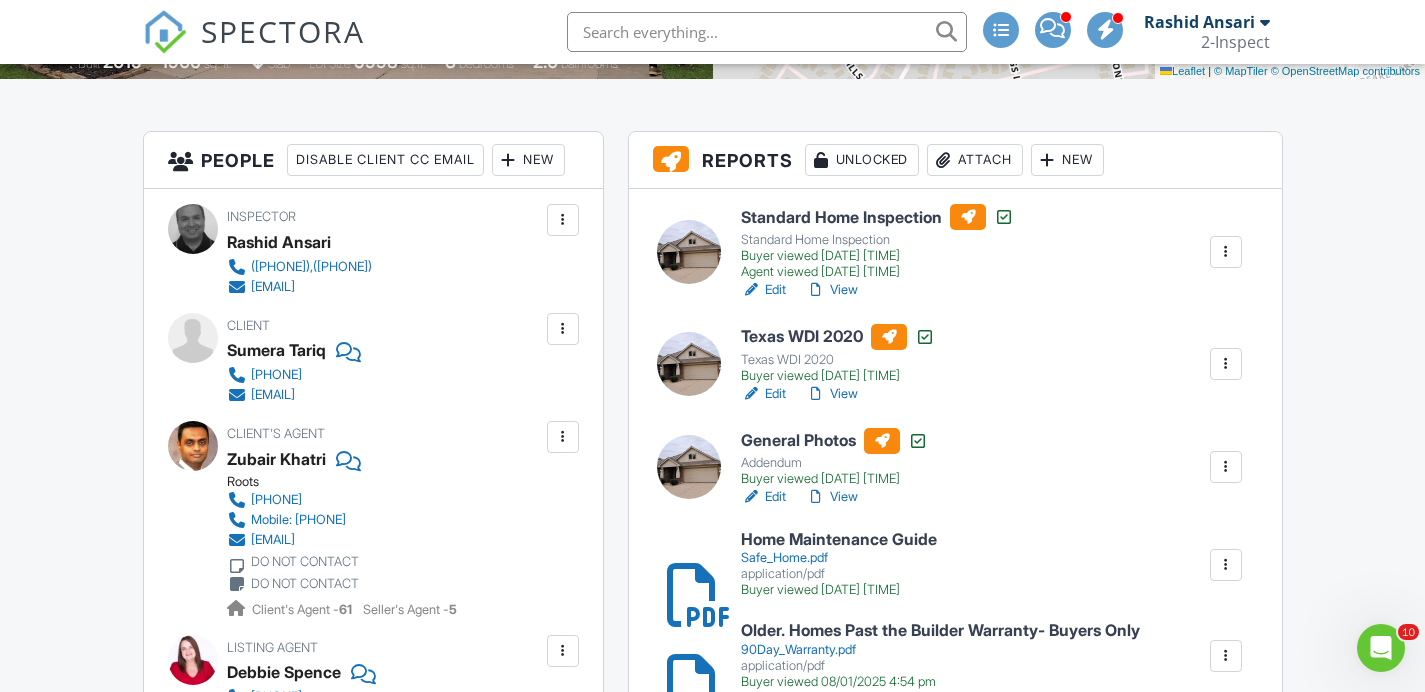 scroll, scrollTop: 462, scrollLeft: 0, axis: vertical 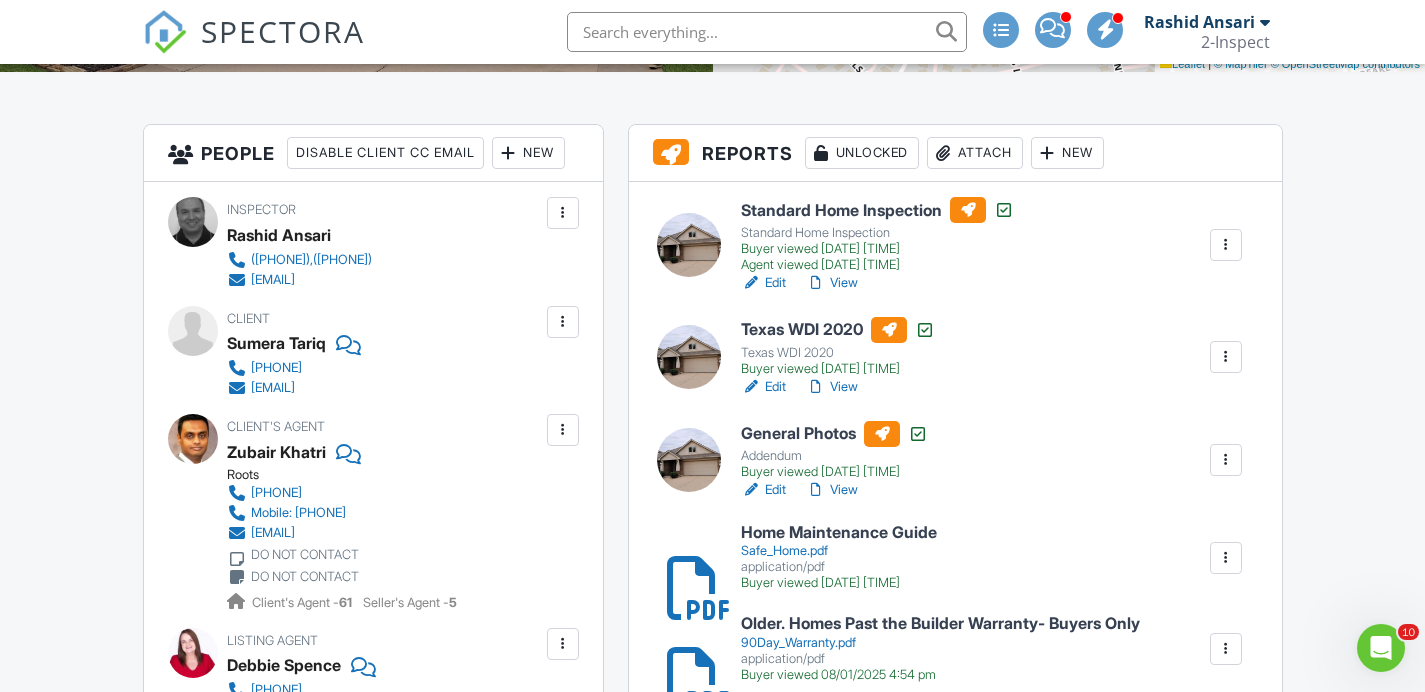 click on "Client
Sumera Tariq
6319972511
mstariq1988@gmail.com" at bounding box center [334, 352] 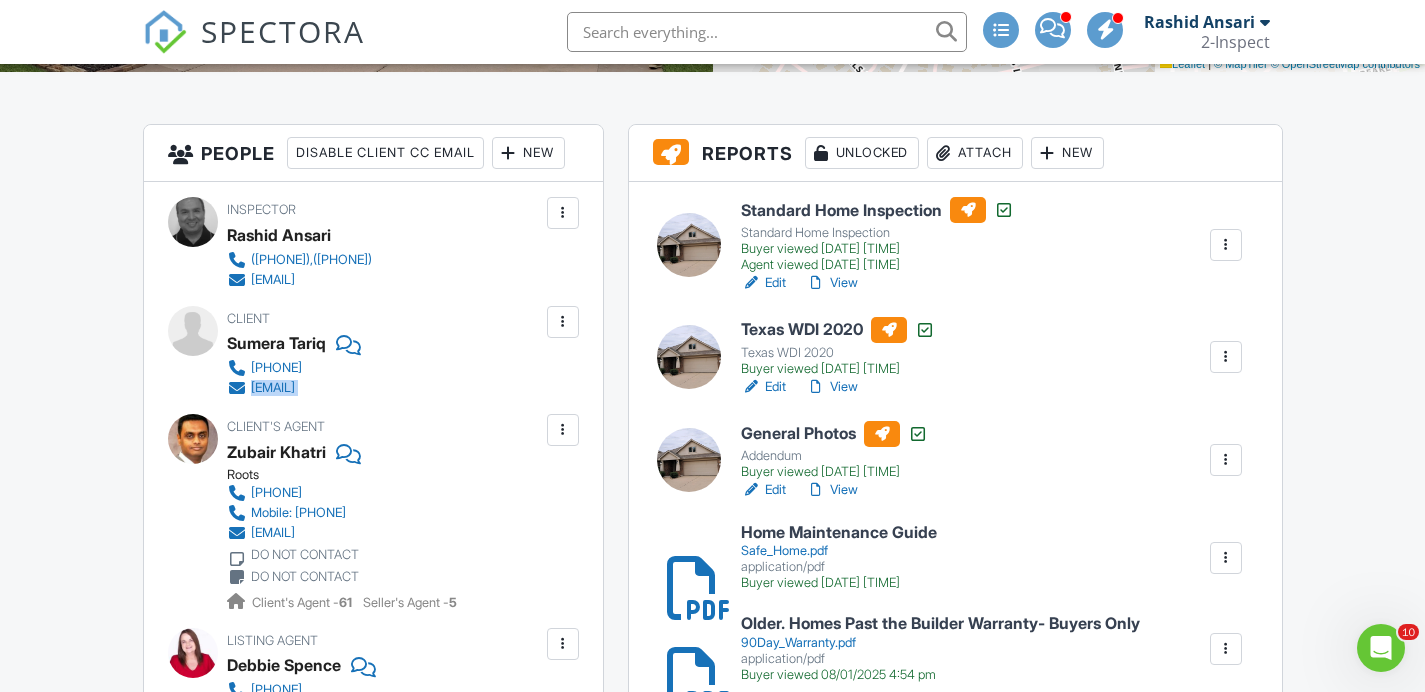 click on "Client
Sumera Tariq
6319972511
mstariq1988@gmail.com" at bounding box center [334, 352] 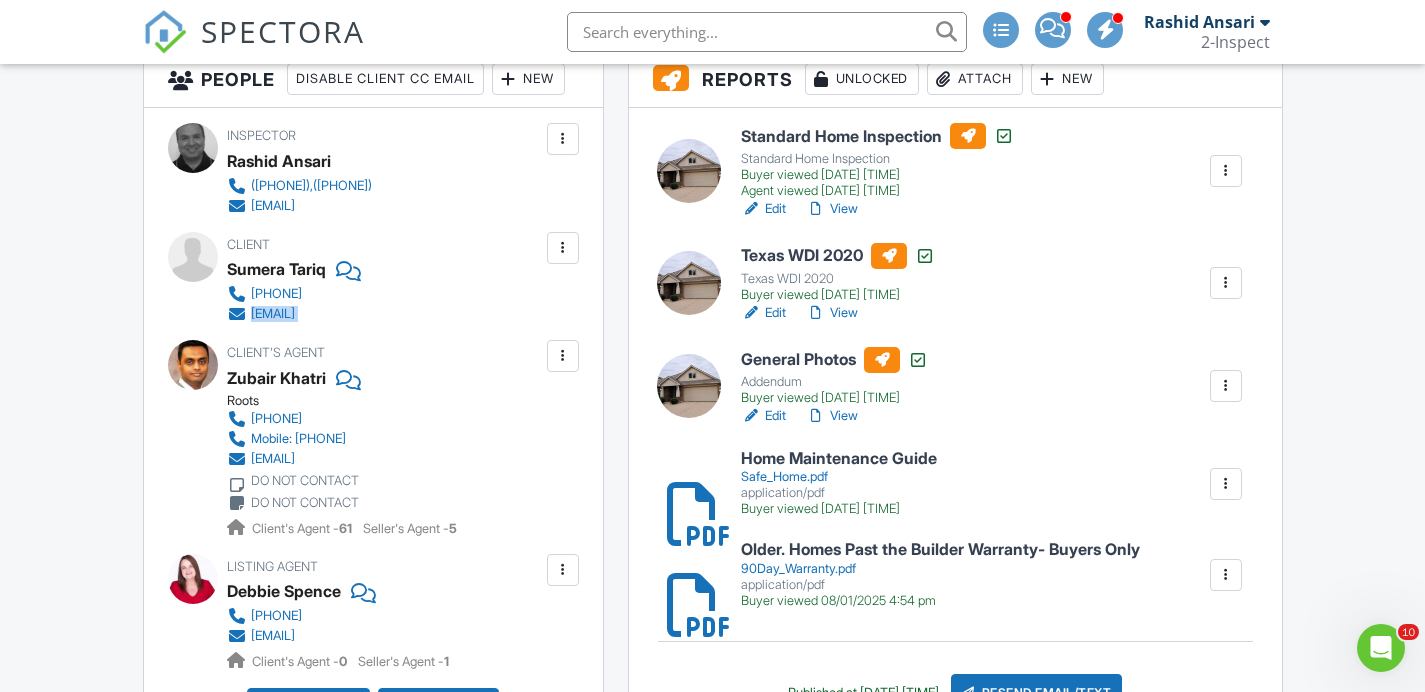scroll, scrollTop: 541, scrollLeft: 0, axis: vertical 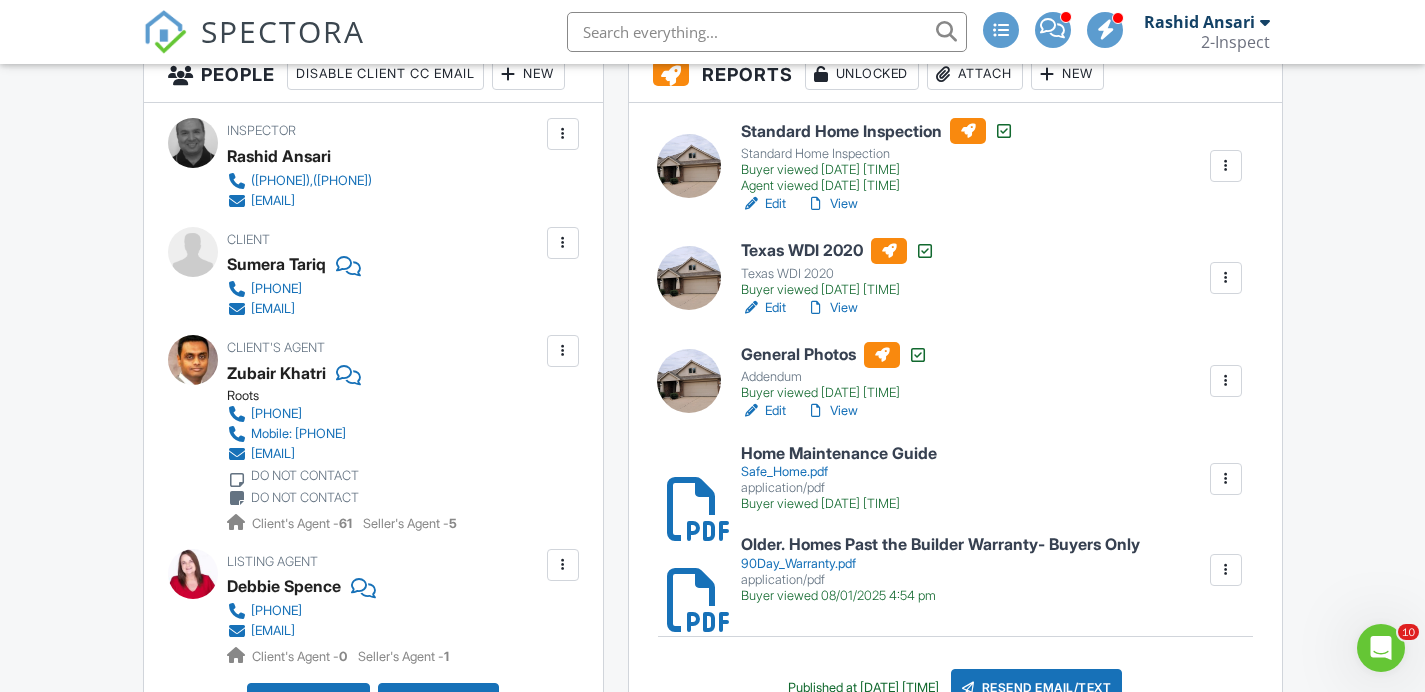 click on "Client's Agent
Zubair Khatri
Roots
2816601783
Mobile: 281-660-1783
khatrizubair@gmail.com
DO NOT CONTACT
DO NOT CONTACT
Client's Agent -
61
Seller's Agent -
5" at bounding box center [382, 434] 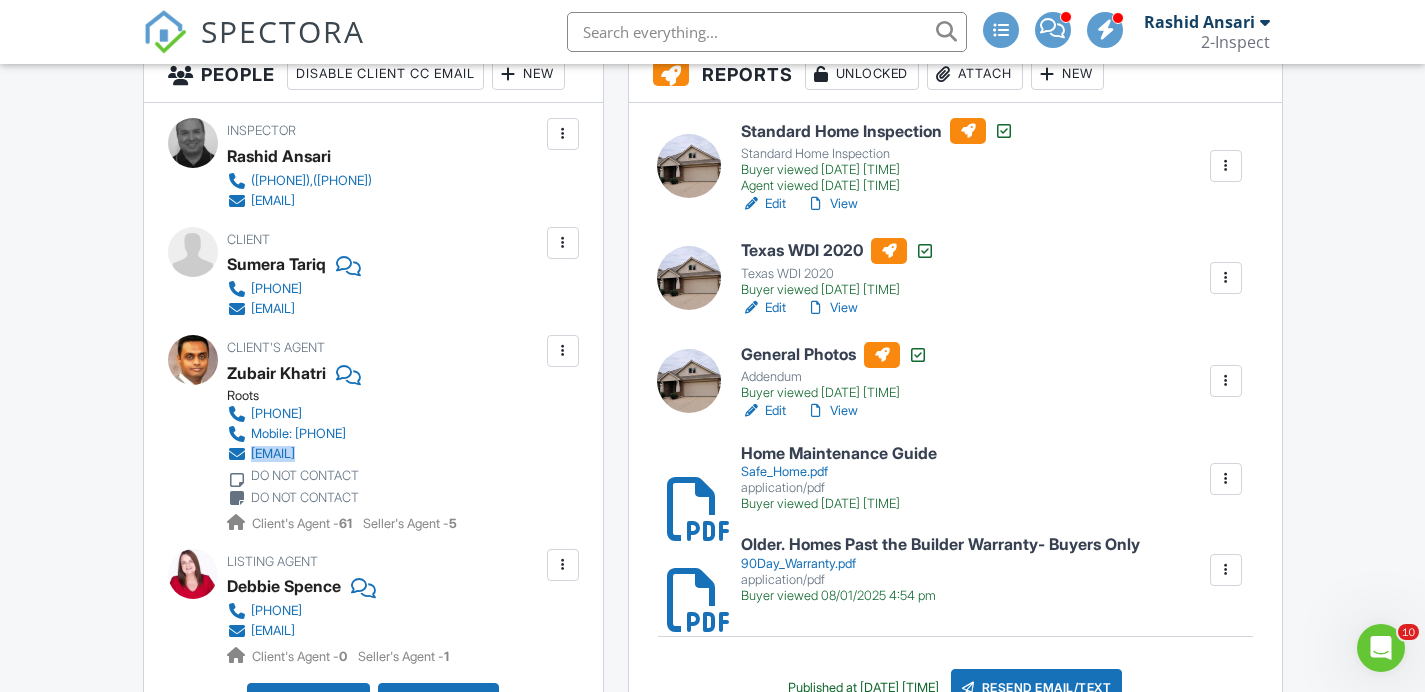 click on "Client's Agent
Zubair Khatri
Roots
2816601783
Mobile: 281-660-1783
khatrizubair@gmail.com
DO NOT CONTACT
DO NOT CONTACT
Client's Agent -
61
Seller's Agent -
5" at bounding box center (382, 434) 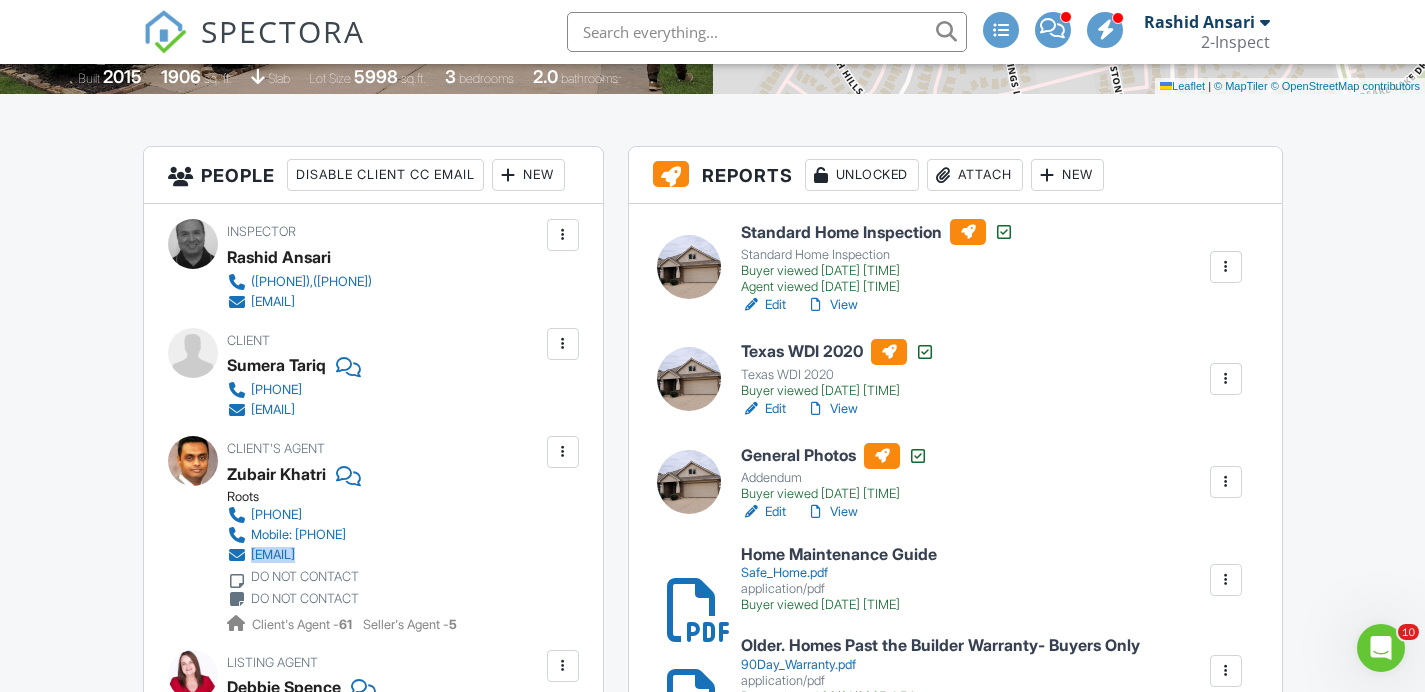 scroll, scrollTop: 442, scrollLeft: 0, axis: vertical 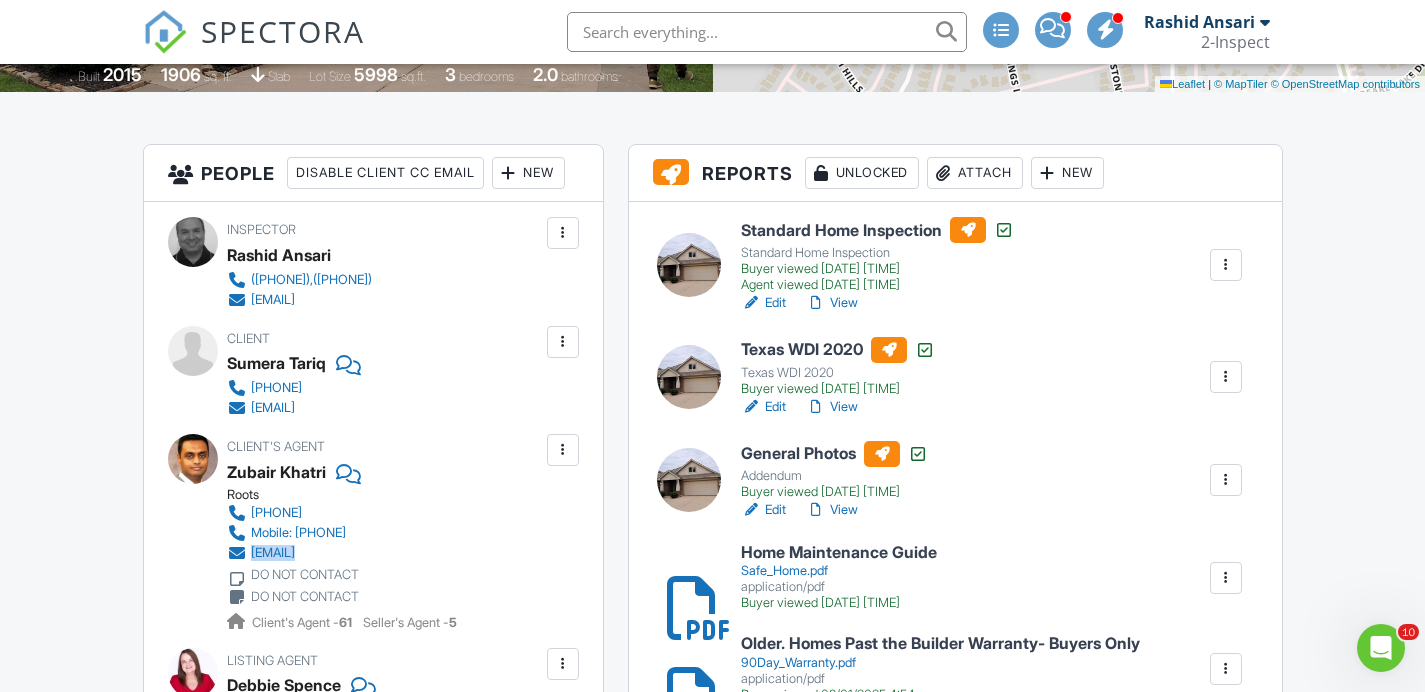click on "View" at bounding box center (832, 303) 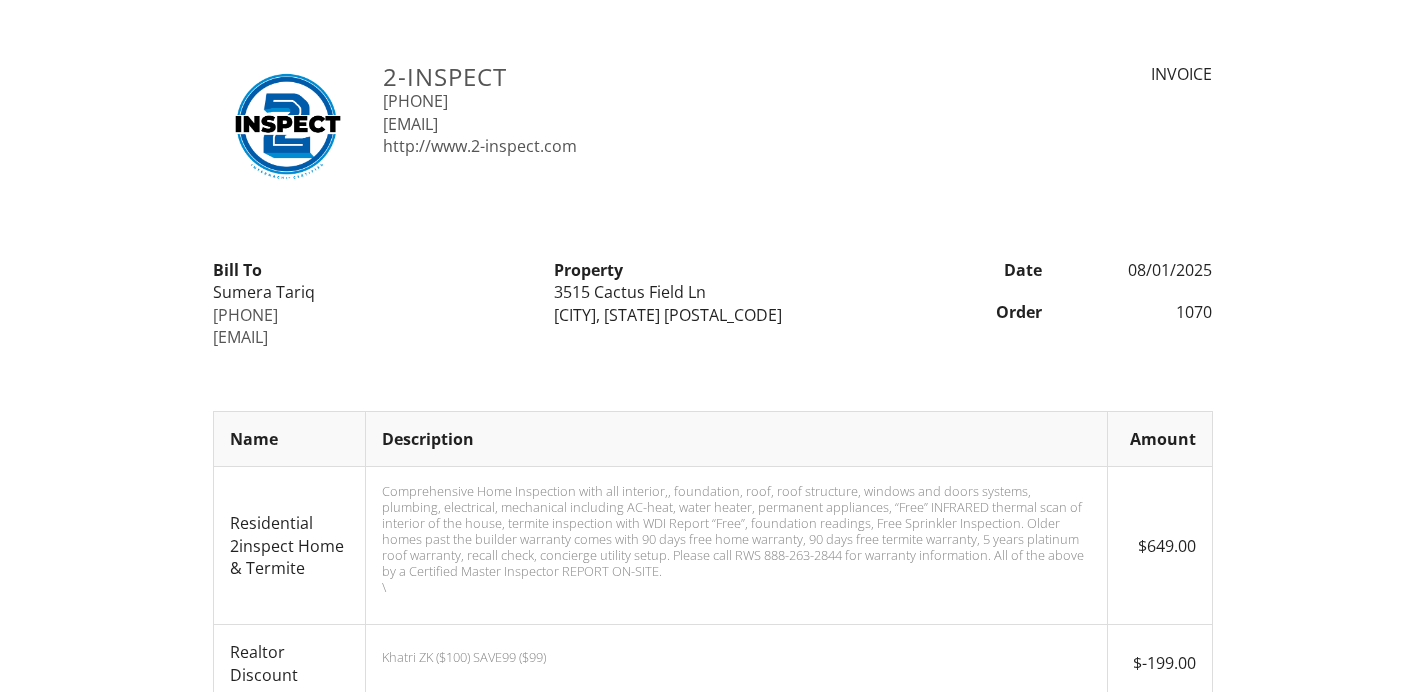 scroll, scrollTop: 0, scrollLeft: 0, axis: both 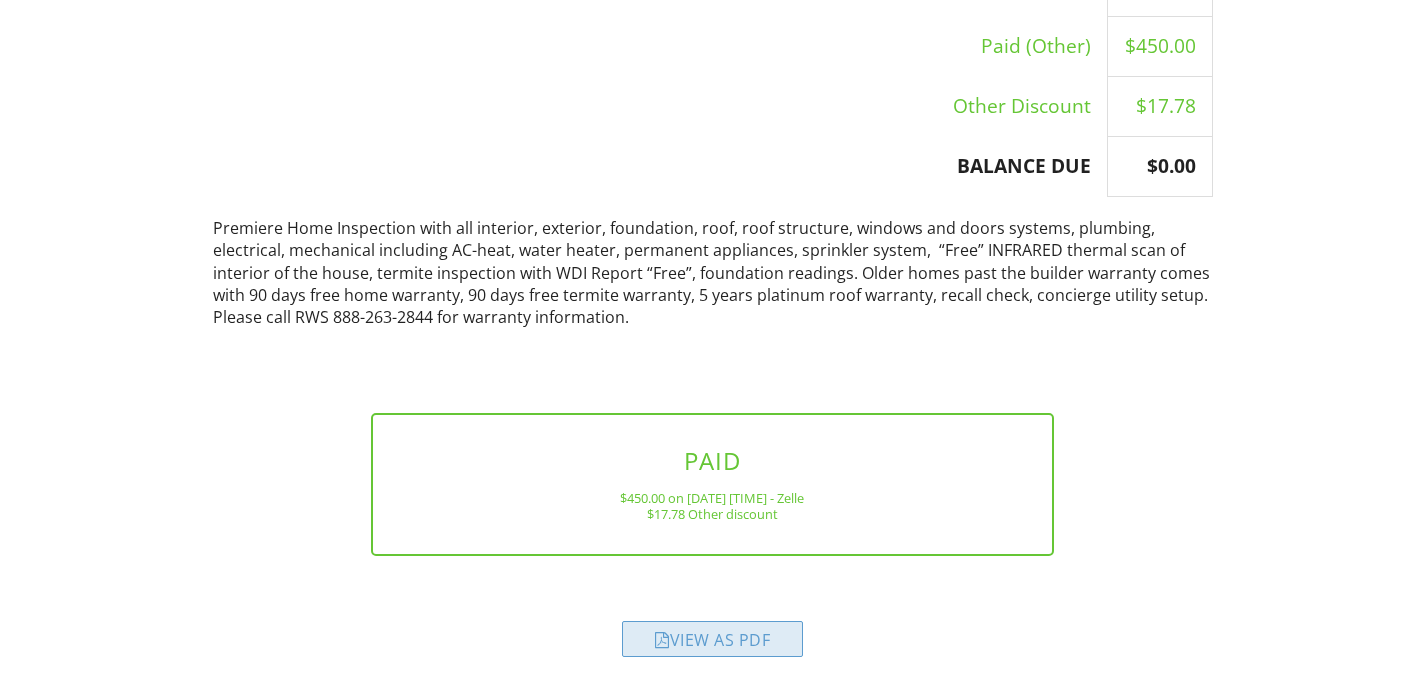 click on "View as PDF" at bounding box center (712, 639) 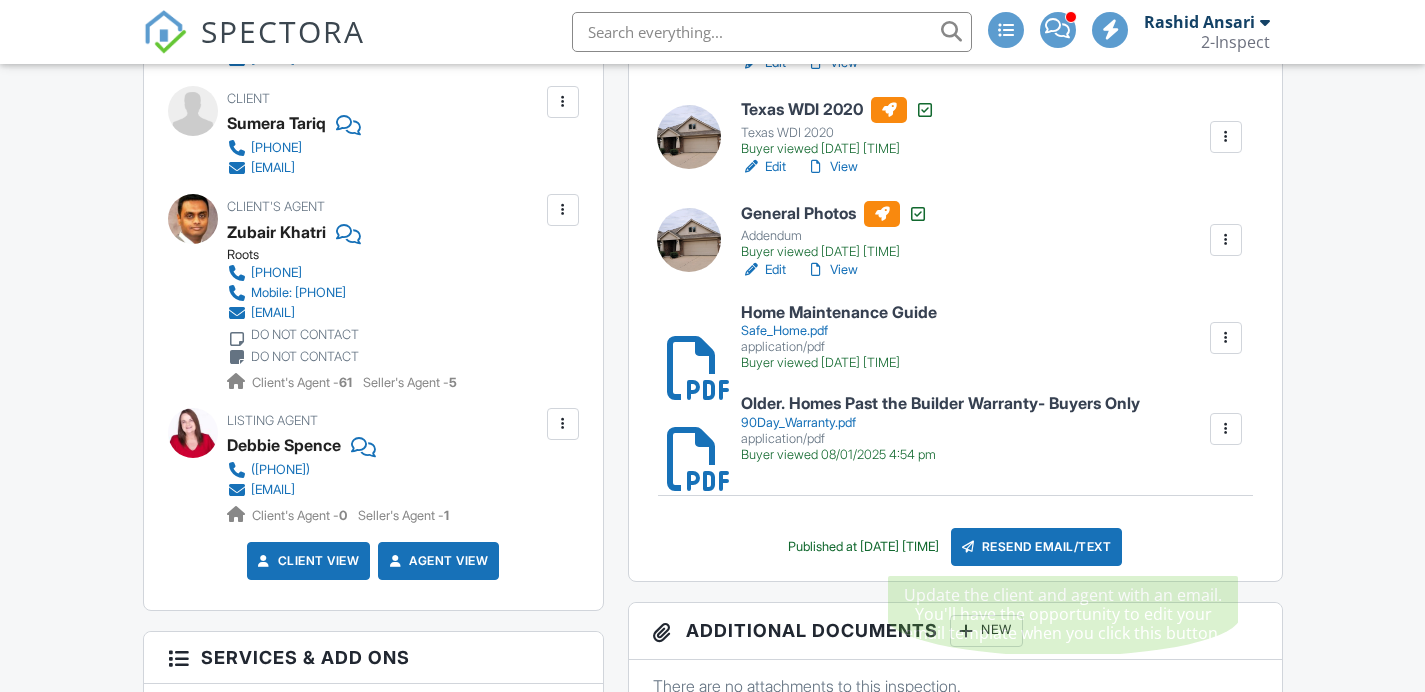 scroll, scrollTop: 682, scrollLeft: 0, axis: vertical 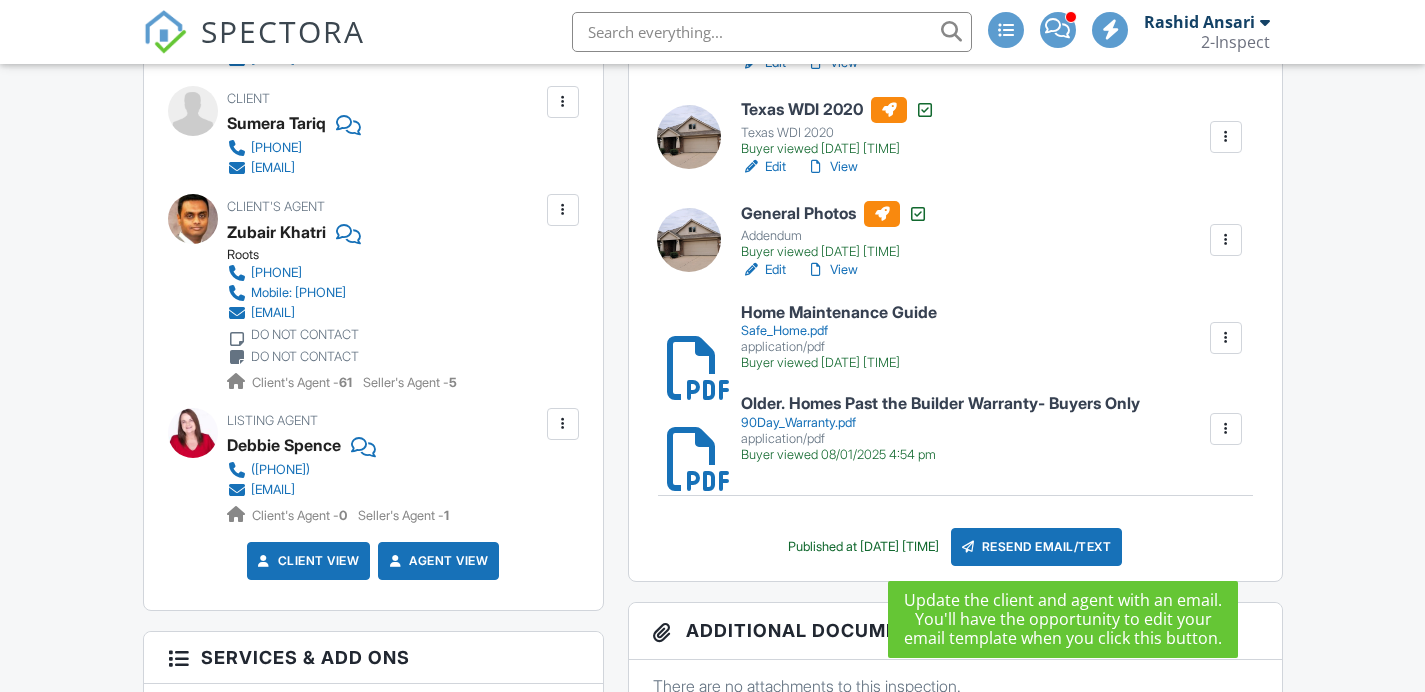 click on "Resend Email/Text" at bounding box center [1037, 547] 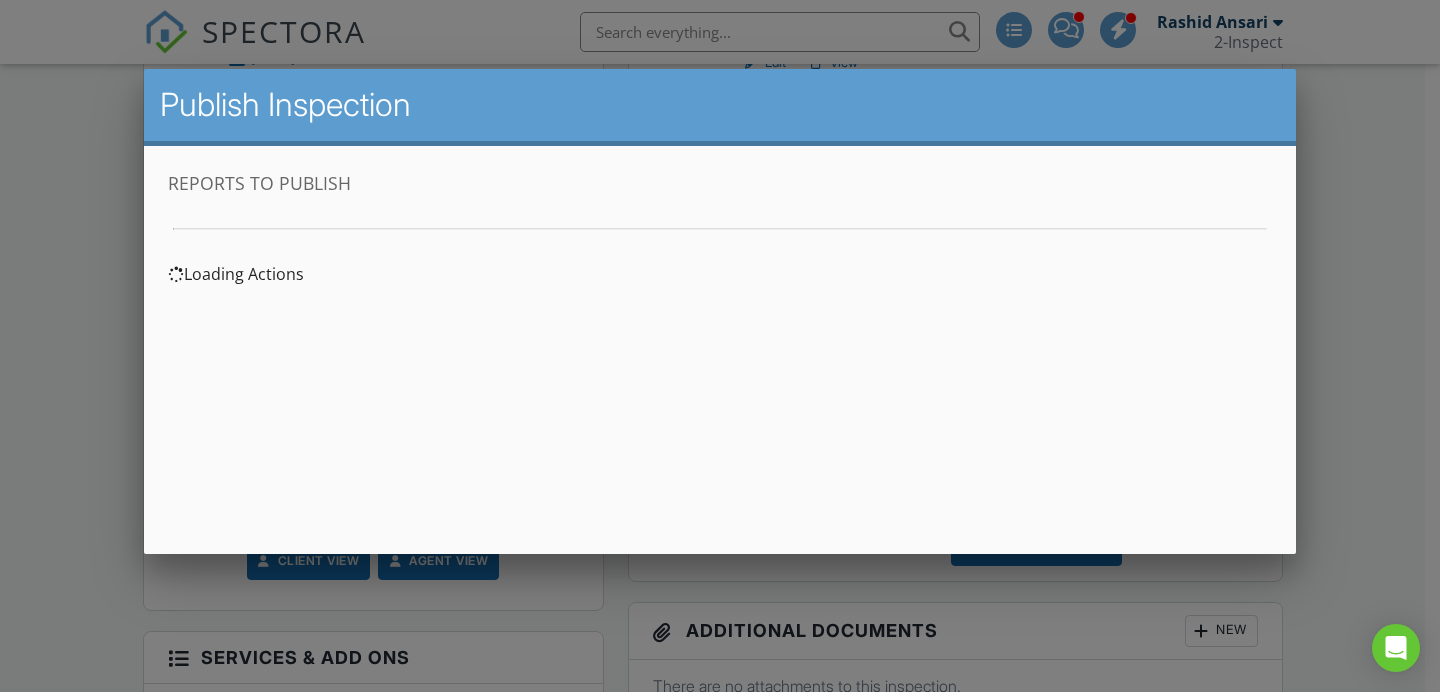scroll, scrollTop: 0, scrollLeft: 0, axis: both 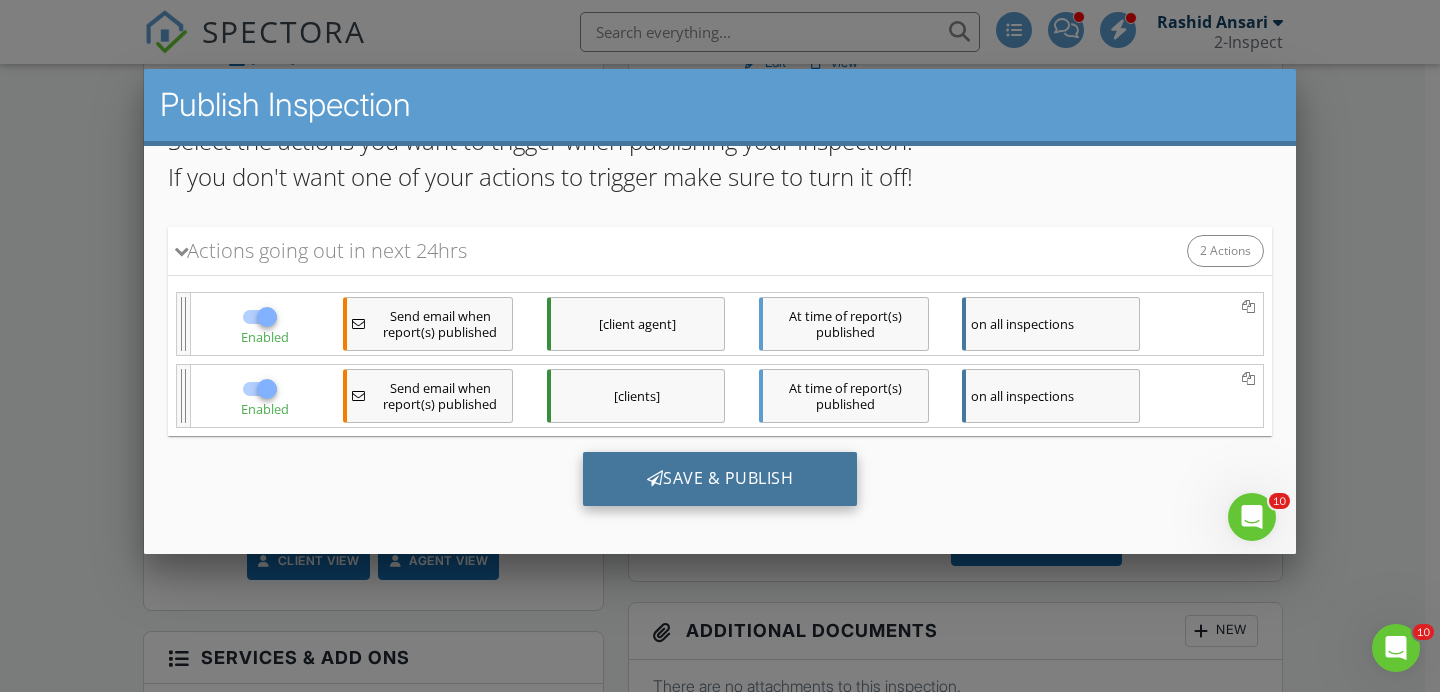 click on "Save & Publish" at bounding box center [720, 479] 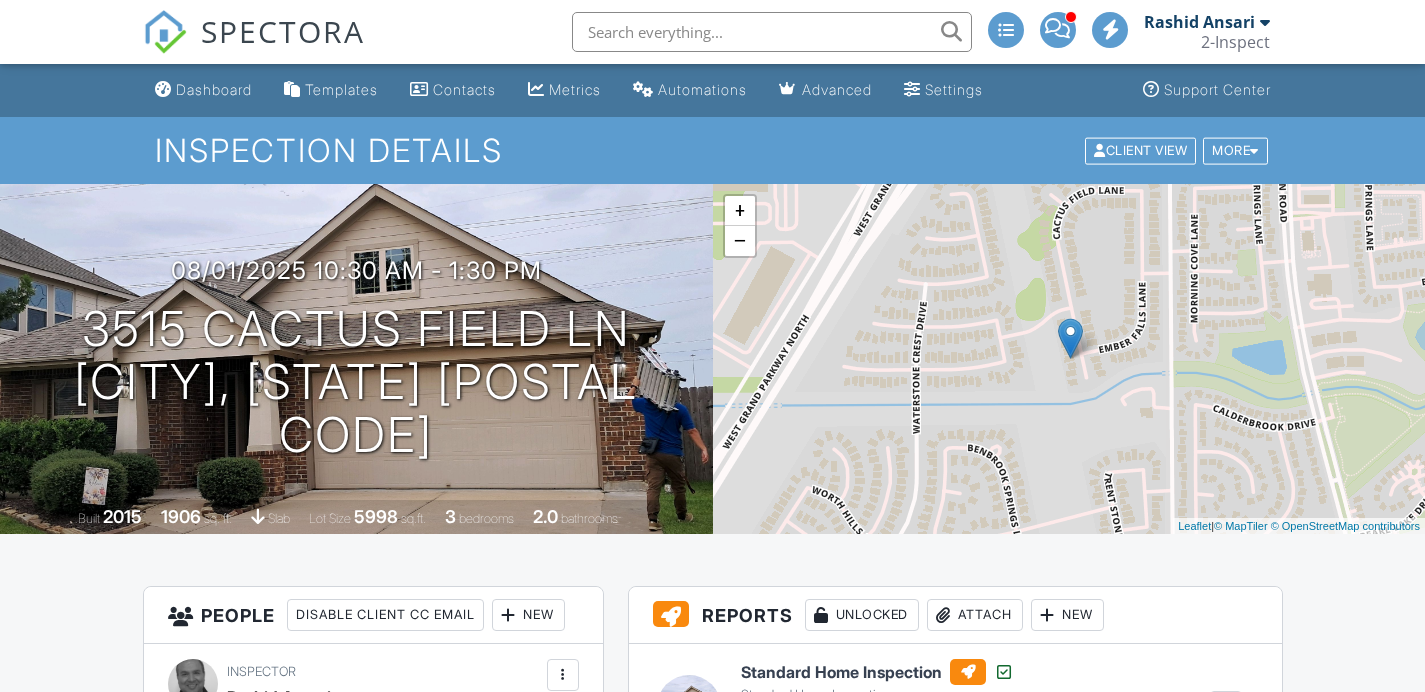 scroll, scrollTop: 255, scrollLeft: 0, axis: vertical 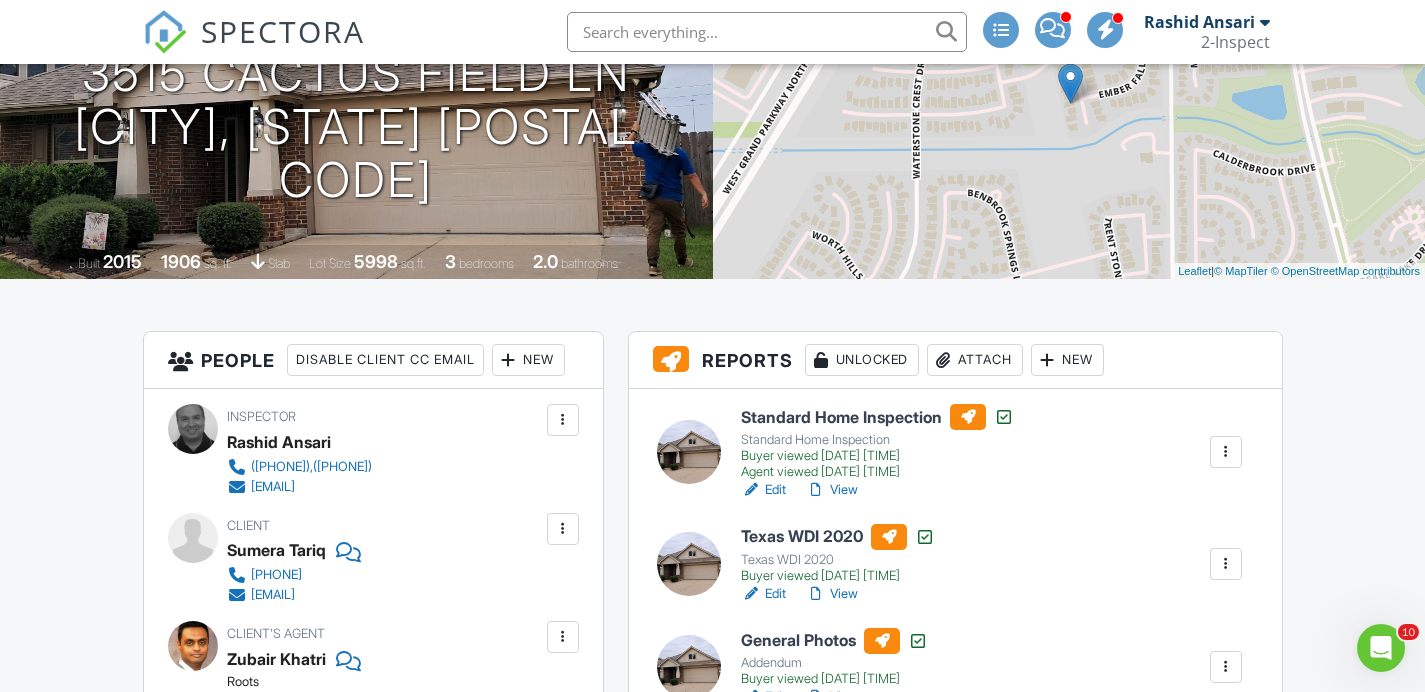 click on "View" at bounding box center [832, 490] 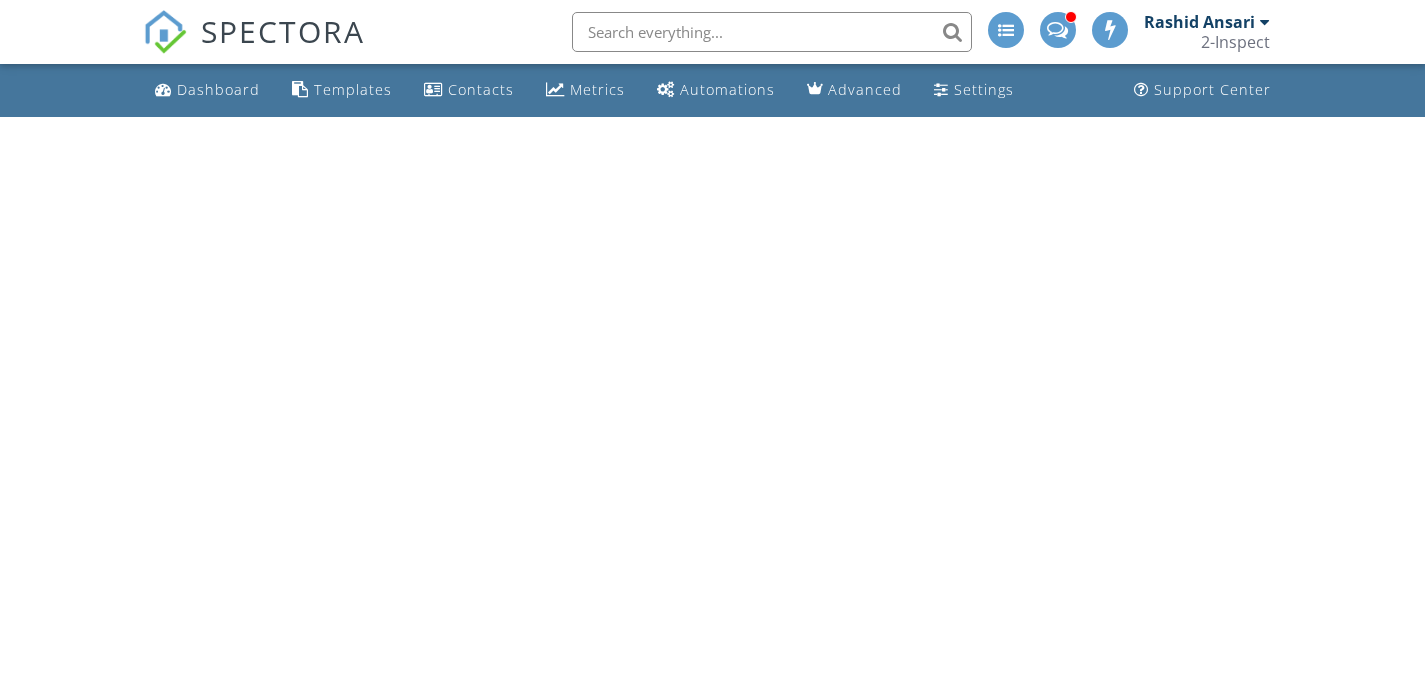 scroll, scrollTop: 0, scrollLeft: 0, axis: both 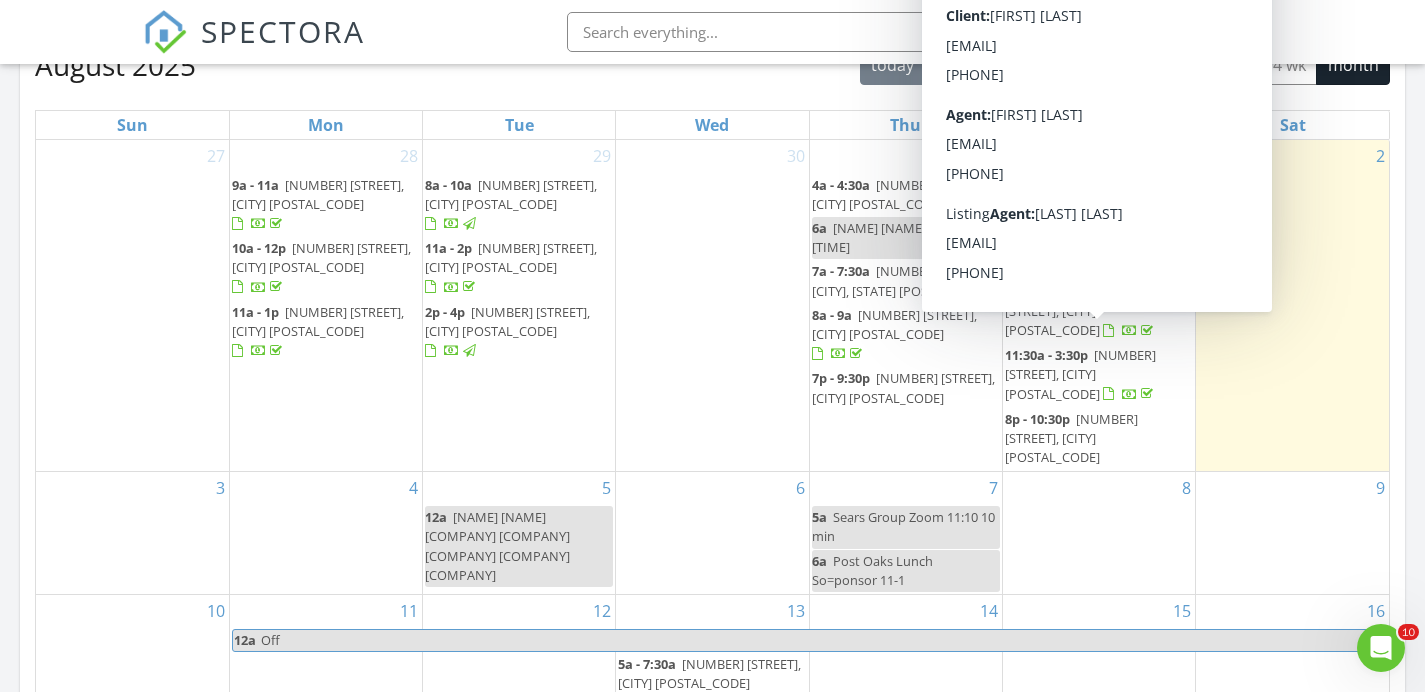 click on "[NUMBER] [STREET], [CITY] [POSTAL_CODE]" at bounding box center (1080, 374) 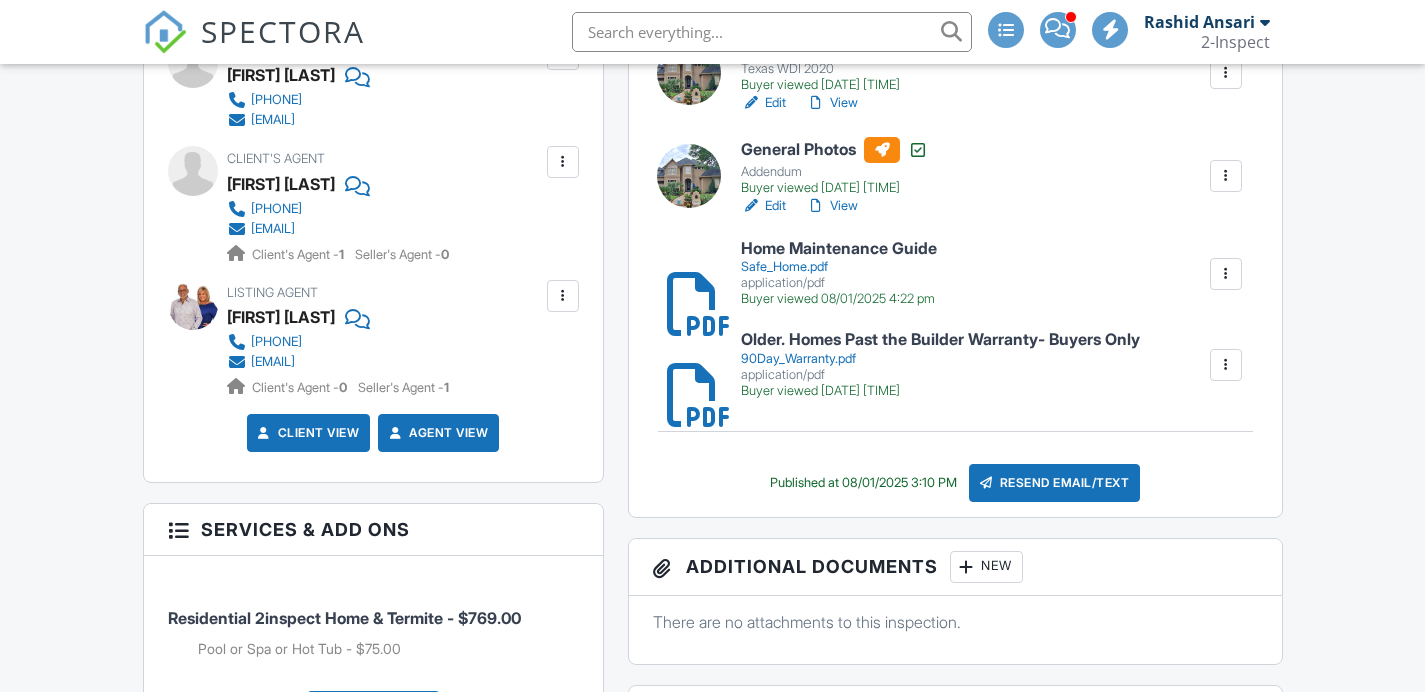 scroll, scrollTop: 850, scrollLeft: 0, axis: vertical 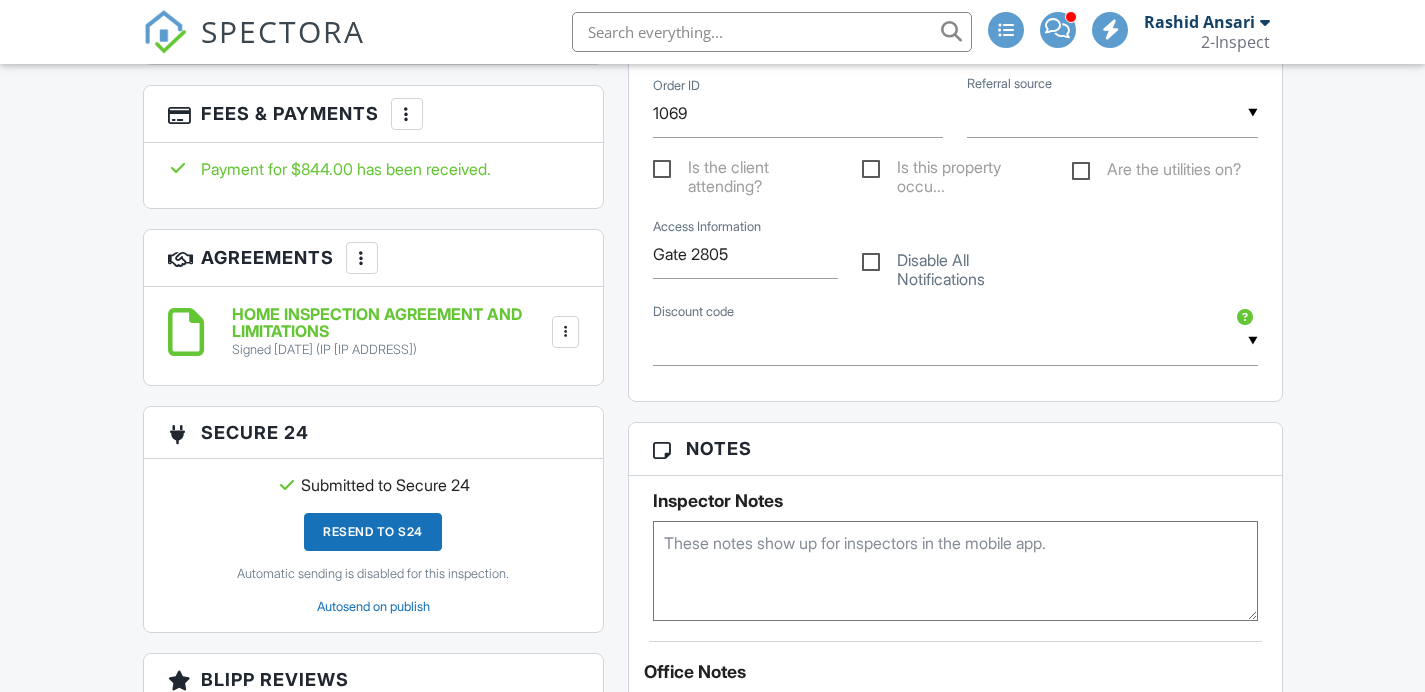 click at bounding box center (407, 114) 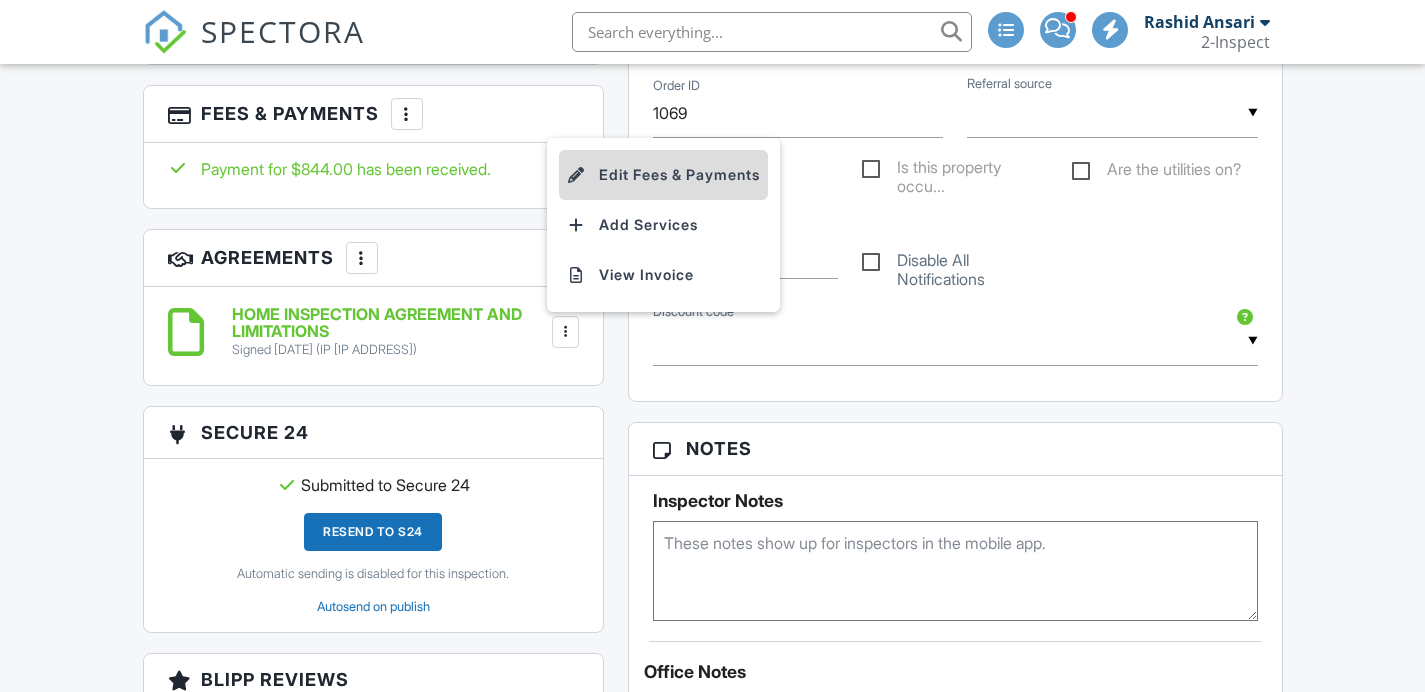 click on "Edit Fees & Payments" at bounding box center [663, 175] 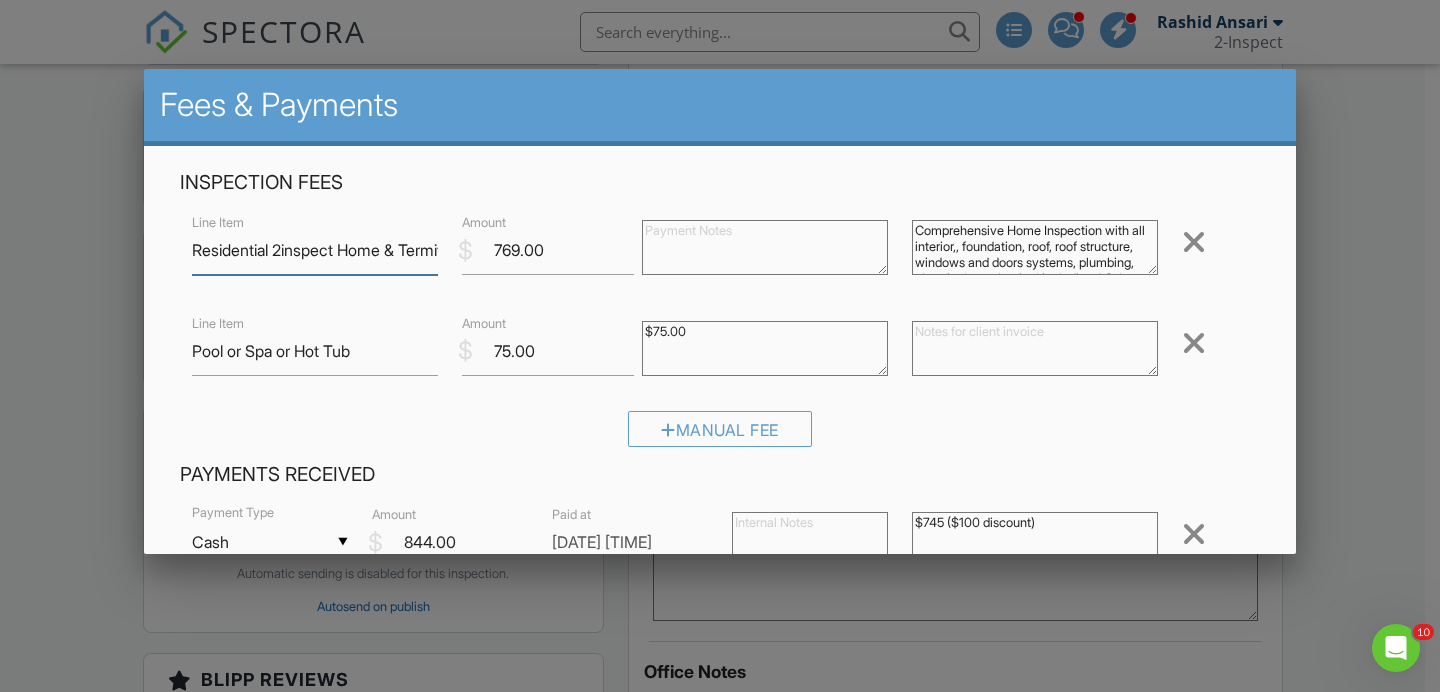scroll, scrollTop: 0, scrollLeft: 0, axis: both 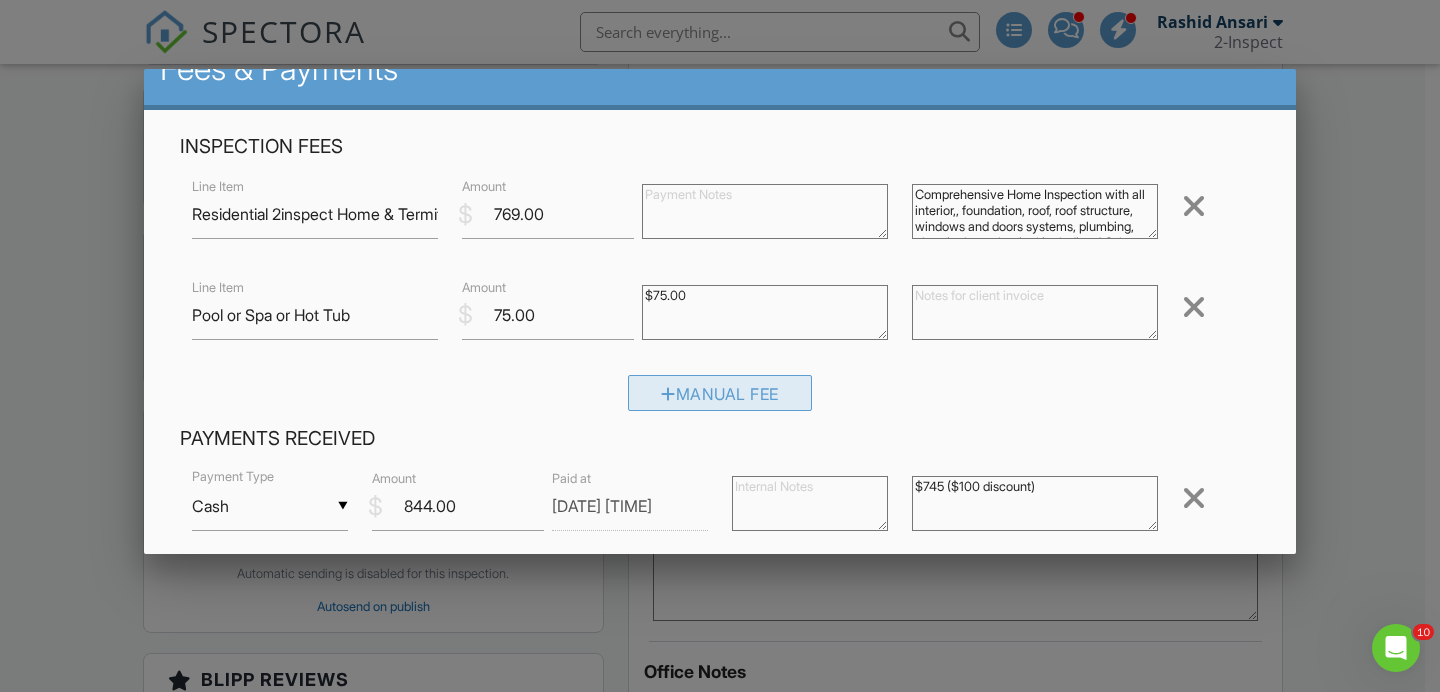 click on "Manual Fee" at bounding box center (720, 393) 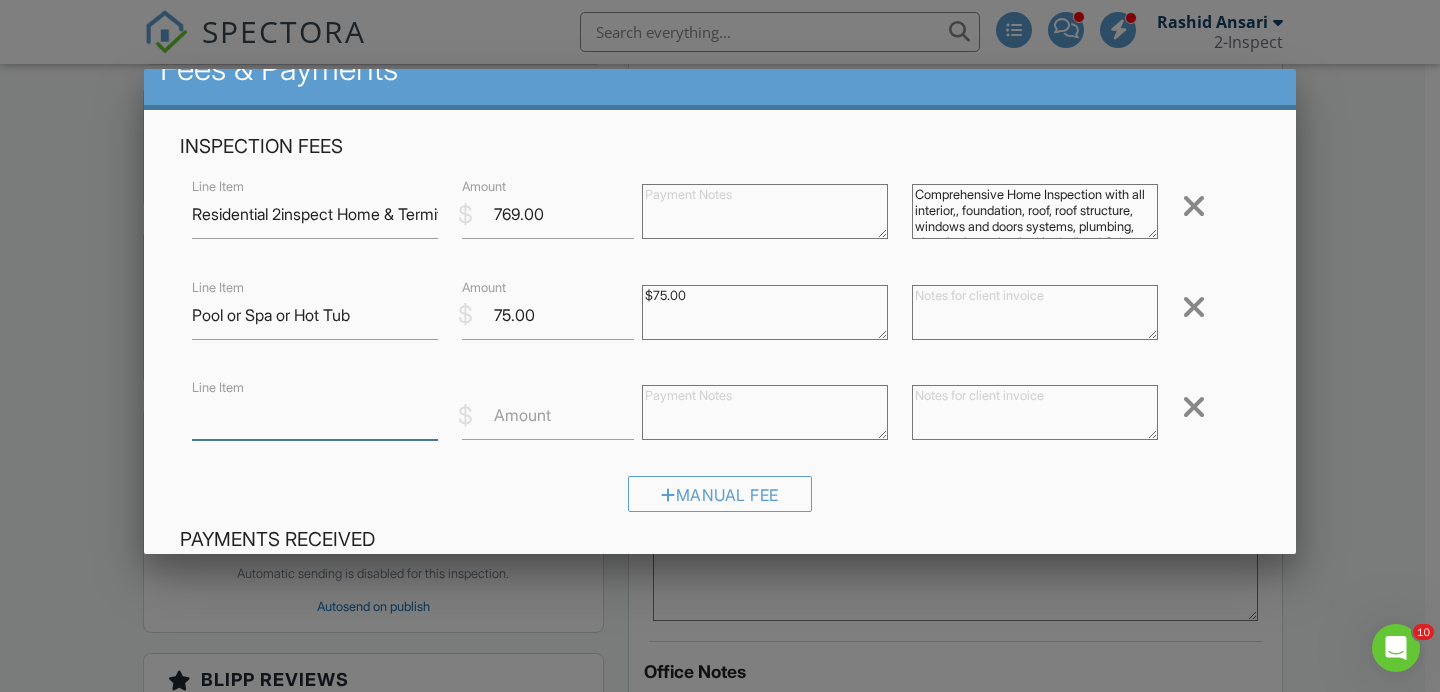 click on "Line Item" at bounding box center (315, 415) 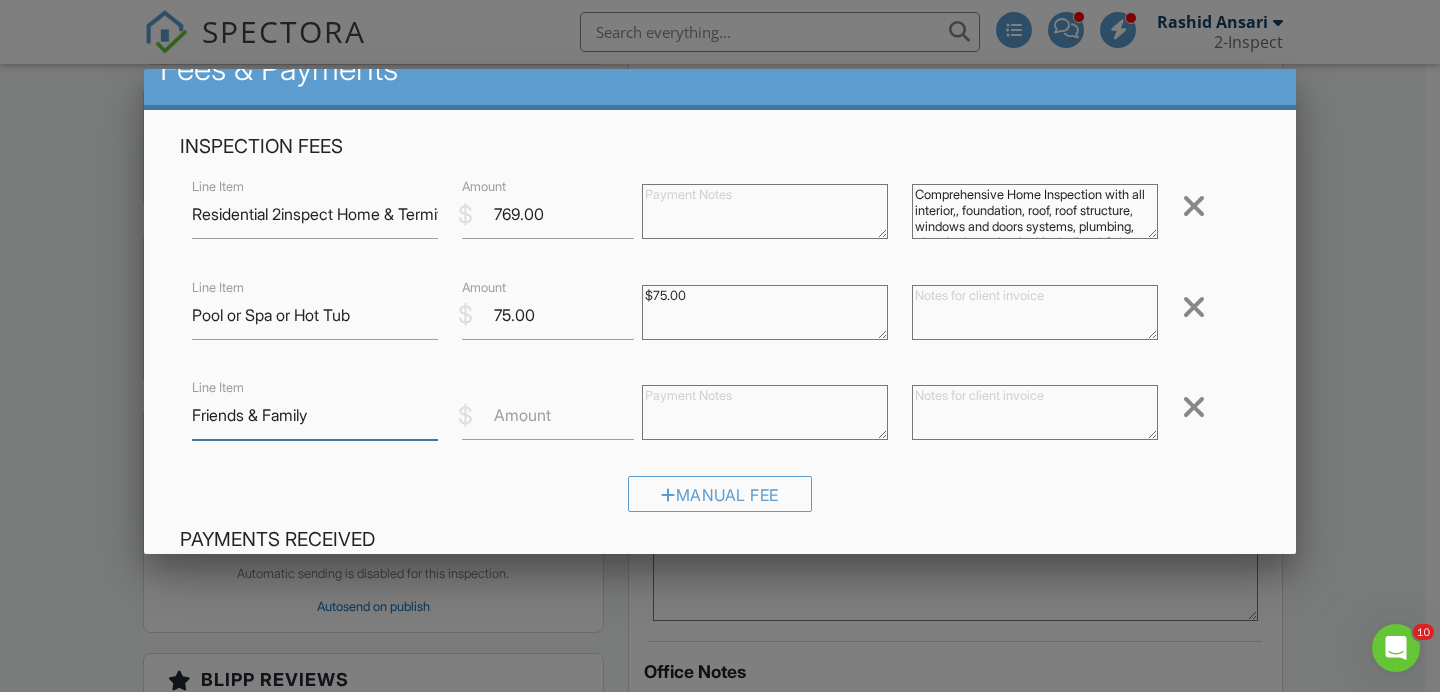 type on "Friends & Family" 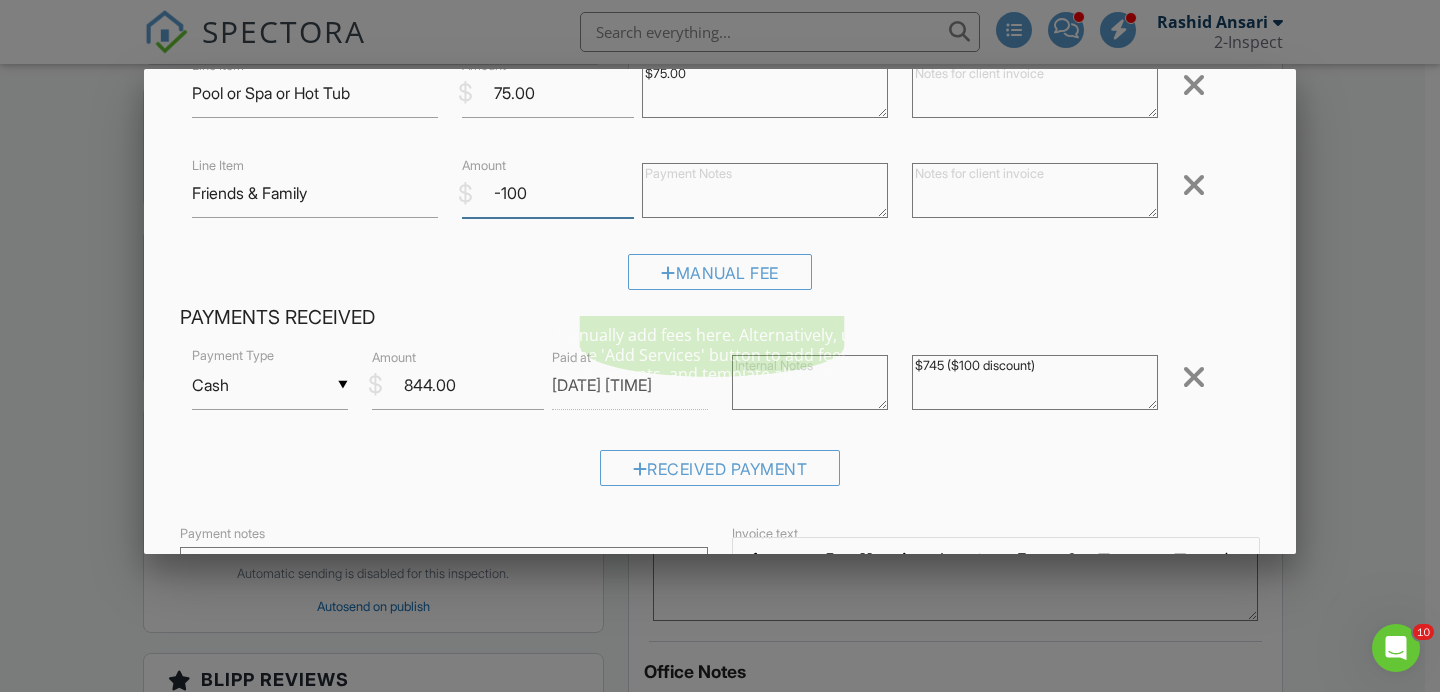 scroll, scrollTop: 263, scrollLeft: 0, axis: vertical 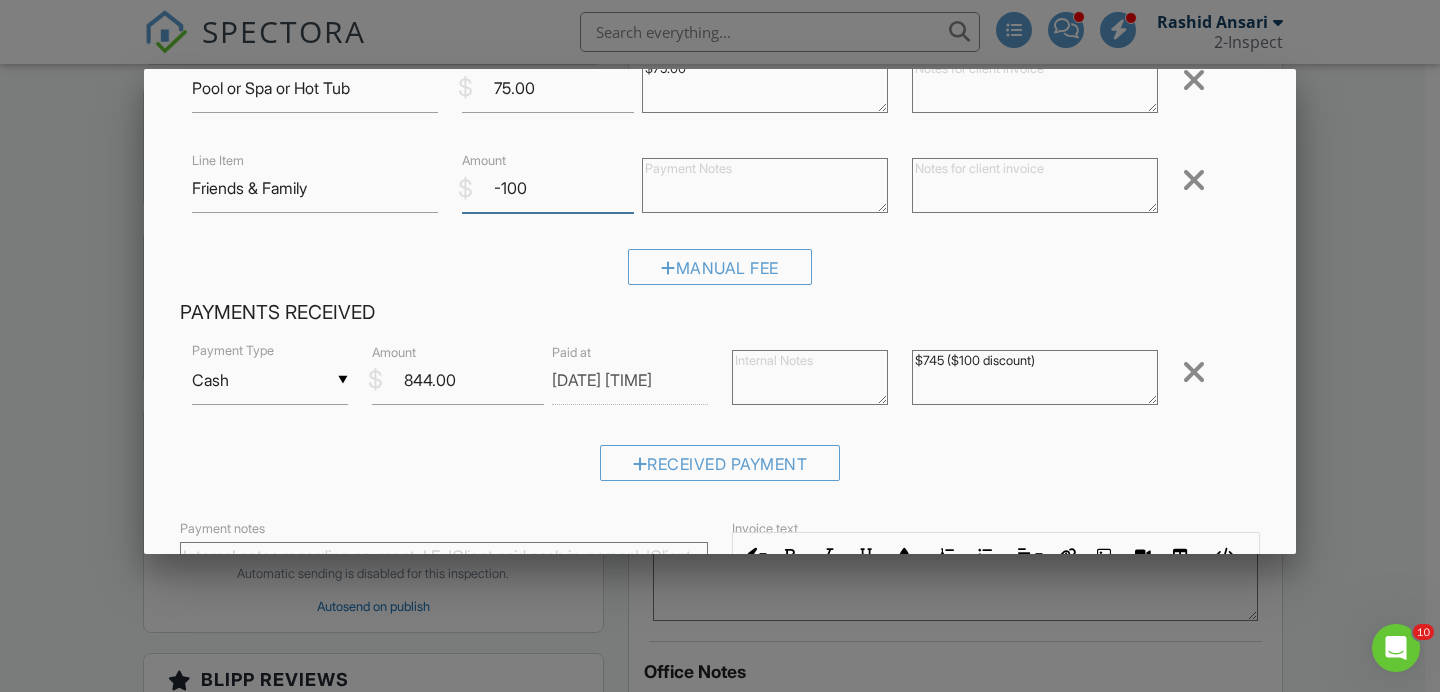 type on "-100" 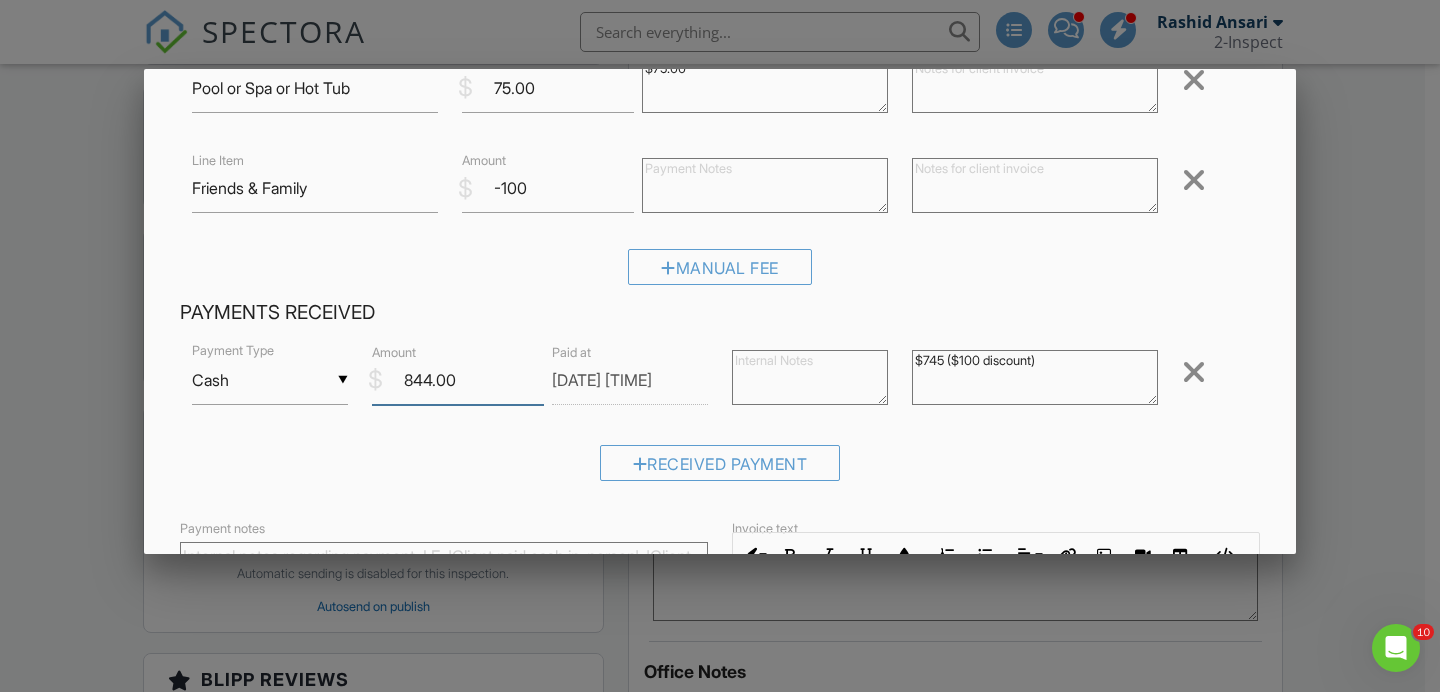 click on "844.00" at bounding box center (458, 380) 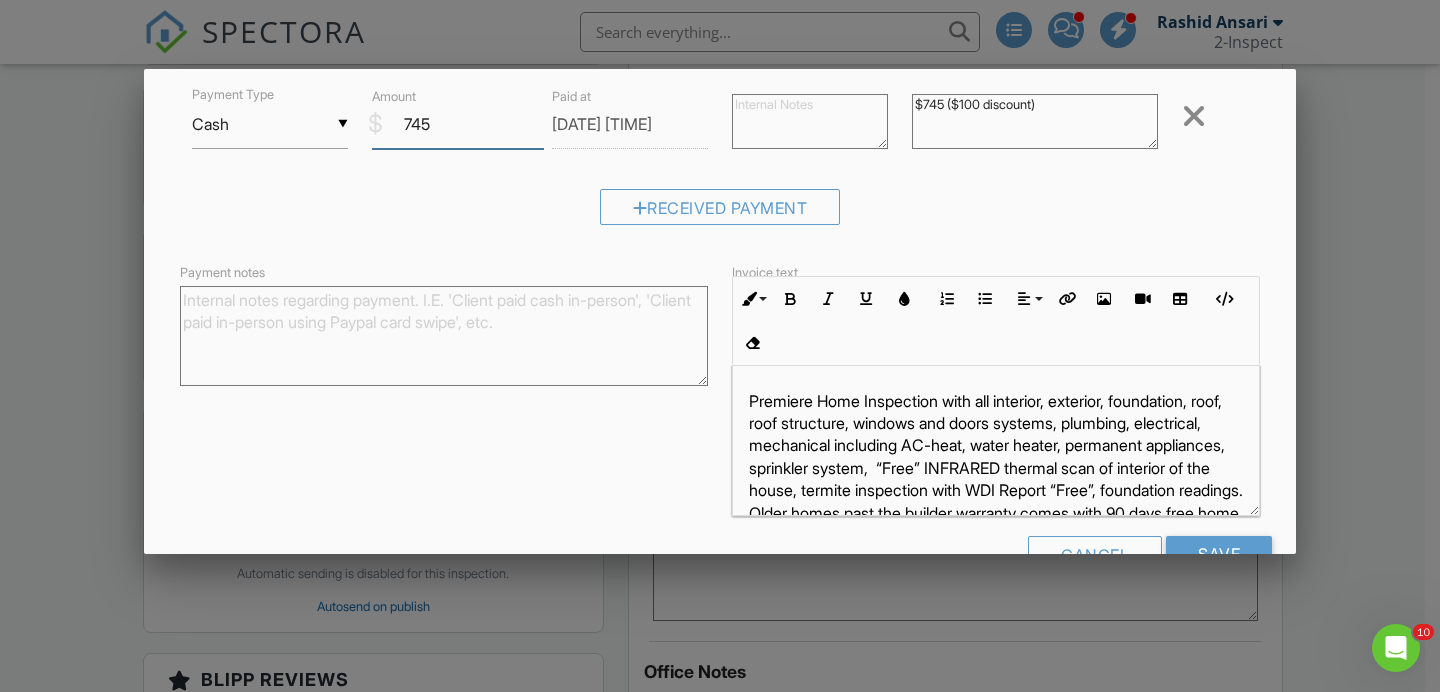 scroll, scrollTop: 576, scrollLeft: 0, axis: vertical 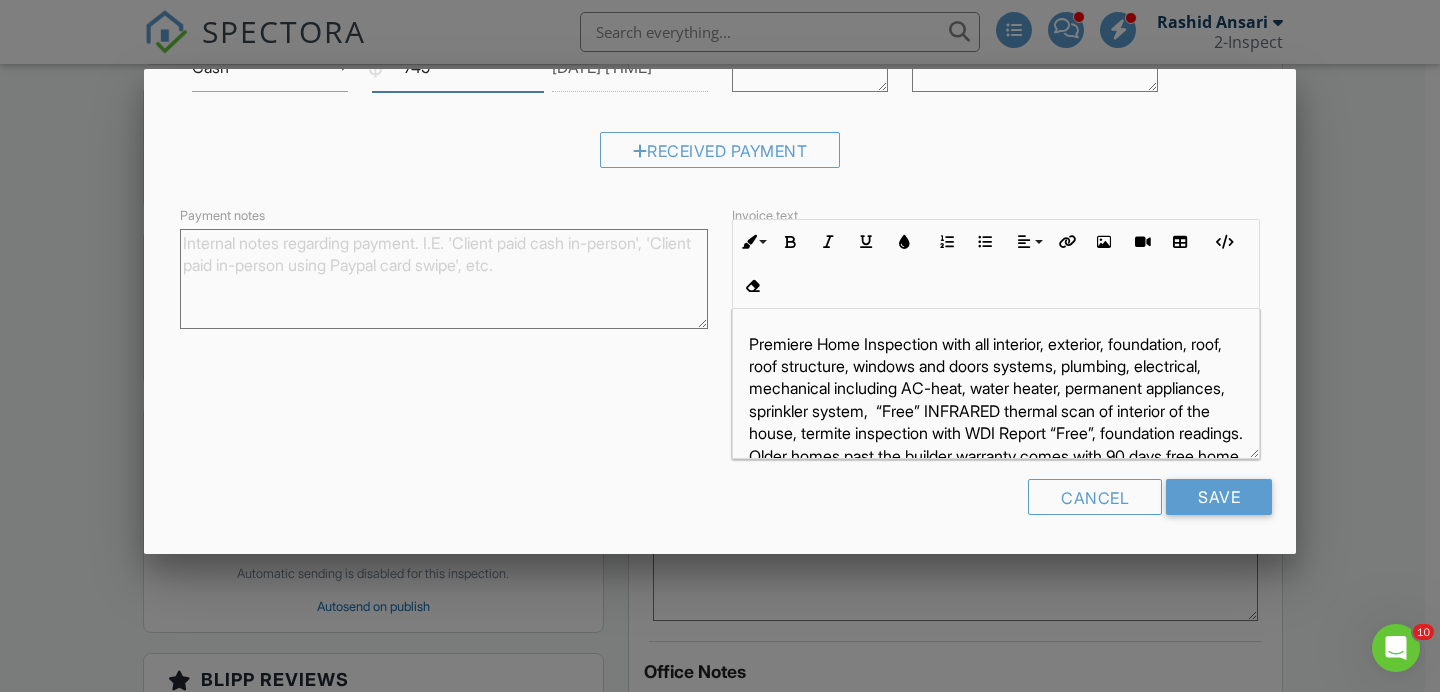 type on "745" 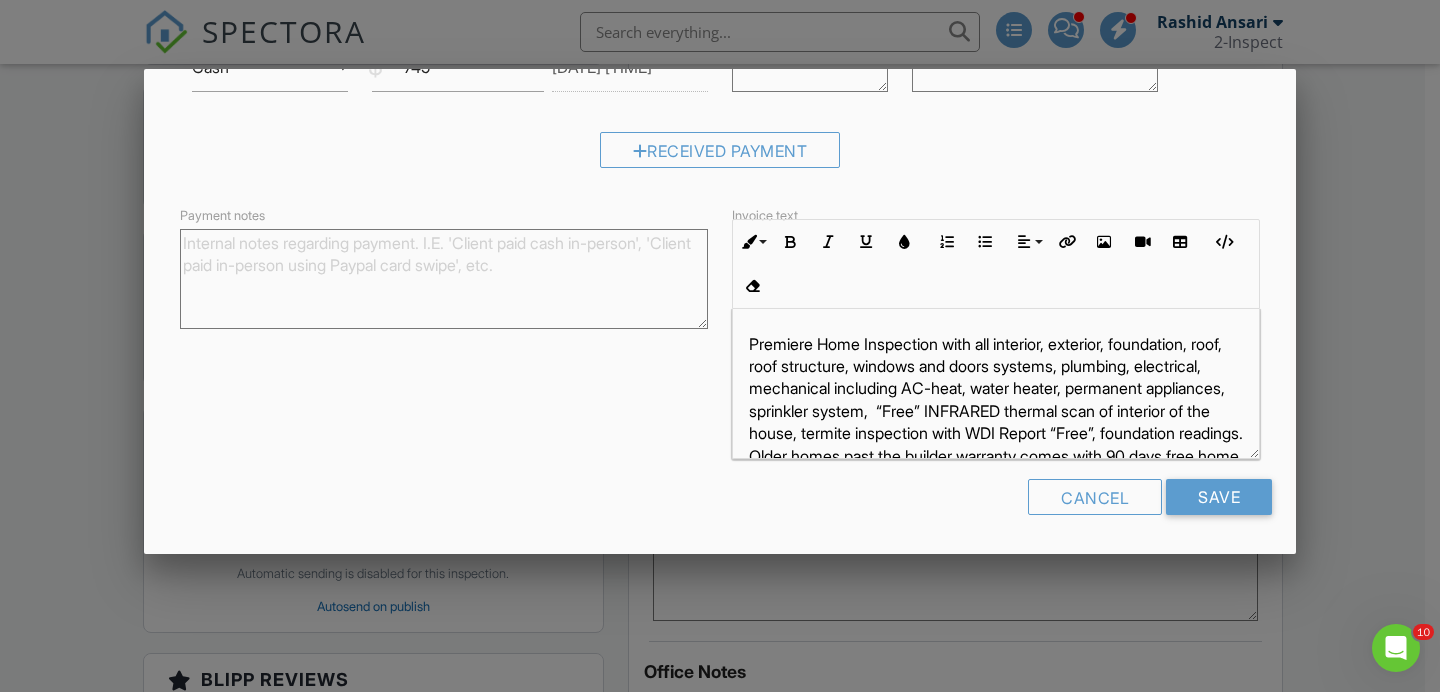click on "Premiere Home Inspection with all interior, exterior, foundation, roof, roof structure, windows and doors systems, plumbing, electrical, mechanical including AC-heat, water heater, permanent appliances, sprinkler system,  “Free” INFRARED thermal scan of interior of the house, termite inspection with WDI Report “Free”, foundation readings. Older homes past the builder warranty comes with 90 days free home warranty, 90 days free termite warranty, 5 years platinum roof warranty, recall check, concierge utility setup. Please call RWS 888-263-2844 for warranty information." at bounding box center [996, 434] 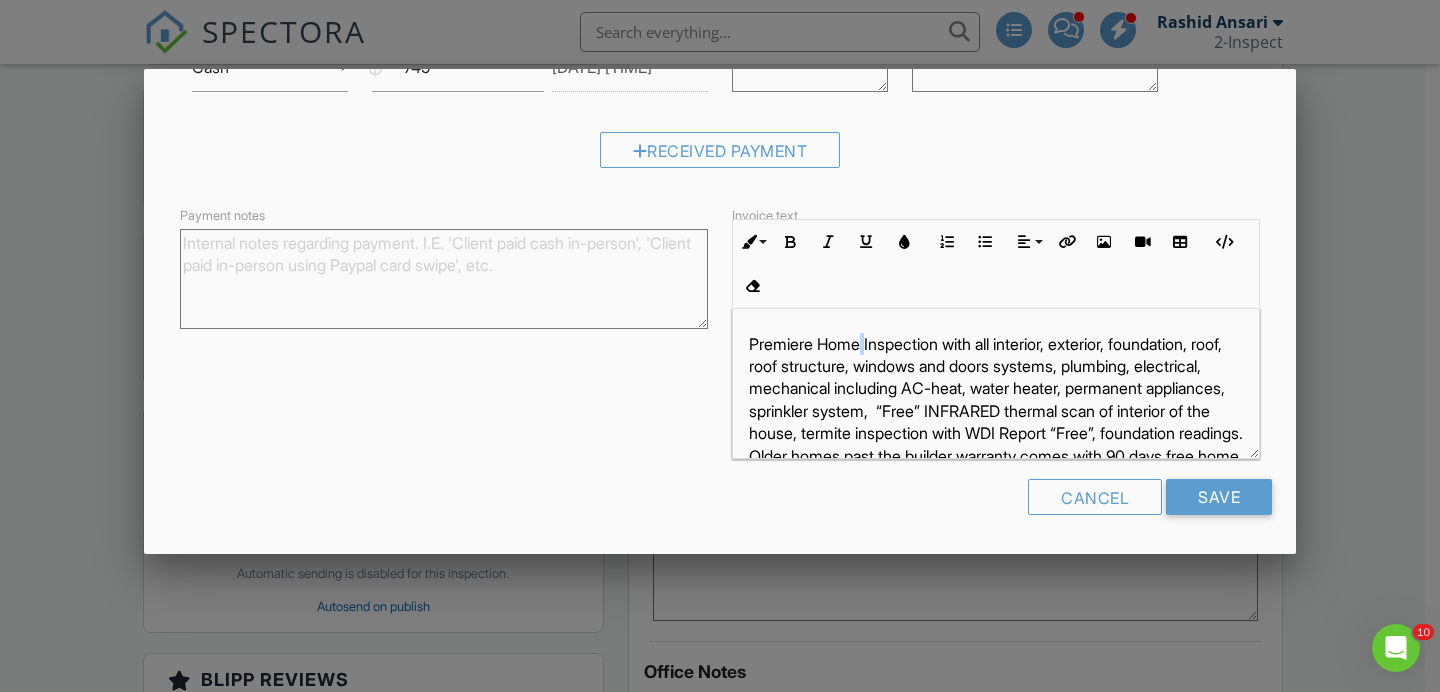 click on "Premiere Home Inspection with all interior, exterior, foundation, roof, roof structure, windows and doors systems, plumbing, electrical, mechanical including AC-heat, water heater, permanent appliances, sprinkler system,  “Free” INFRARED thermal scan of interior of the house, termite inspection with WDI Report “Free”, foundation readings. Older homes past the builder warranty comes with 90 days free home warranty, 90 days free termite warranty, 5 years platinum roof warranty, recall check, concierge utility setup. Please call RWS 888-263-2844 for warranty information." at bounding box center (996, 434) 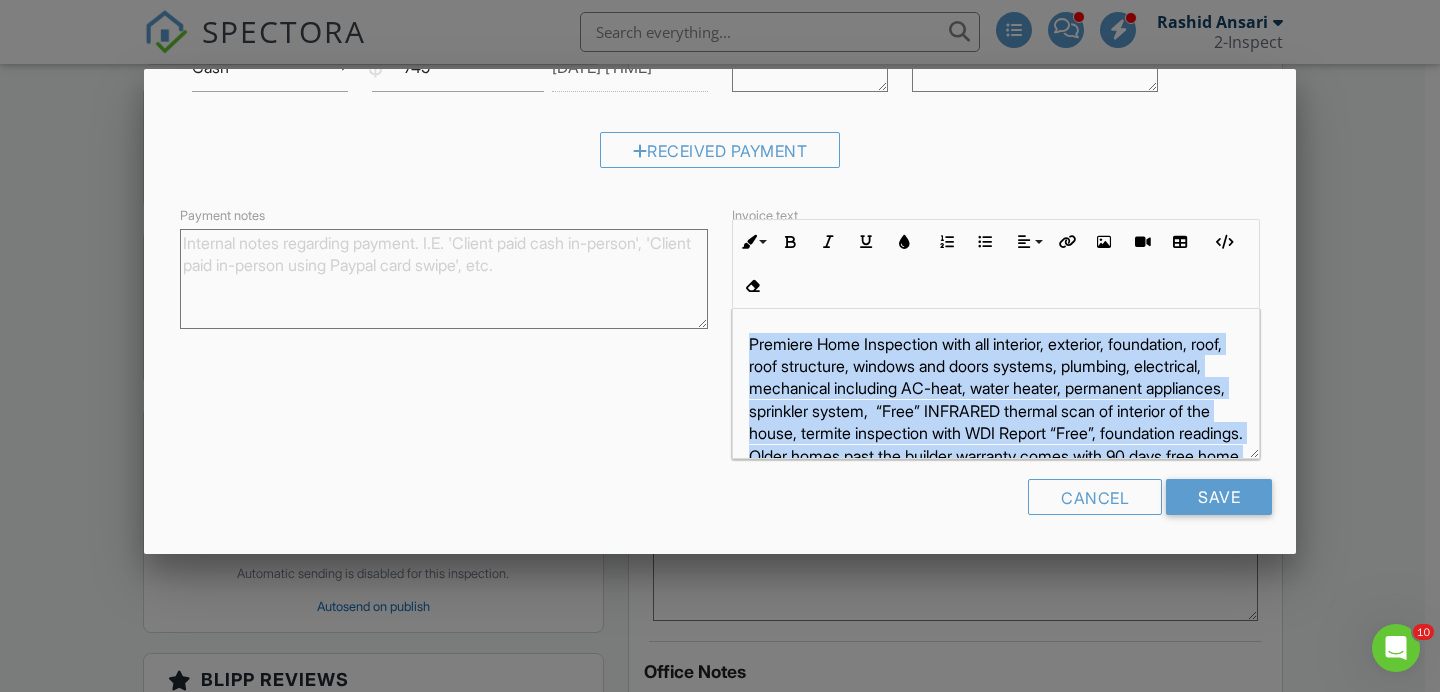click on "Premiere Home Inspection with all interior, exterior, foundation, roof, roof structure, windows and doors systems, plumbing, electrical, mechanical including AC-heat, water heater, permanent appliances, sprinkler system,  “Free” INFRARED thermal scan of interior of the house, termite inspection with WDI Report “Free”, foundation readings. Older homes past the builder warranty comes with 90 days free home warranty, 90 days free termite warranty, 5 years platinum roof warranty, recall check, concierge utility setup. Please call RWS 888-263-2844 for warranty information." at bounding box center [996, 434] 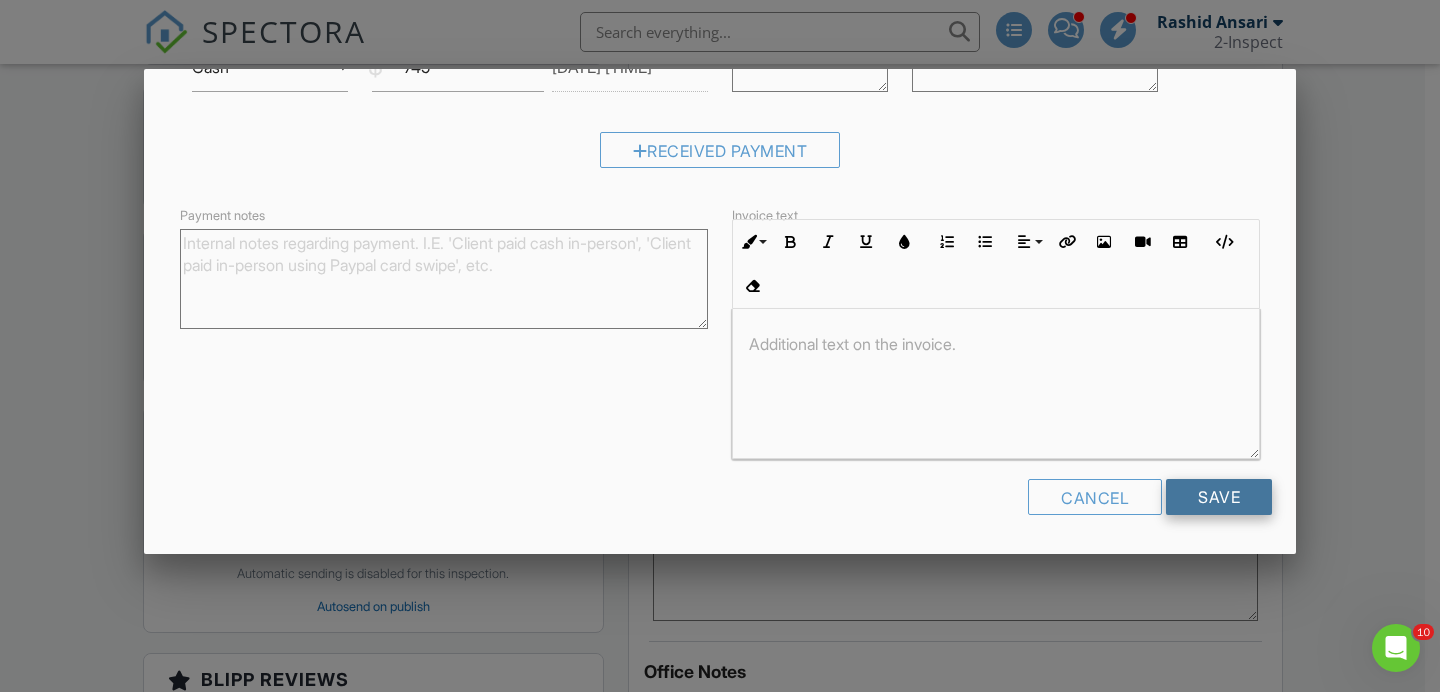 click on "Save" at bounding box center [1219, 497] 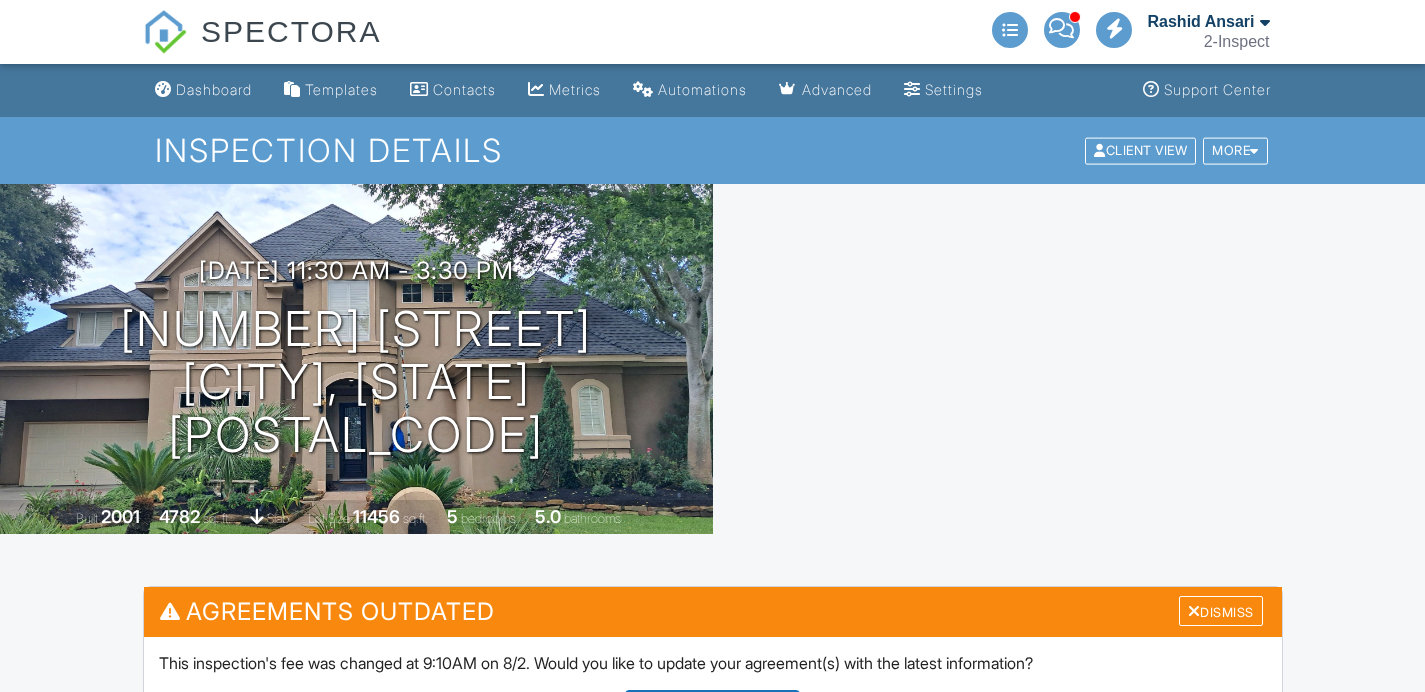 click on "Dashboard
Templates
Contacts
Metrics
Automations
Advanced
Settings
Support Center
Inspection Details
Client View
More
Property Details
Reschedule
Reorder / Copy
Share
Cancel
Delete
Print Order
Convert to V9
View Change Log
08/01/2025 11:30 am
- 3:30 pm
3602 Vashon Ln
Spring, TX 77388
Built
2001
4782
sq. ft.
slab
Lot Size
11456
sq.ft.
5
bedrooms
5.0
bathrooms
All emails and texts are disabled for this inspection!
All emails and texts have been disabled for this inspection. This may have happened due to someone manually disabling them or this inspection being unconfirmed when it was scheduled. To re-enable emails and texts for this inspection, click the button below." at bounding box center (712, 2572) 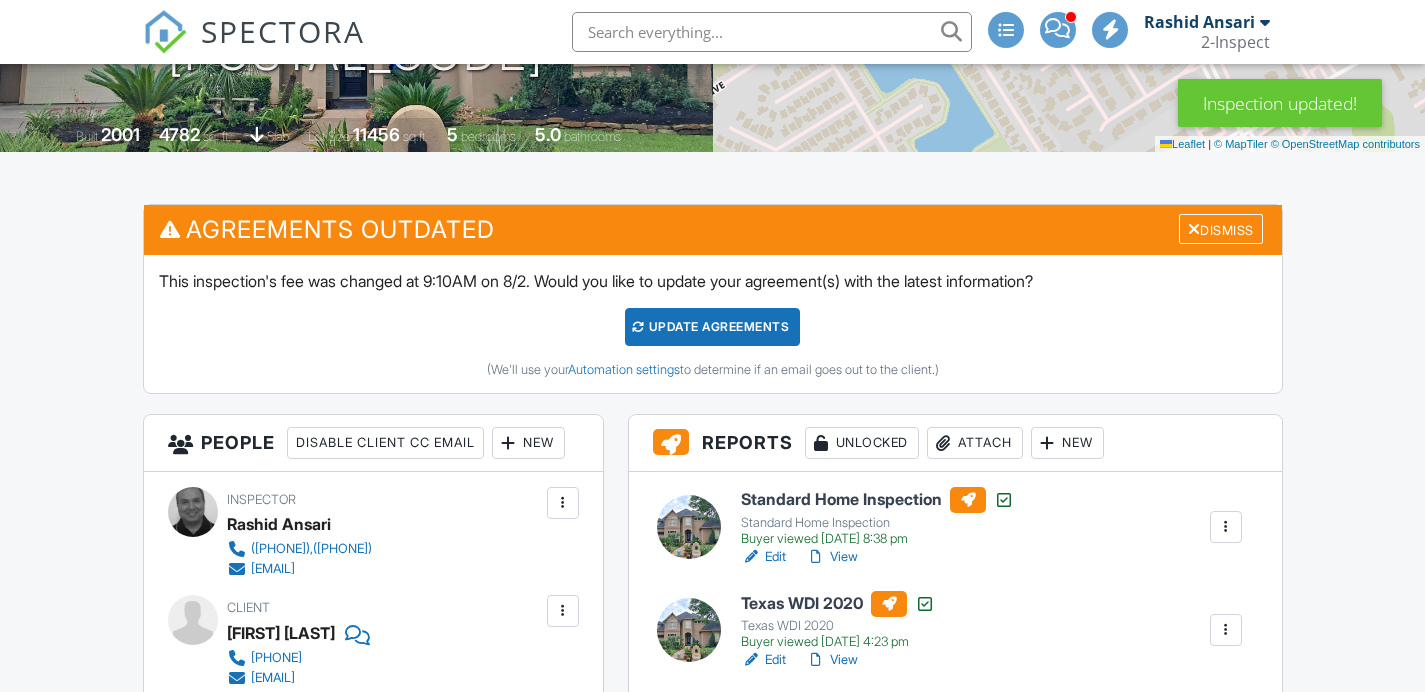 scroll, scrollTop: 382, scrollLeft: 0, axis: vertical 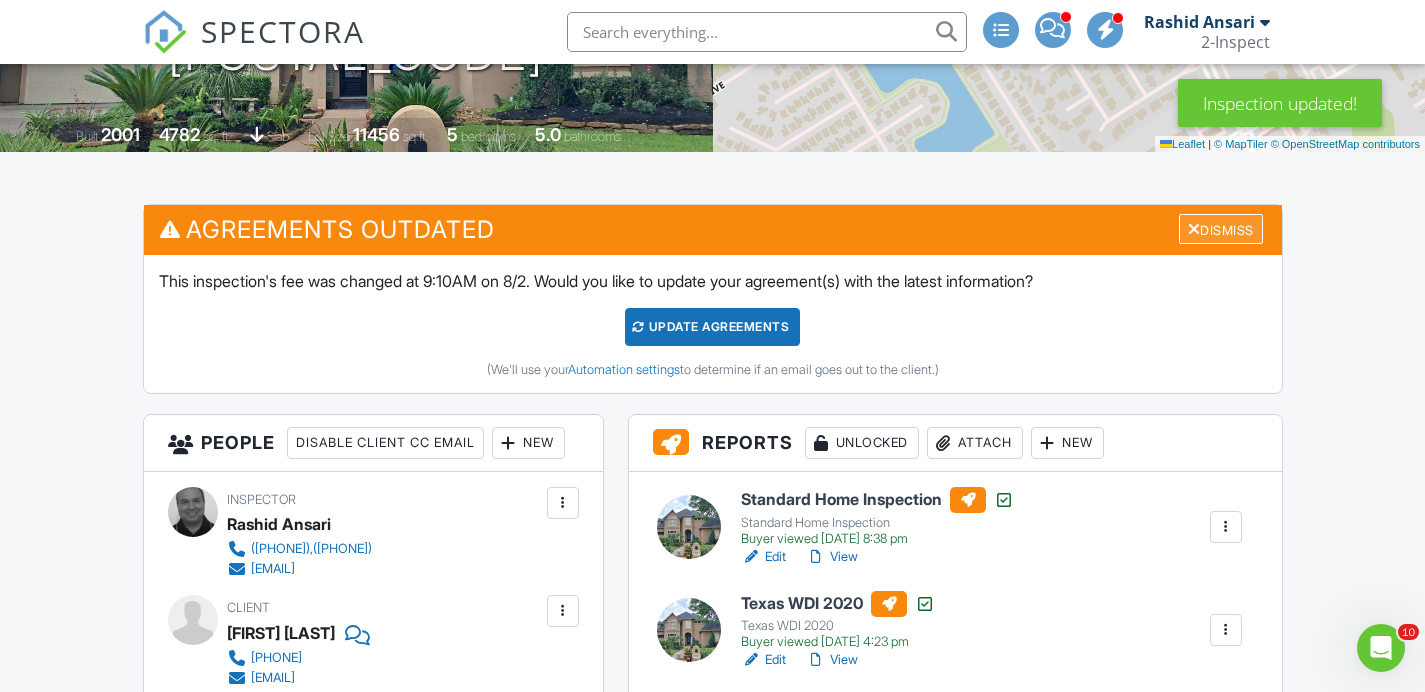click at bounding box center (1194, 229) 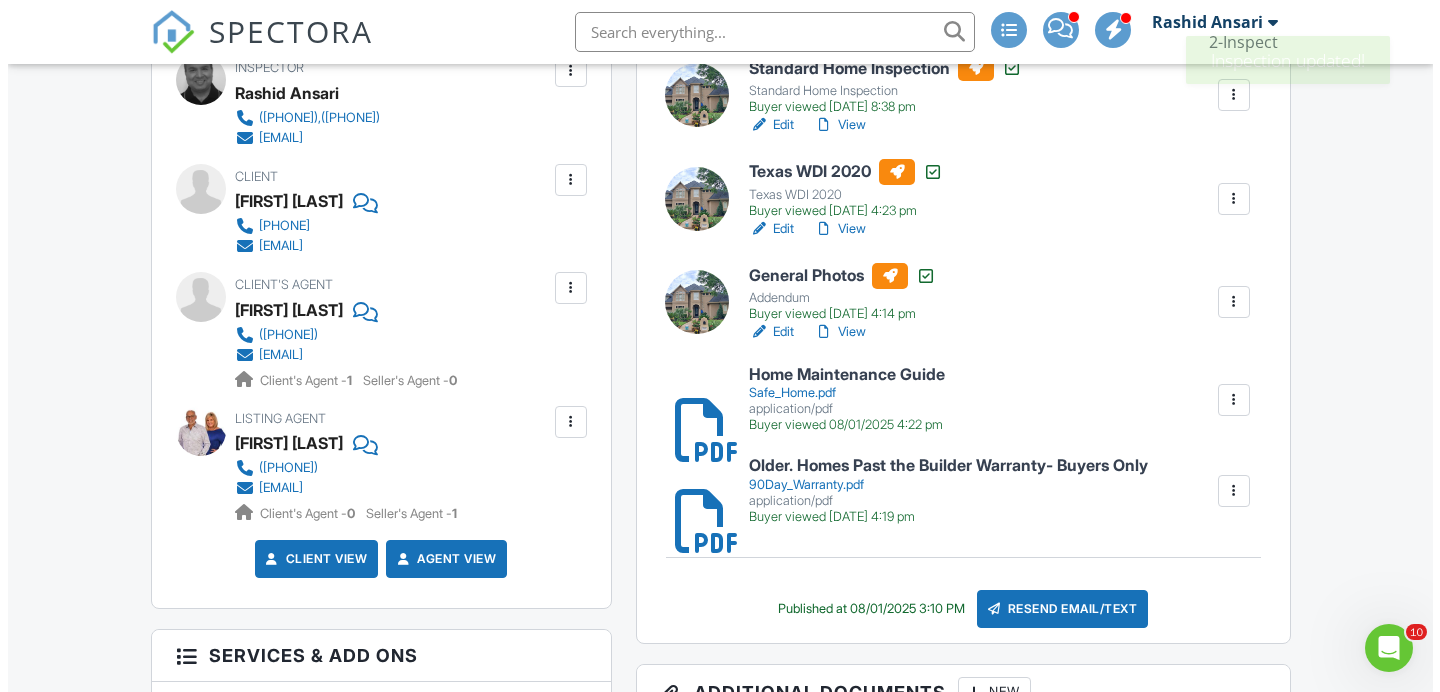 scroll, scrollTop: 618, scrollLeft: 0, axis: vertical 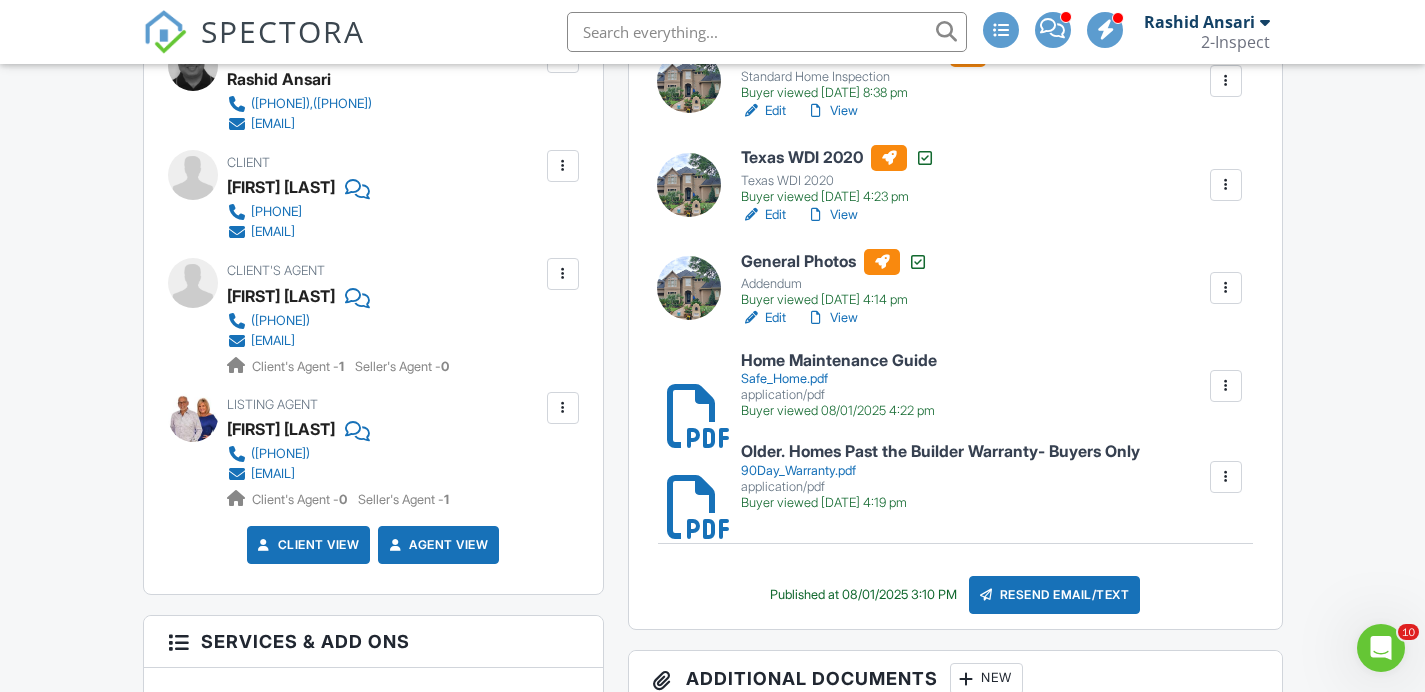 click on "[FIRST] [LAST]" at bounding box center (338, 296) 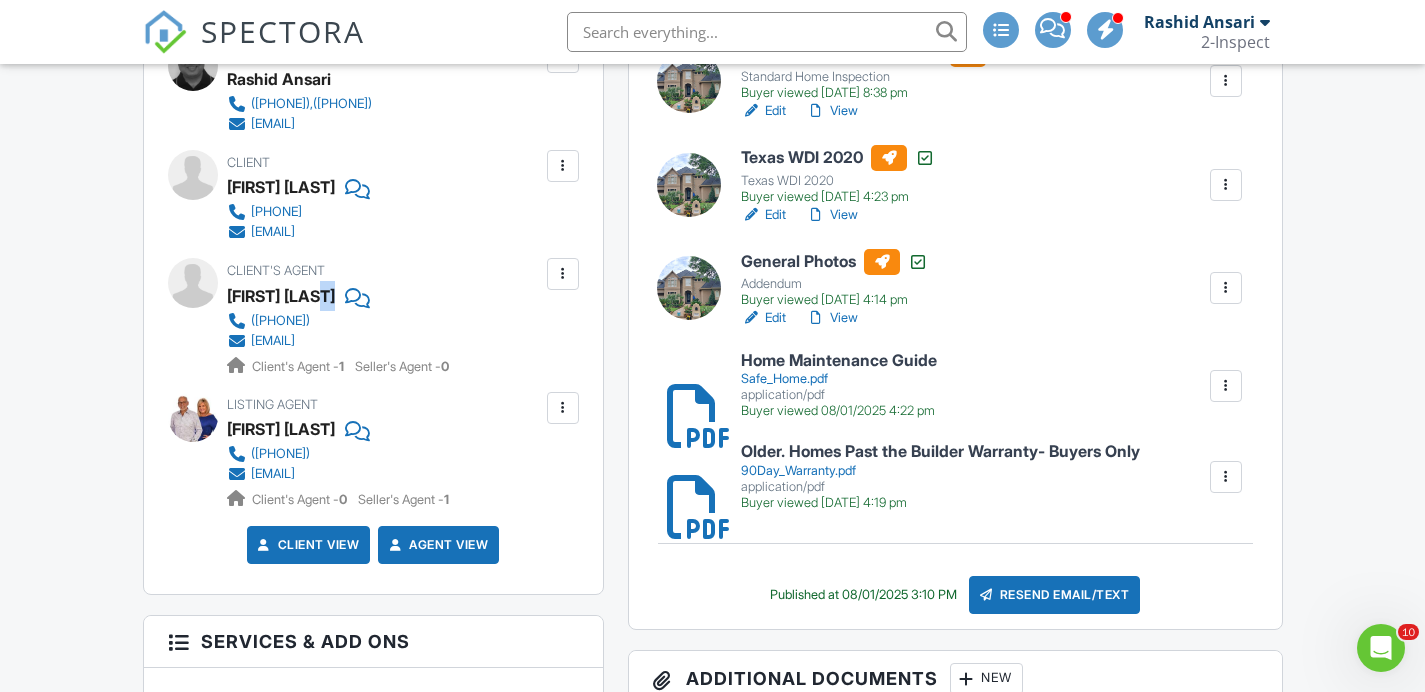 click on "[FIRST] [LAST]" at bounding box center (338, 296) 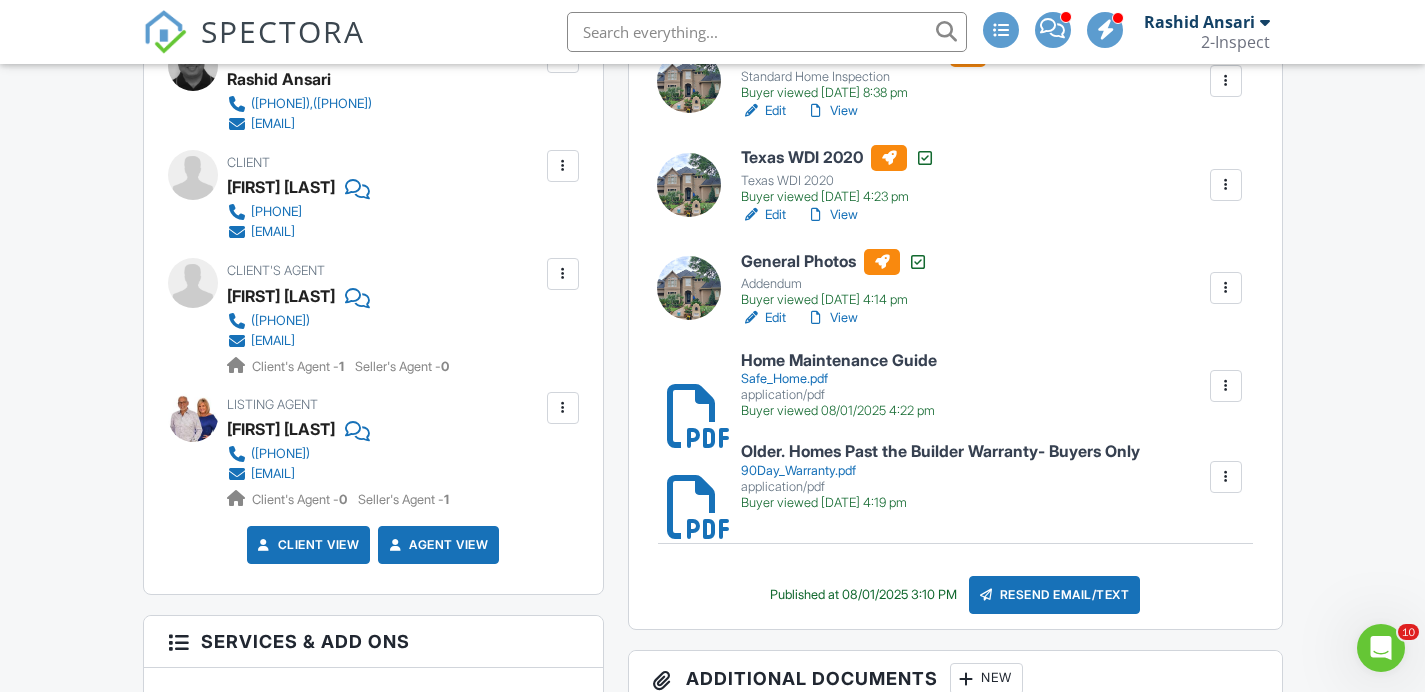 click on "[FIRST] [LAST]" at bounding box center (338, 296) 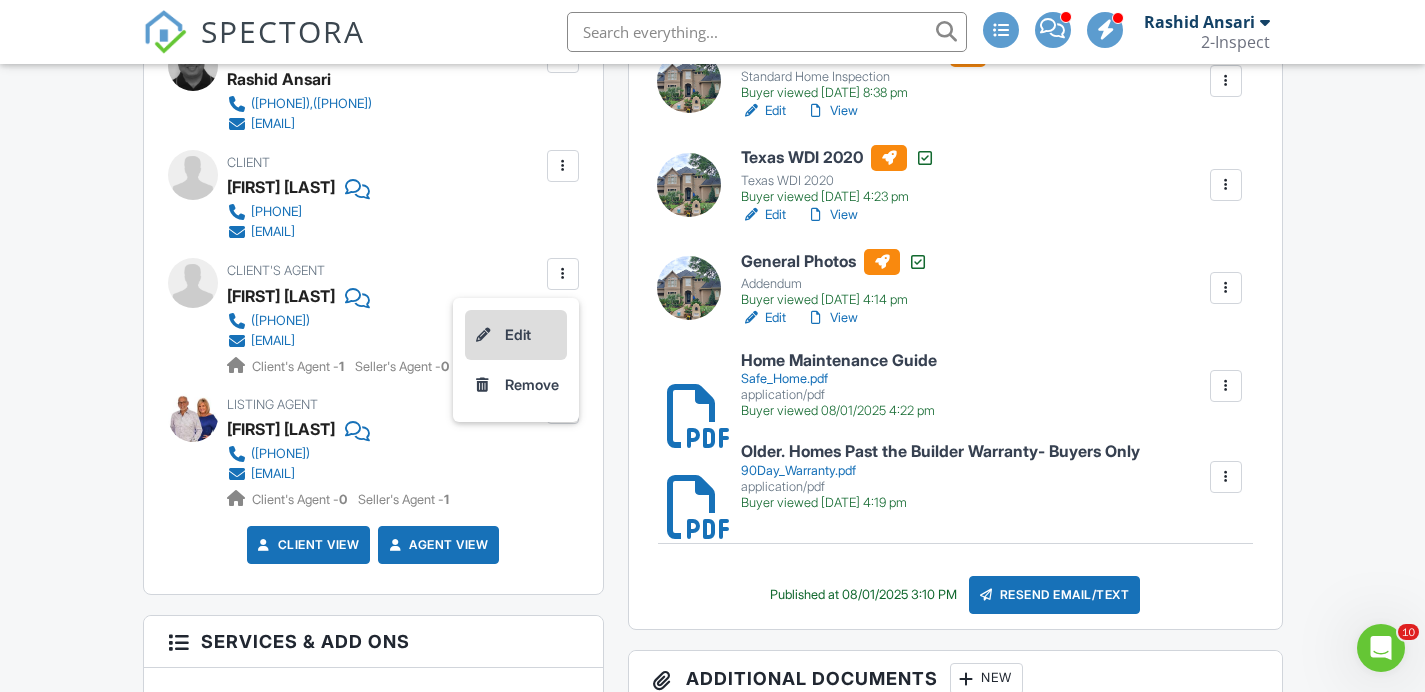 click on "Edit" at bounding box center (516, 335) 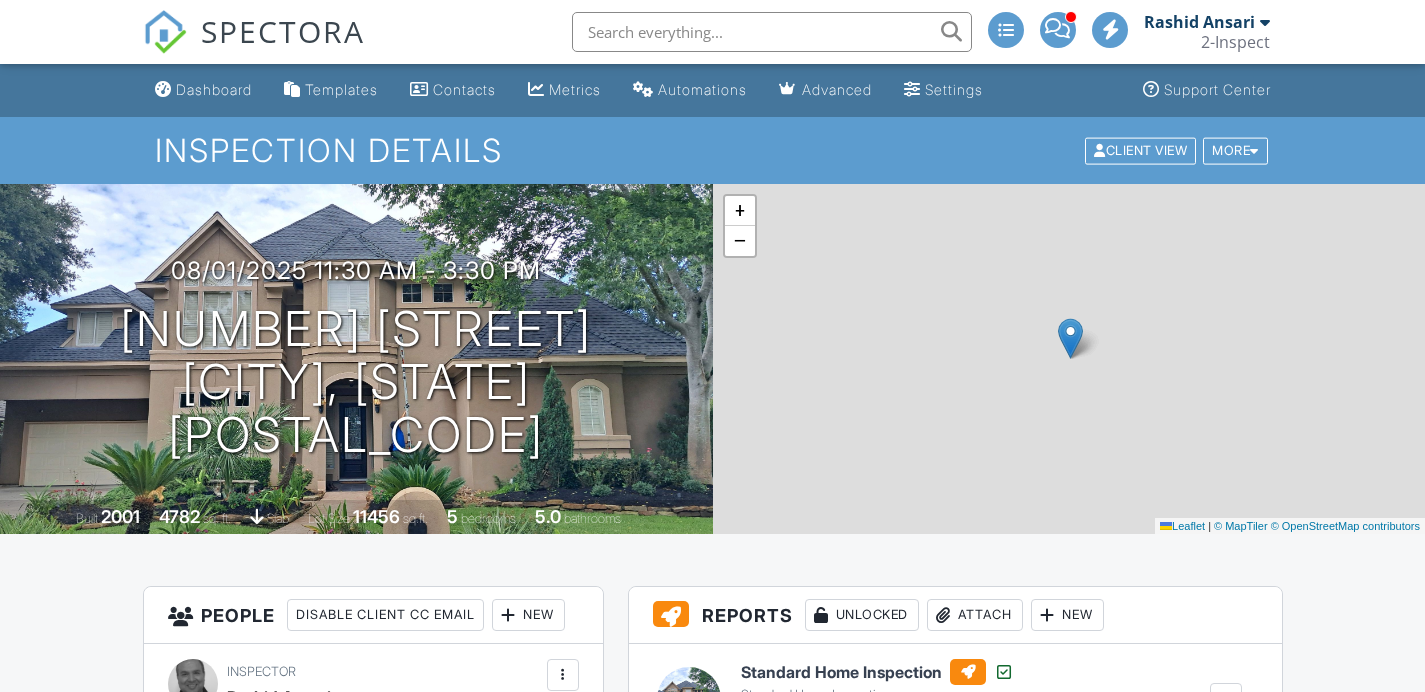 scroll, scrollTop: 14, scrollLeft: 0, axis: vertical 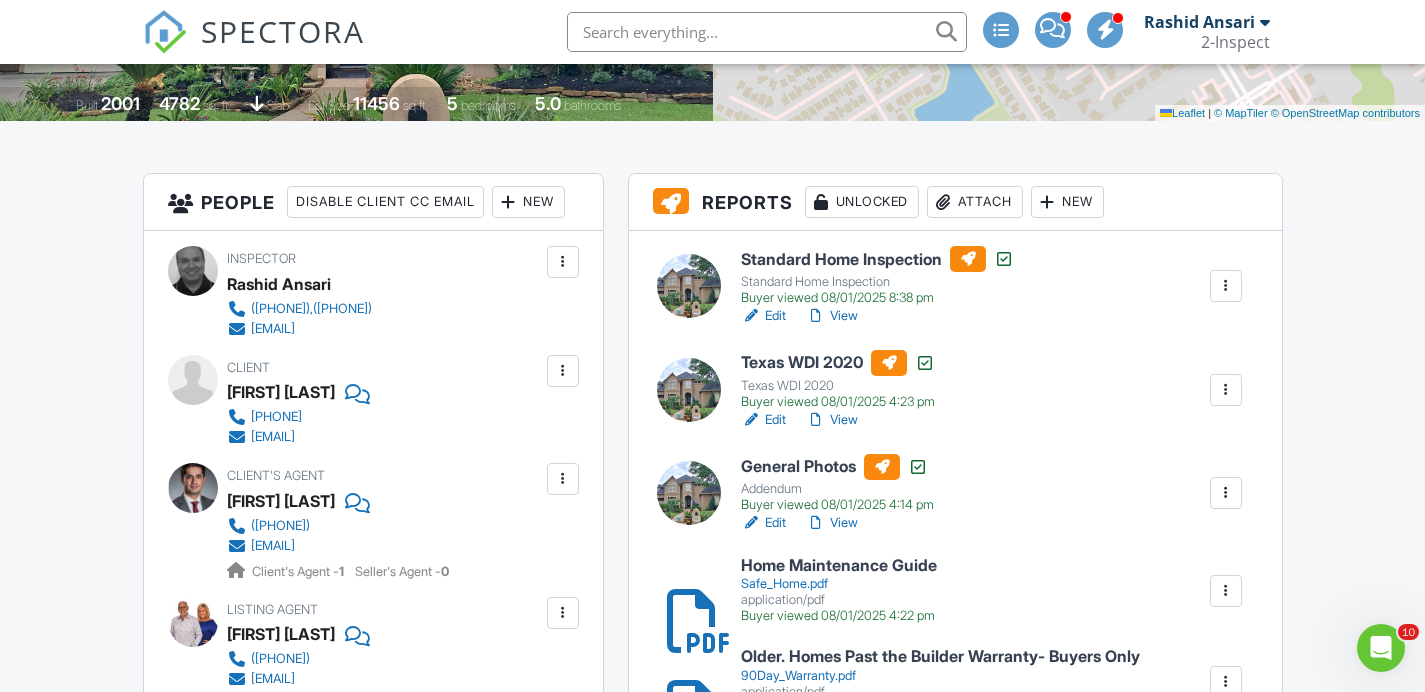 click on "[FIRST] [LAST]" at bounding box center (338, 501) 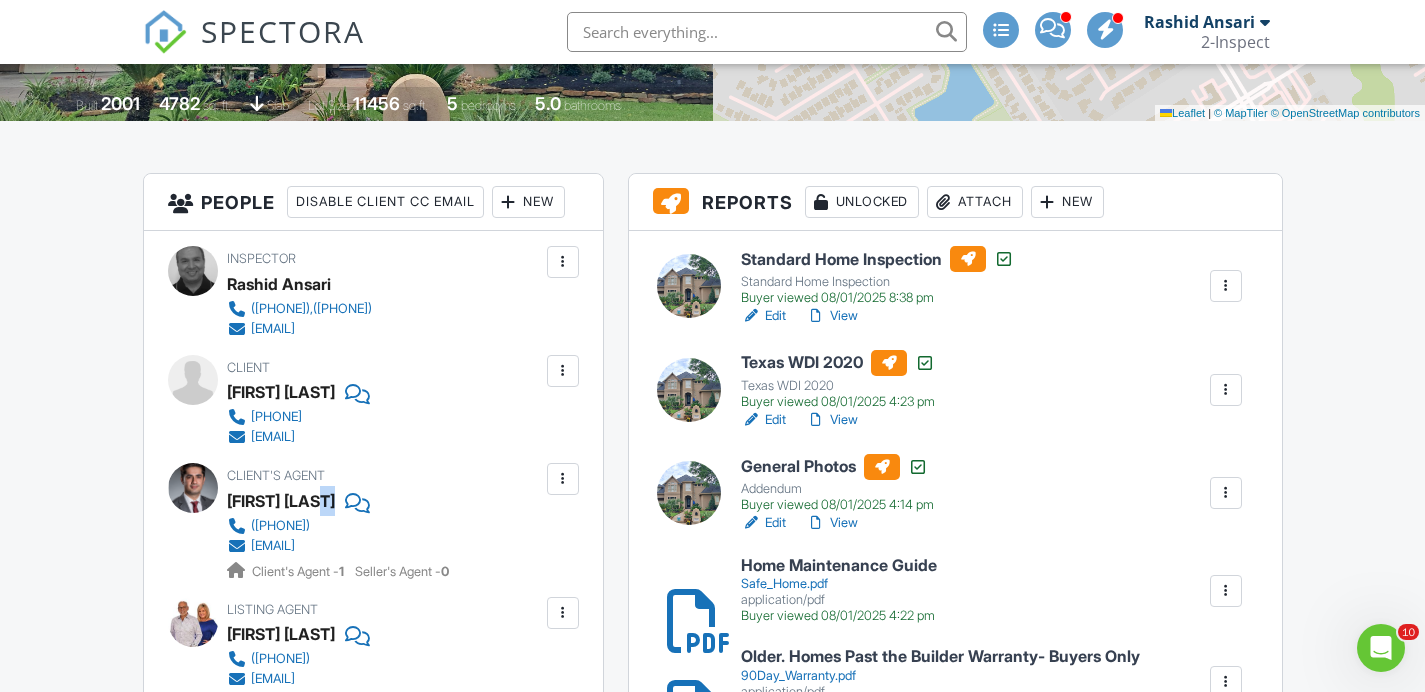 click on "[FIRST] [LAST]" at bounding box center (338, 501) 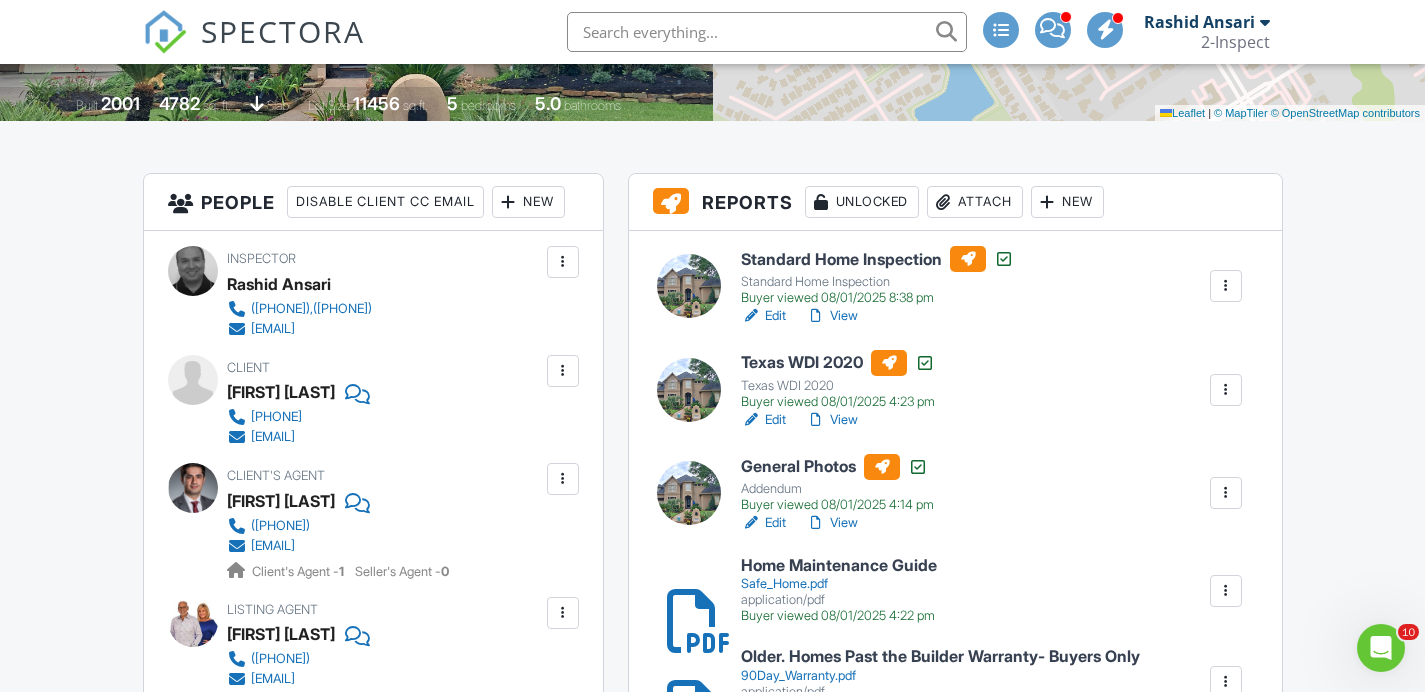 click on "[FIRST] [LAST]" at bounding box center [338, 501] 